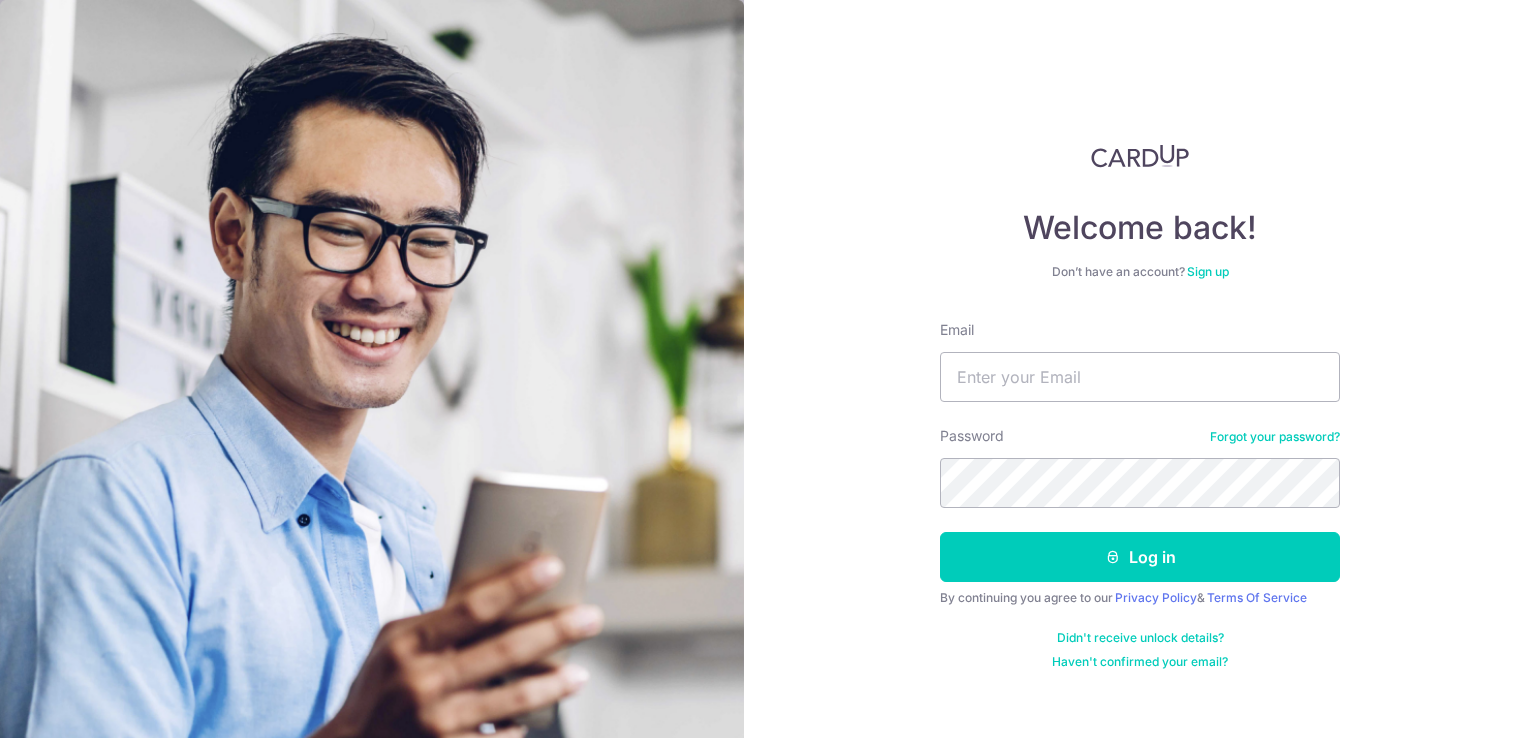 scroll, scrollTop: 0, scrollLeft: 0, axis: both 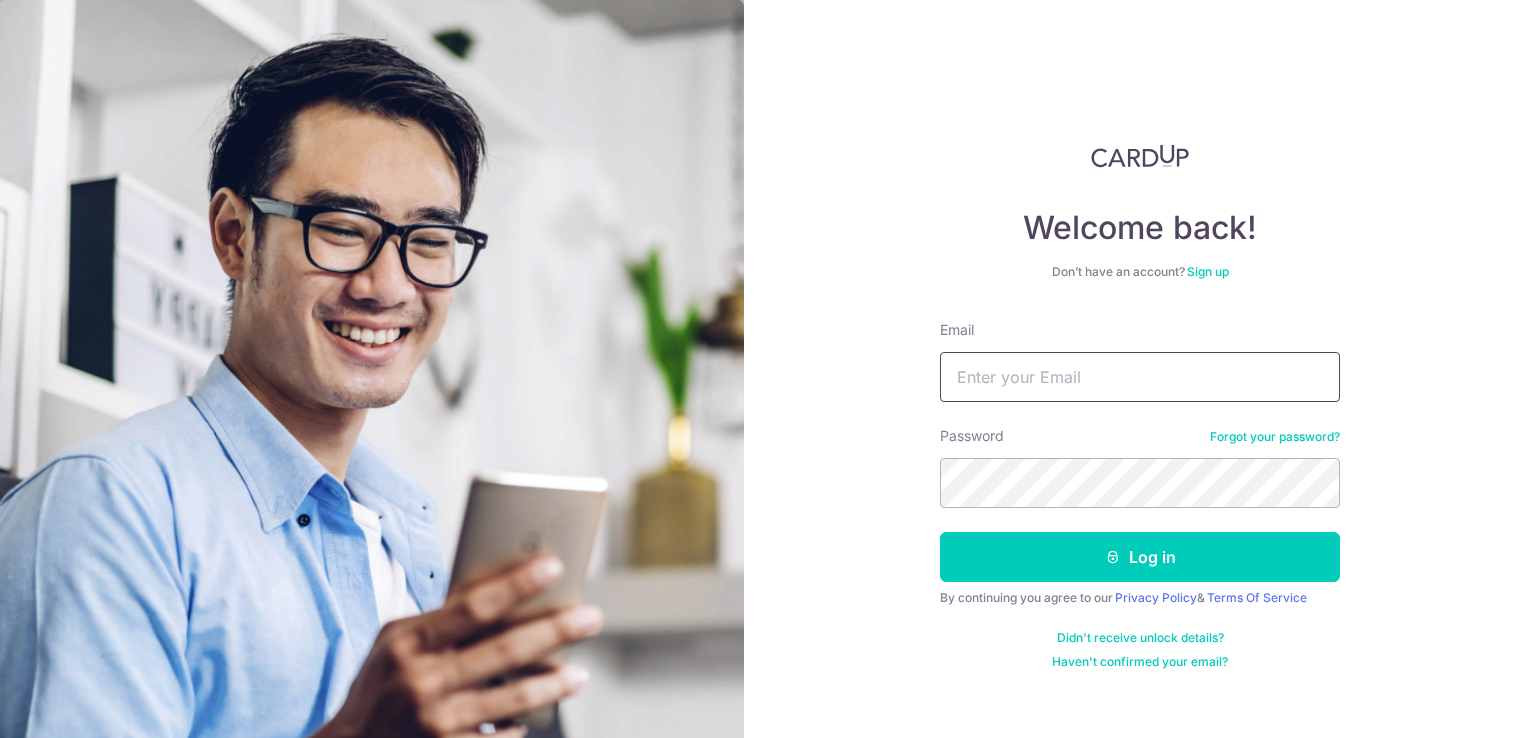 drag, startPoint x: 1080, startPoint y: 384, endPoint x: 1080, endPoint y: 401, distance: 17 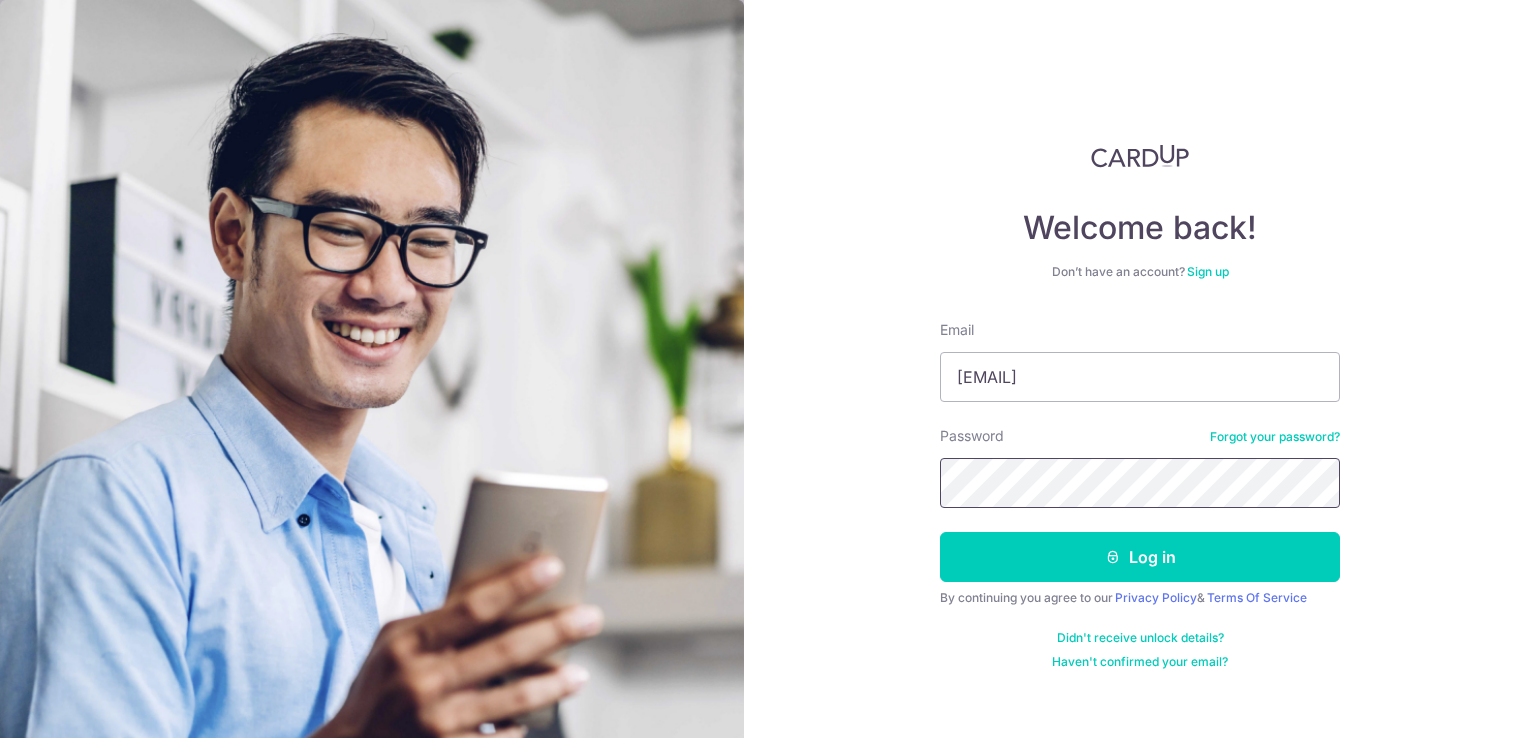 click on "Log in" at bounding box center (1140, 557) 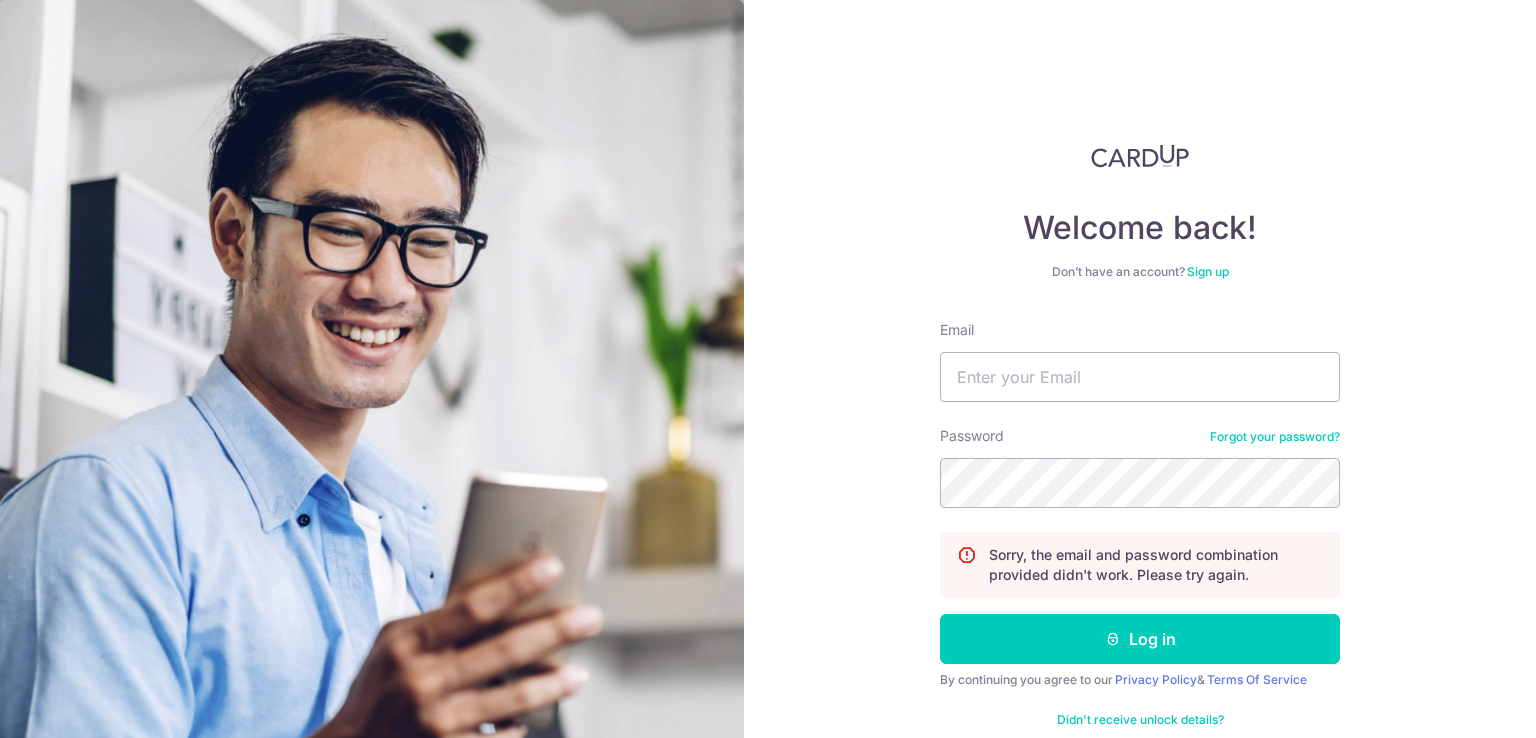 scroll, scrollTop: 0, scrollLeft: 0, axis: both 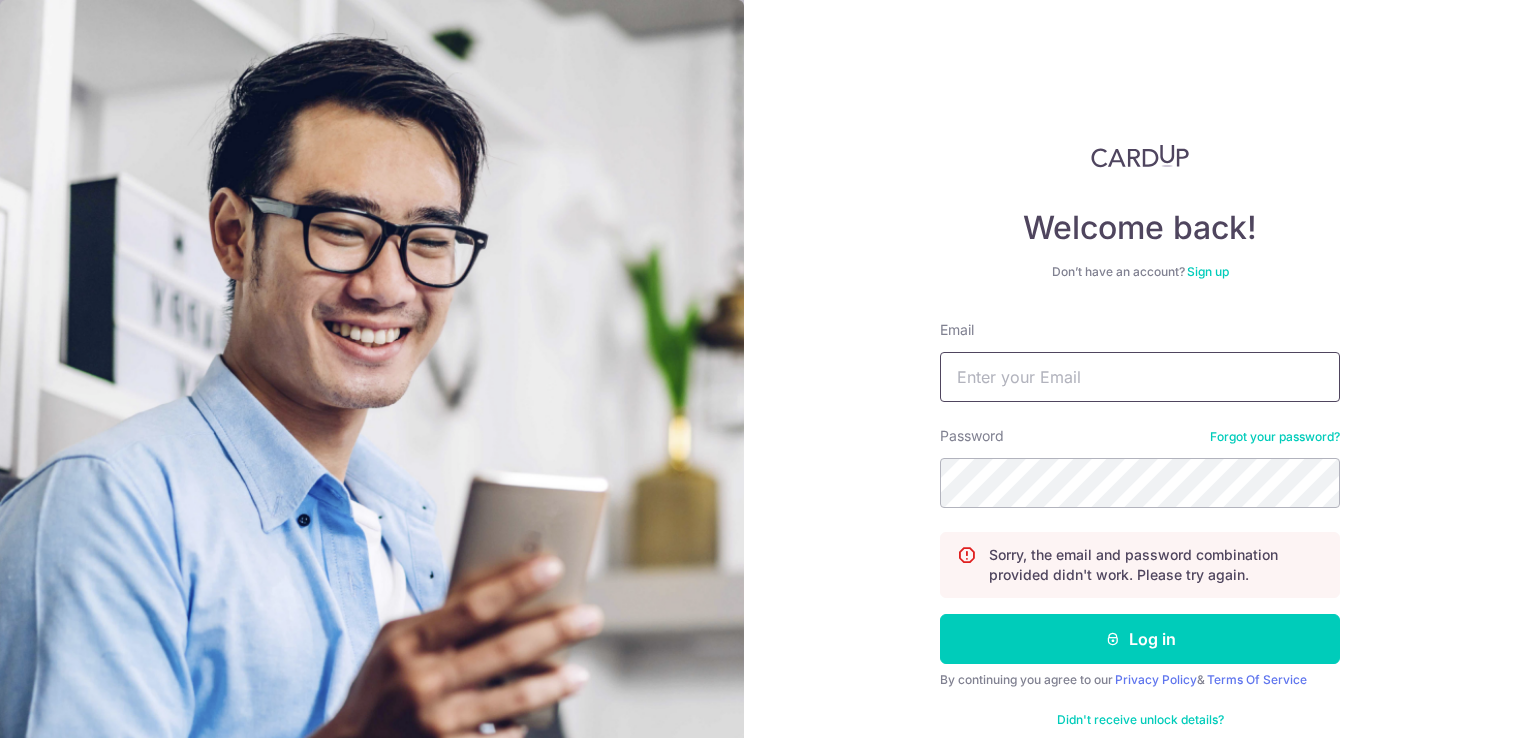 click on "Email" at bounding box center (1140, 377) 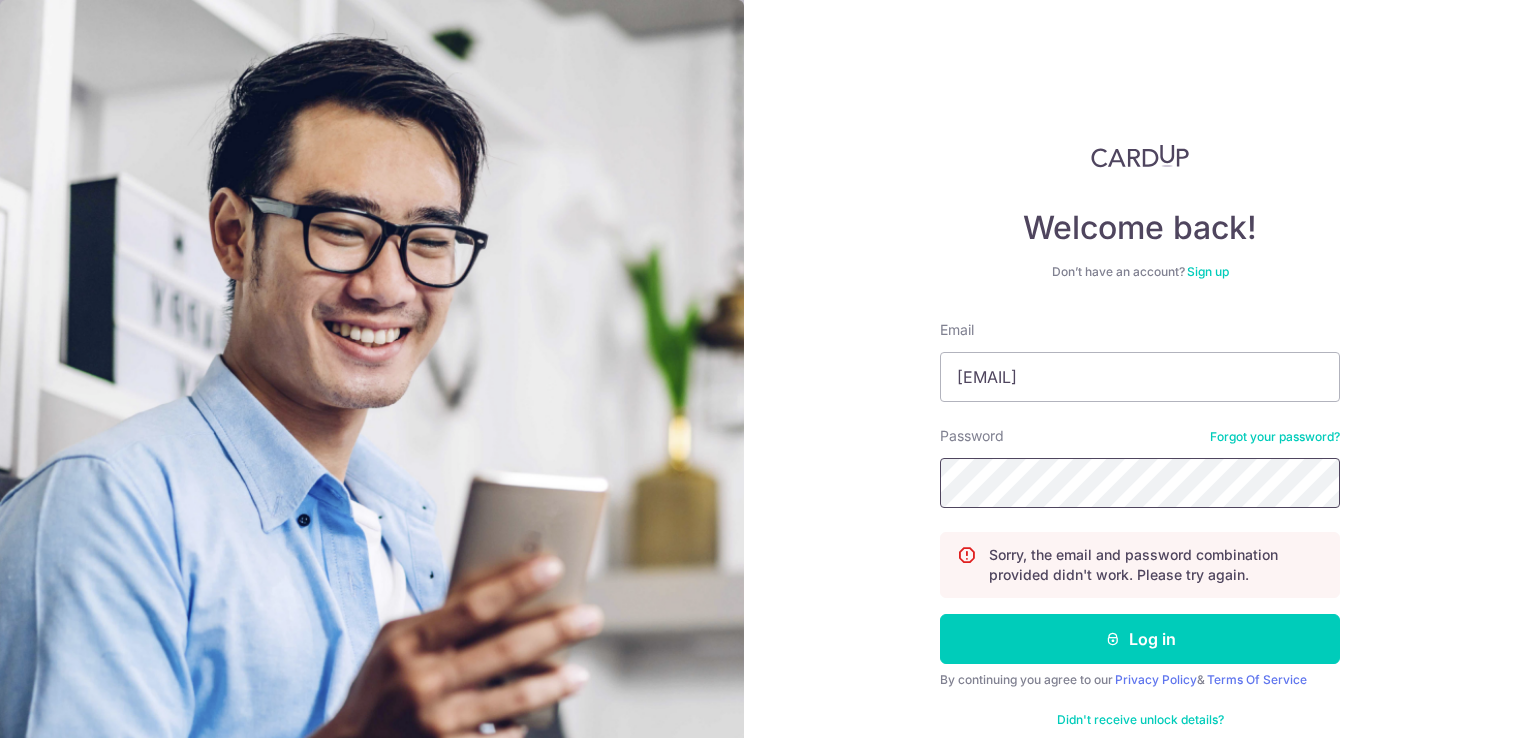 click on "Log in" at bounding box center [1140, 639] 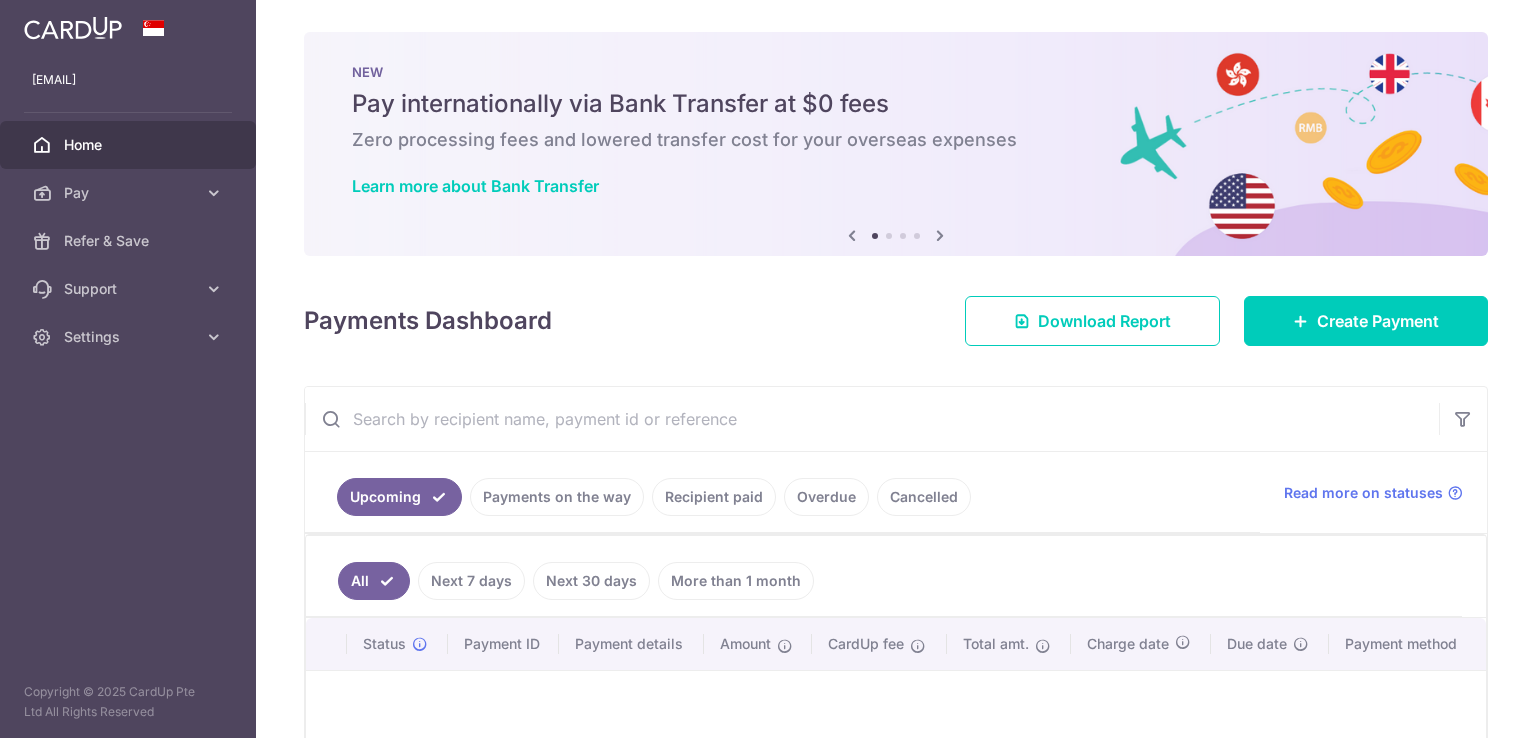 scroll, scrollTop: 0, scrollLeft: 0, axis: both 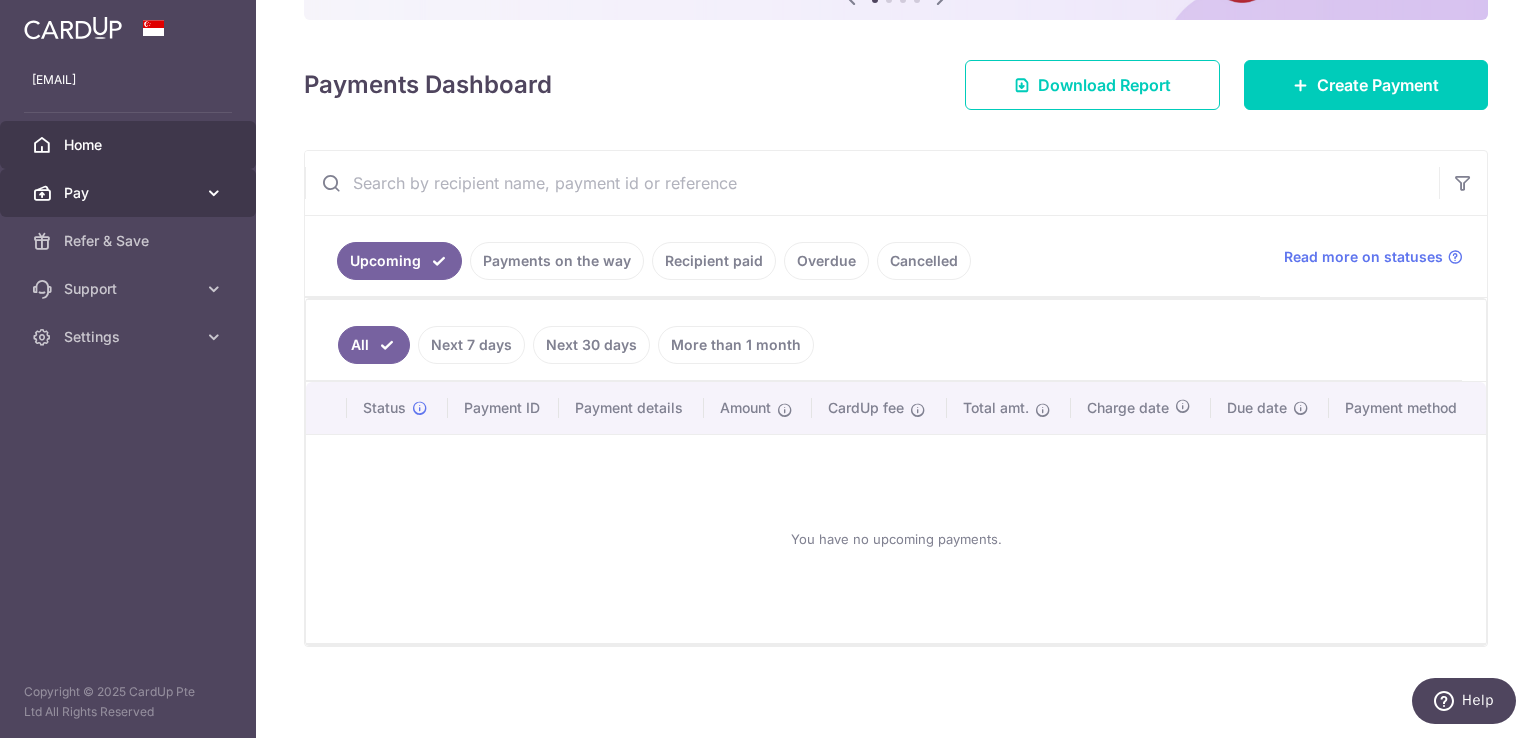 click at bounding box center (214, 193) 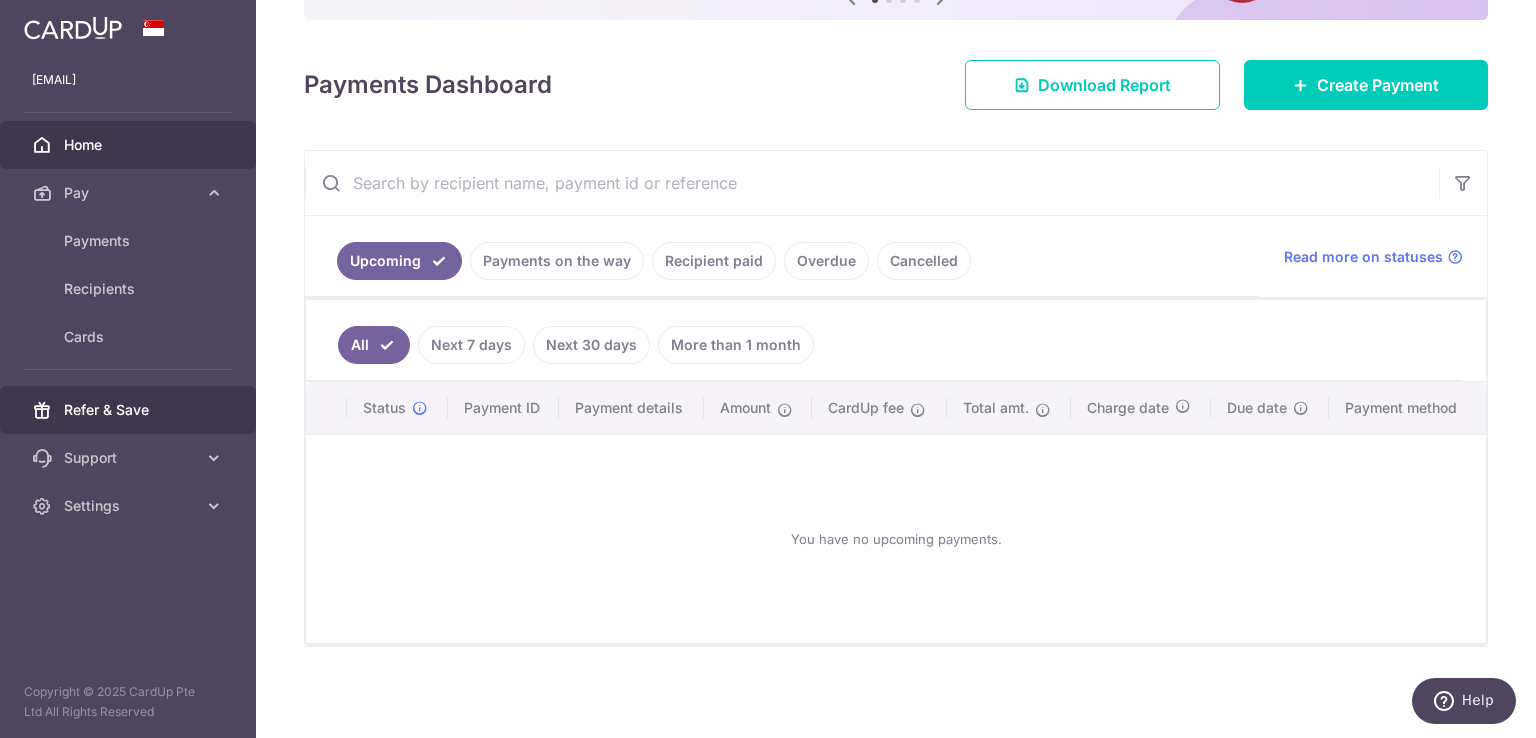 click on "Refer & Save" at bounding box center [130, 410] 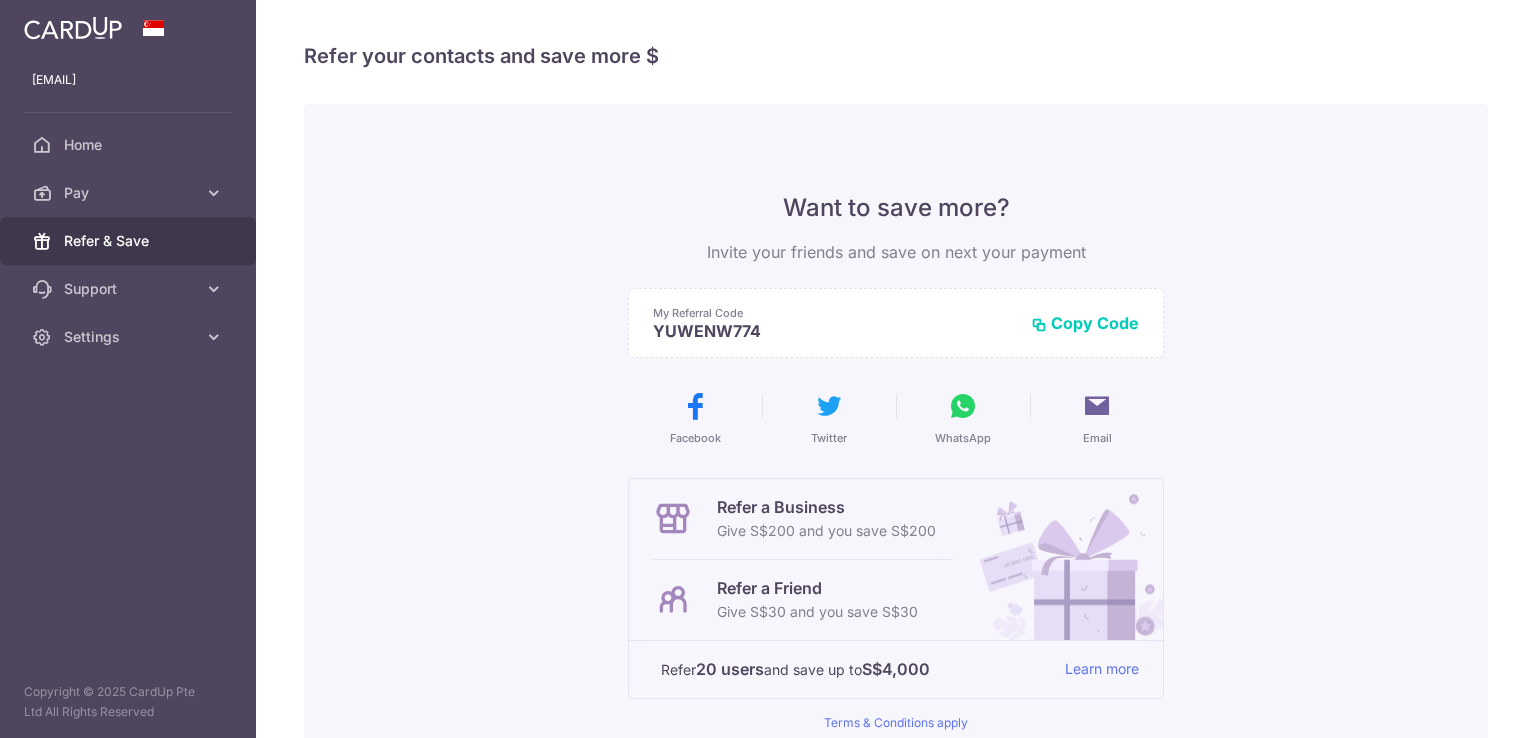scroll, scrollTop: 0, scrollLeft: 0, axis: both 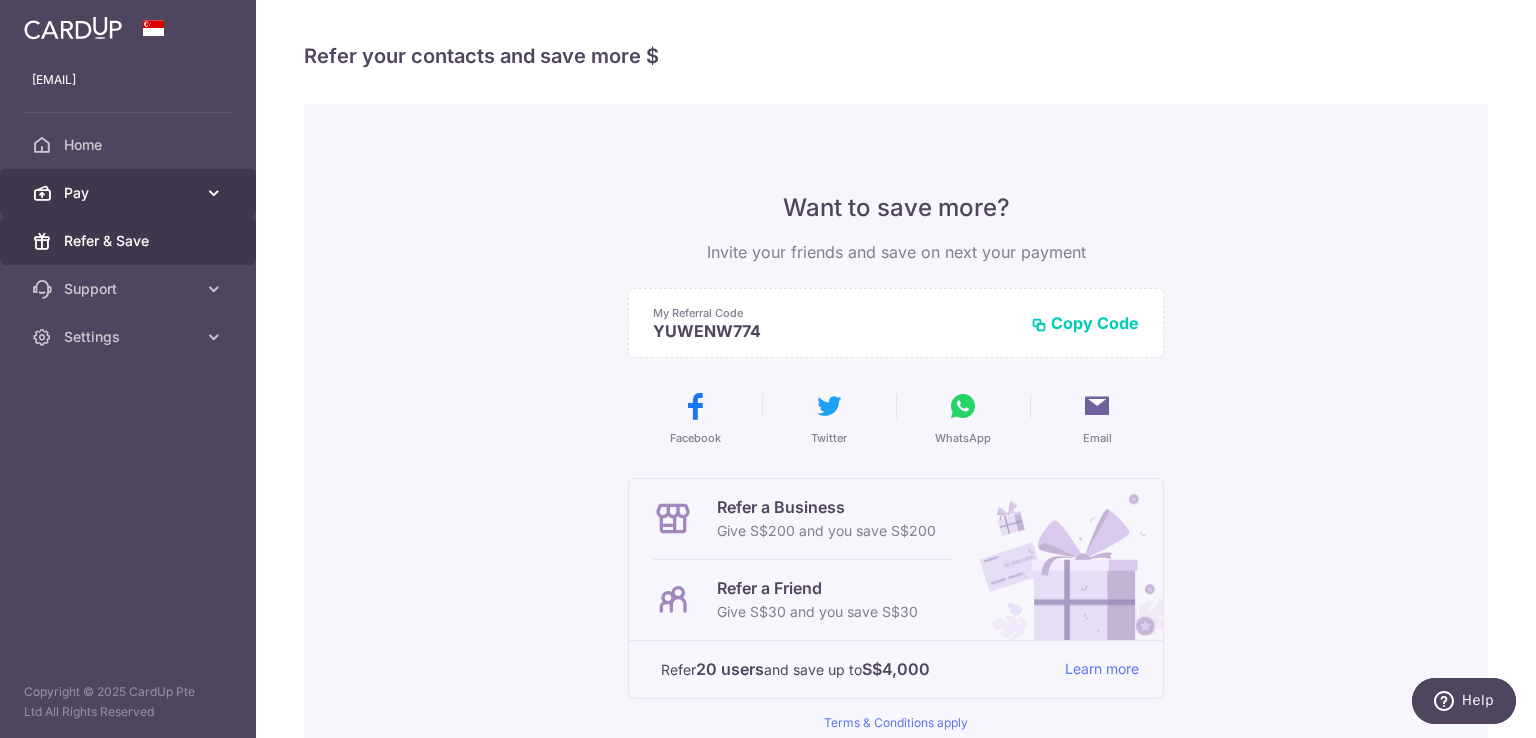 drag, startPoint x: 160, startPoint y: 201, endPoint x: 160, endPoint y: 213, distance: 12 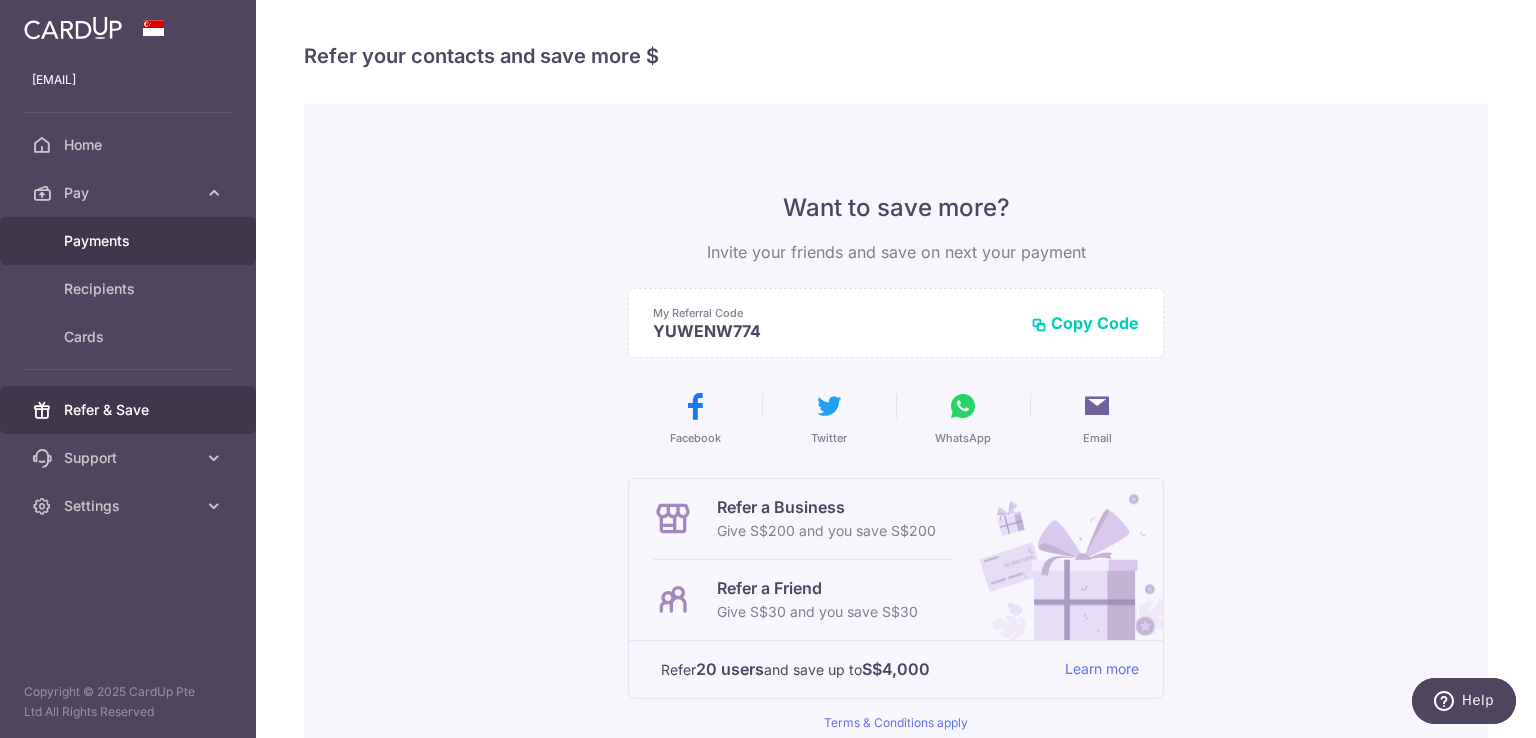 click on "Payments" at bounding box center (128, 241) 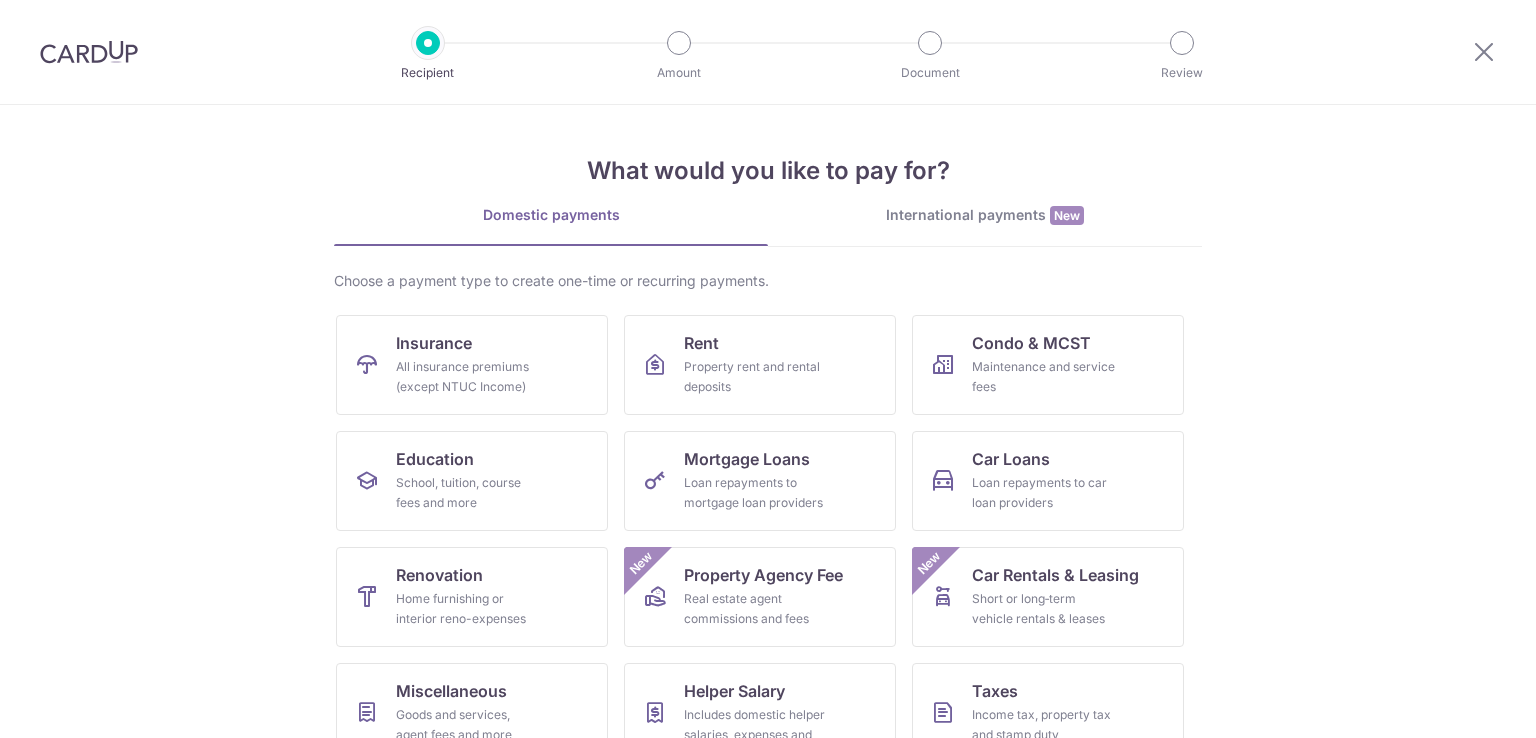 scroll, scrollTop: 0, scrollLeft: 0, axis: both 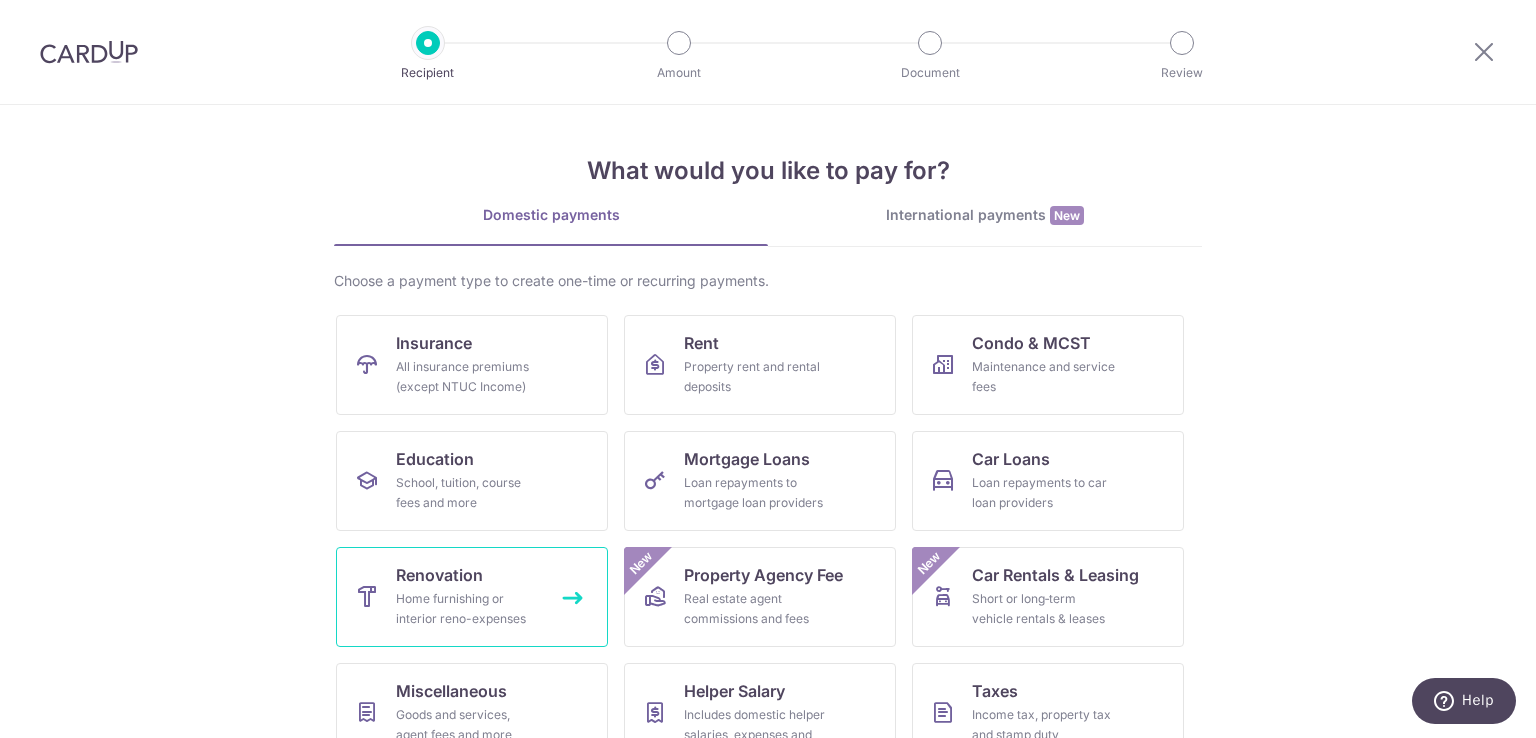 click on "Renovation" at bounding box center [439, 575] 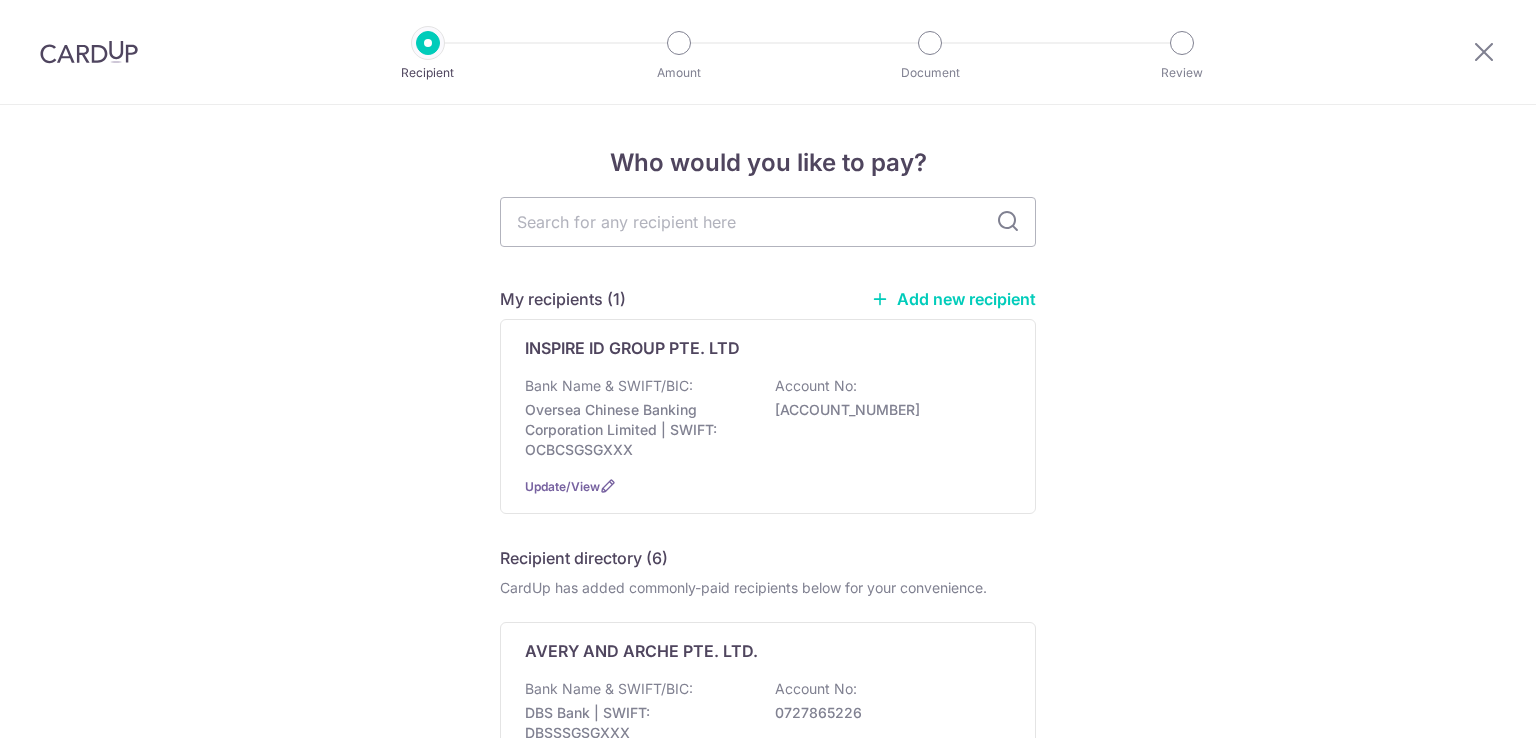 scroll, scrollTop: 0, scrollLeft: 0, axis: both 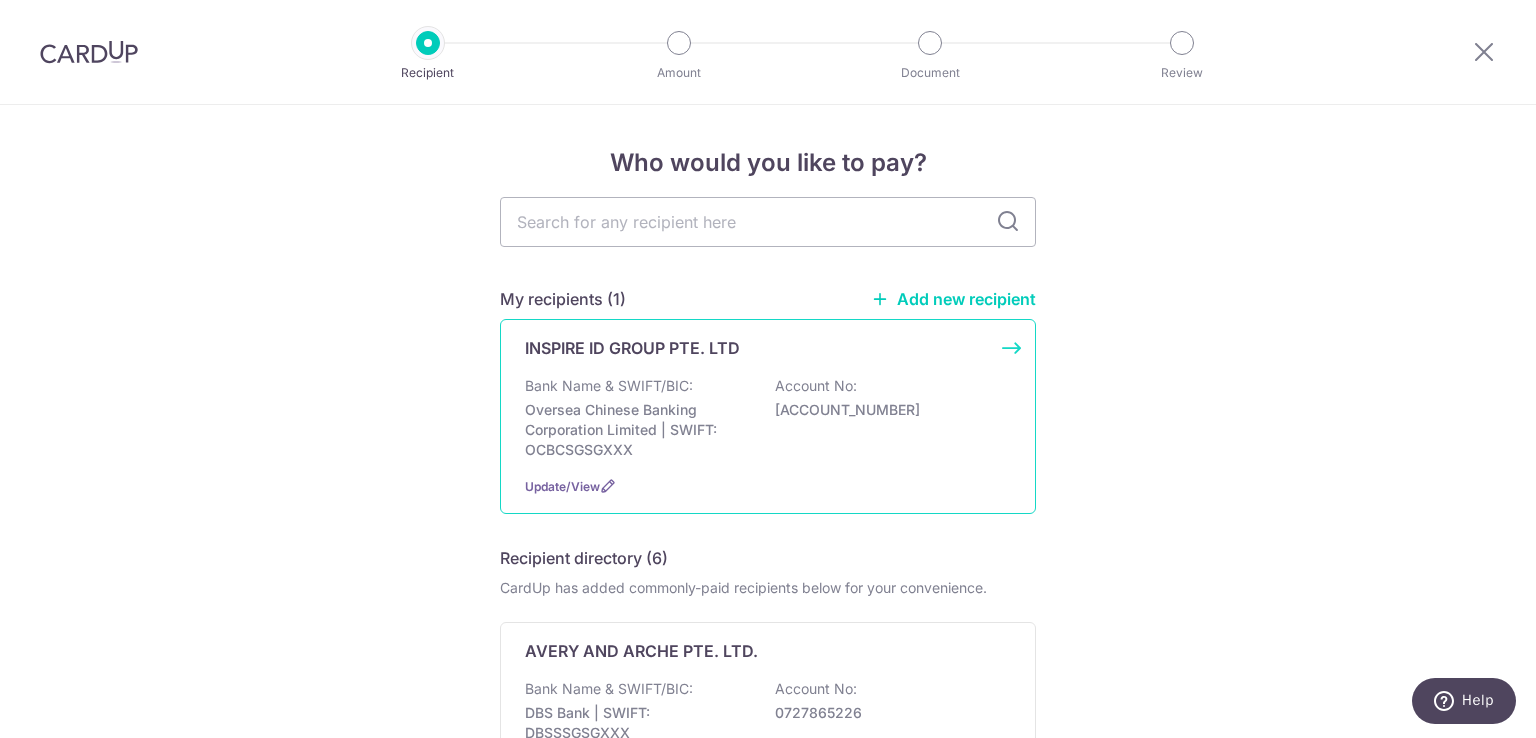 click on "INSPIRE ID GROUP PTE. LTD
Bank Name & SWIFT/BIC:
Oversea Chinese Banking Corporation Limited | SWIFT: OCBCSGSGXXX
Account No:
[ACCOUNT_NUMBER]
Update/View" at bounding box center [768, 416] 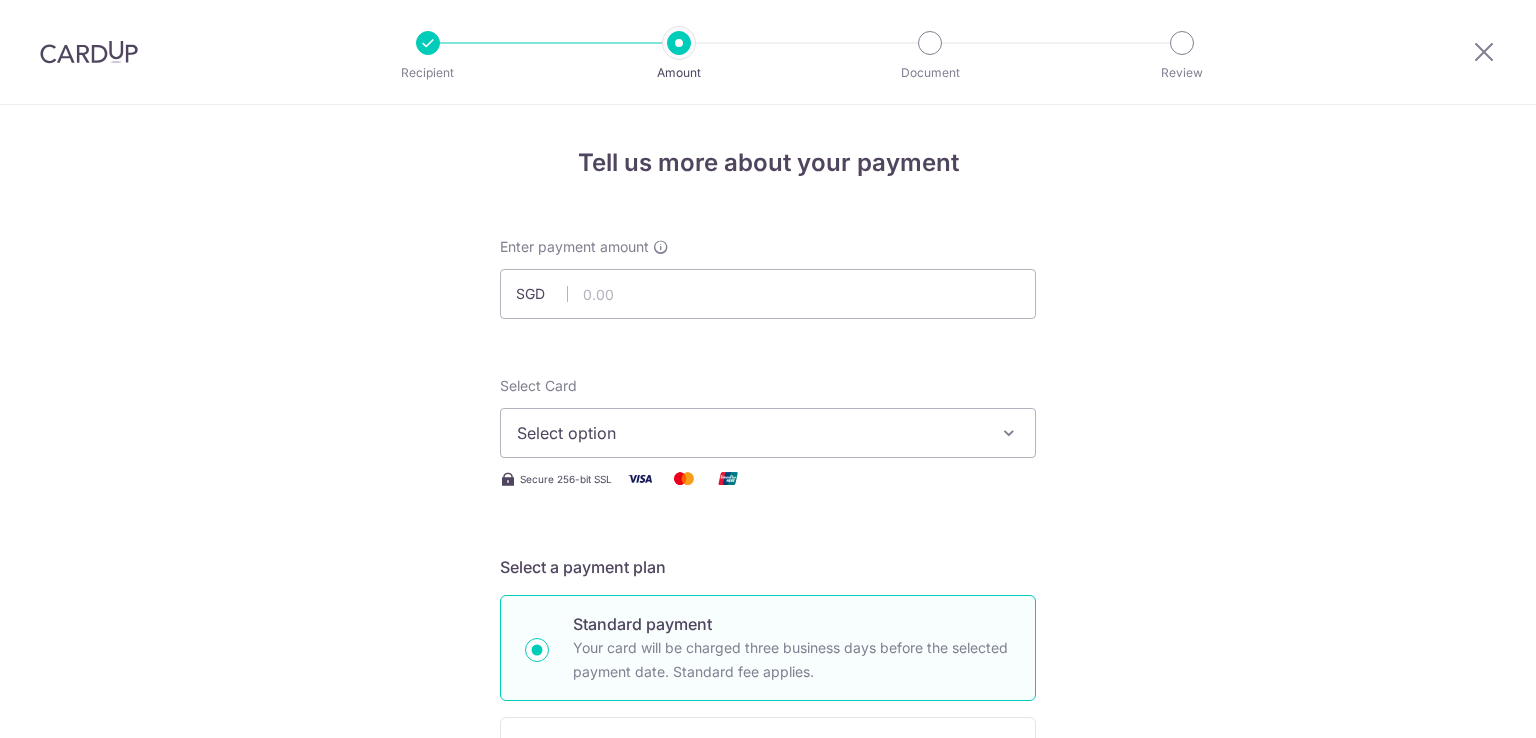 scroll, scrollTop: 0, scrollLeft: 0, axis: both 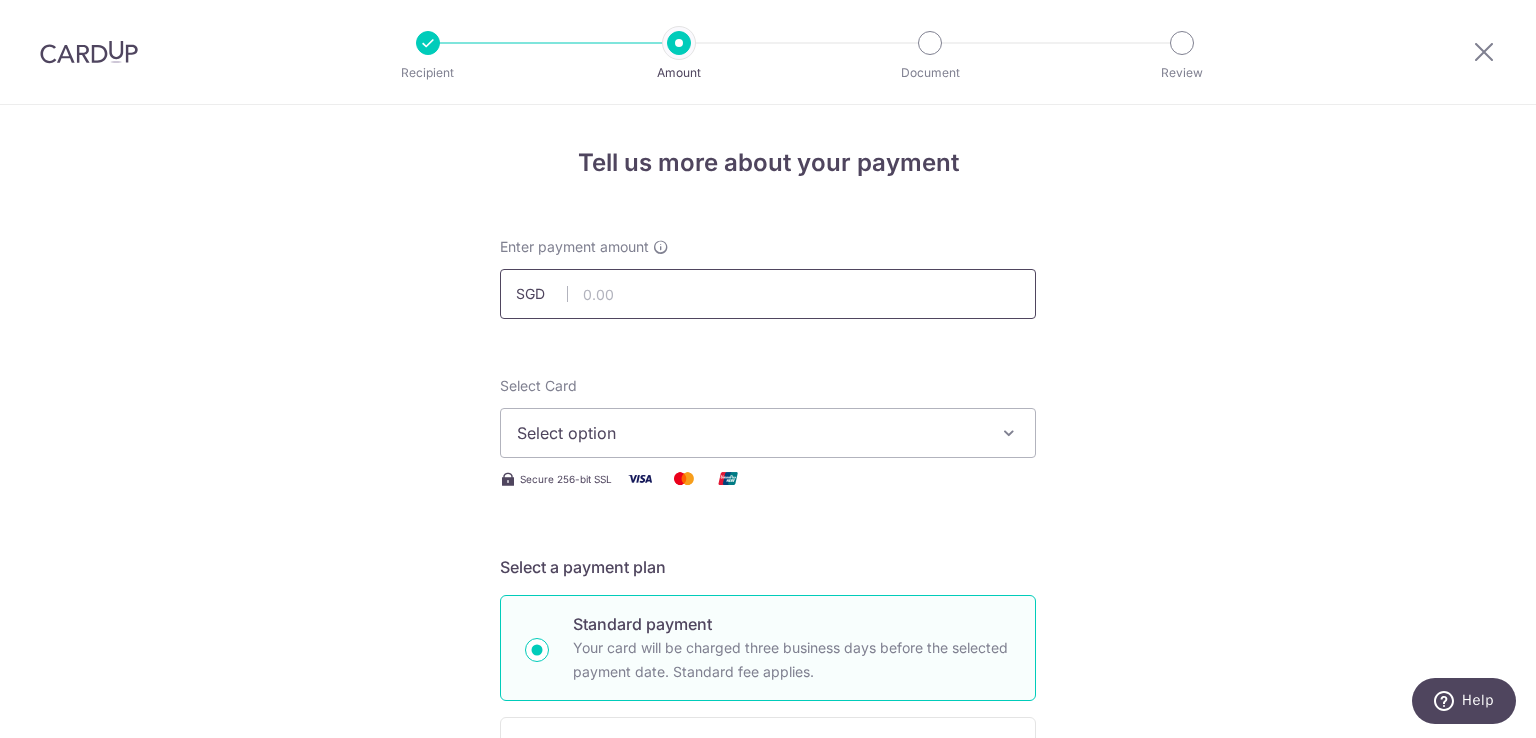 click at bounding box center (768, 294) 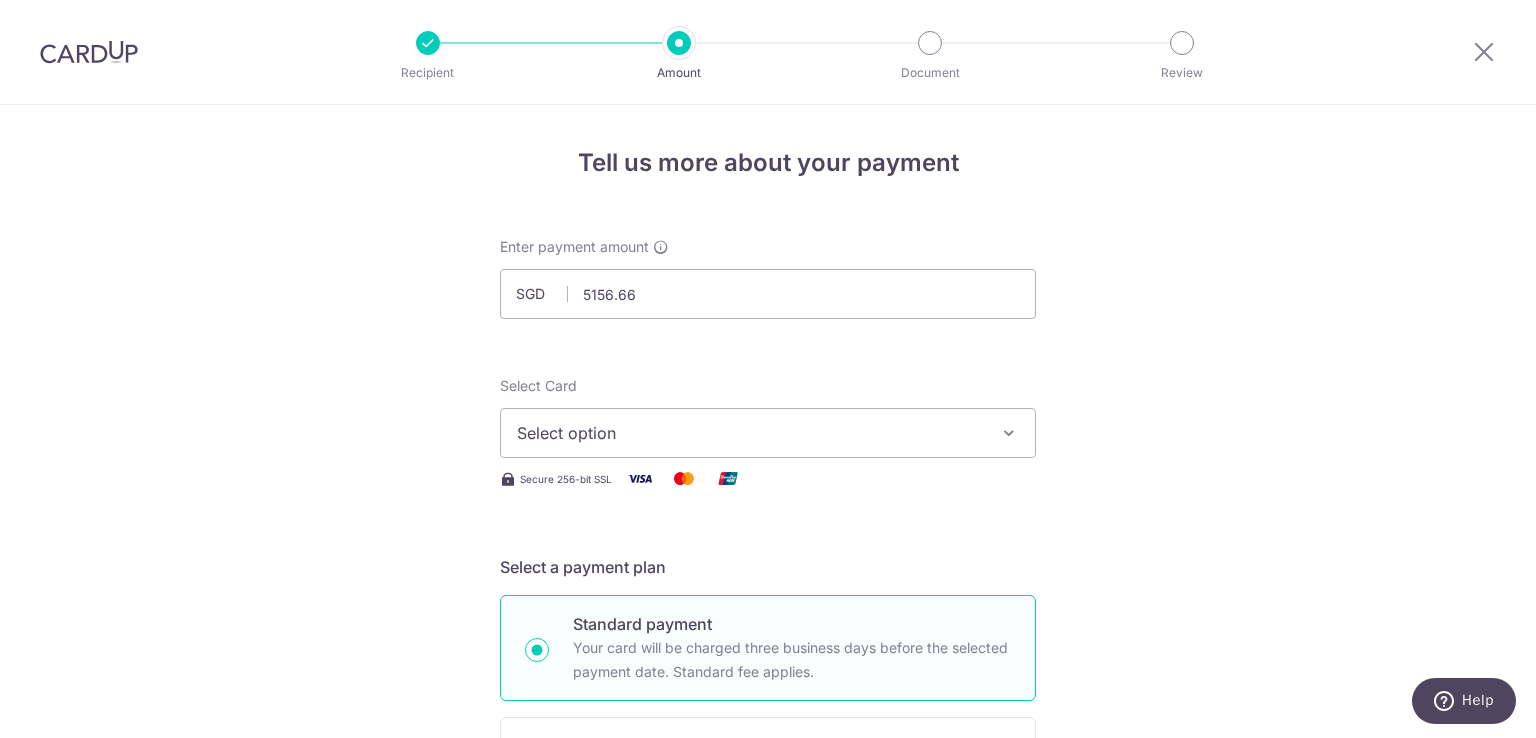 type on "5,156.66" 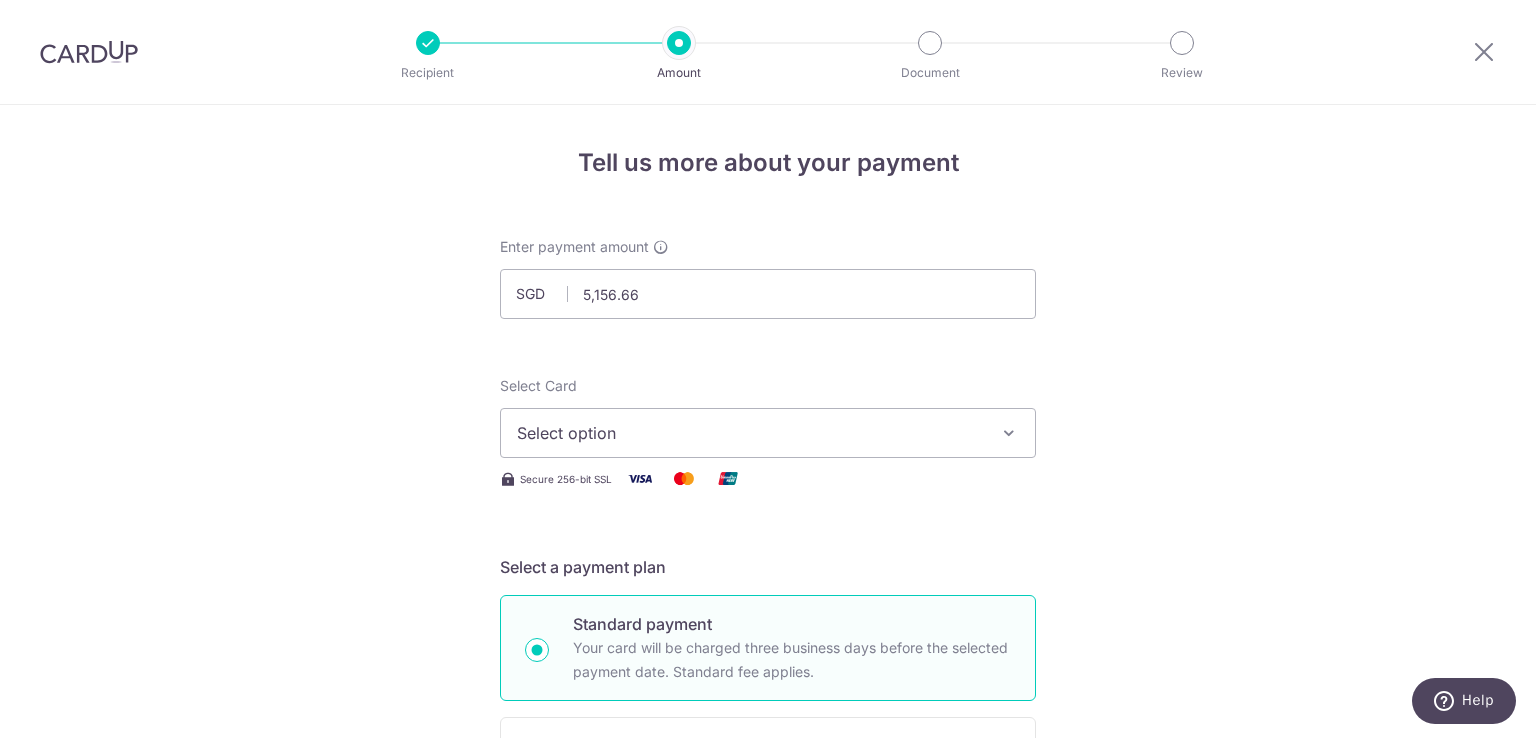 click on "Enter payment amount
SGD
5,156.66
5156.66
Select Card
Select option
Add credit card
Your Cards
**** 2949
**** 9719
Secure 256-bit SSL
Text
New card details
Card
Secure 256-bit SSL" at bounding box center [768, 1095] 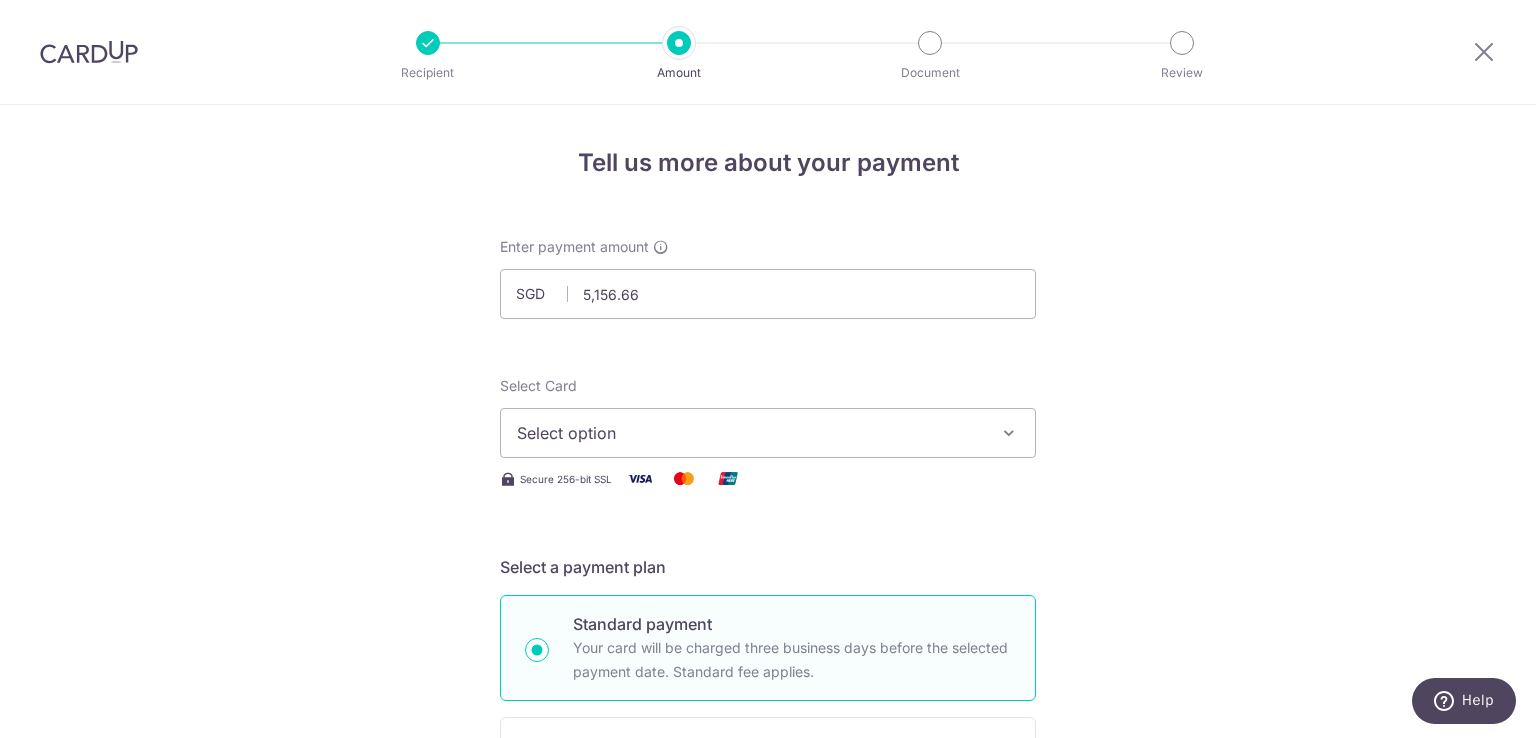 click on "Select option" at bounding box center [750, 433] 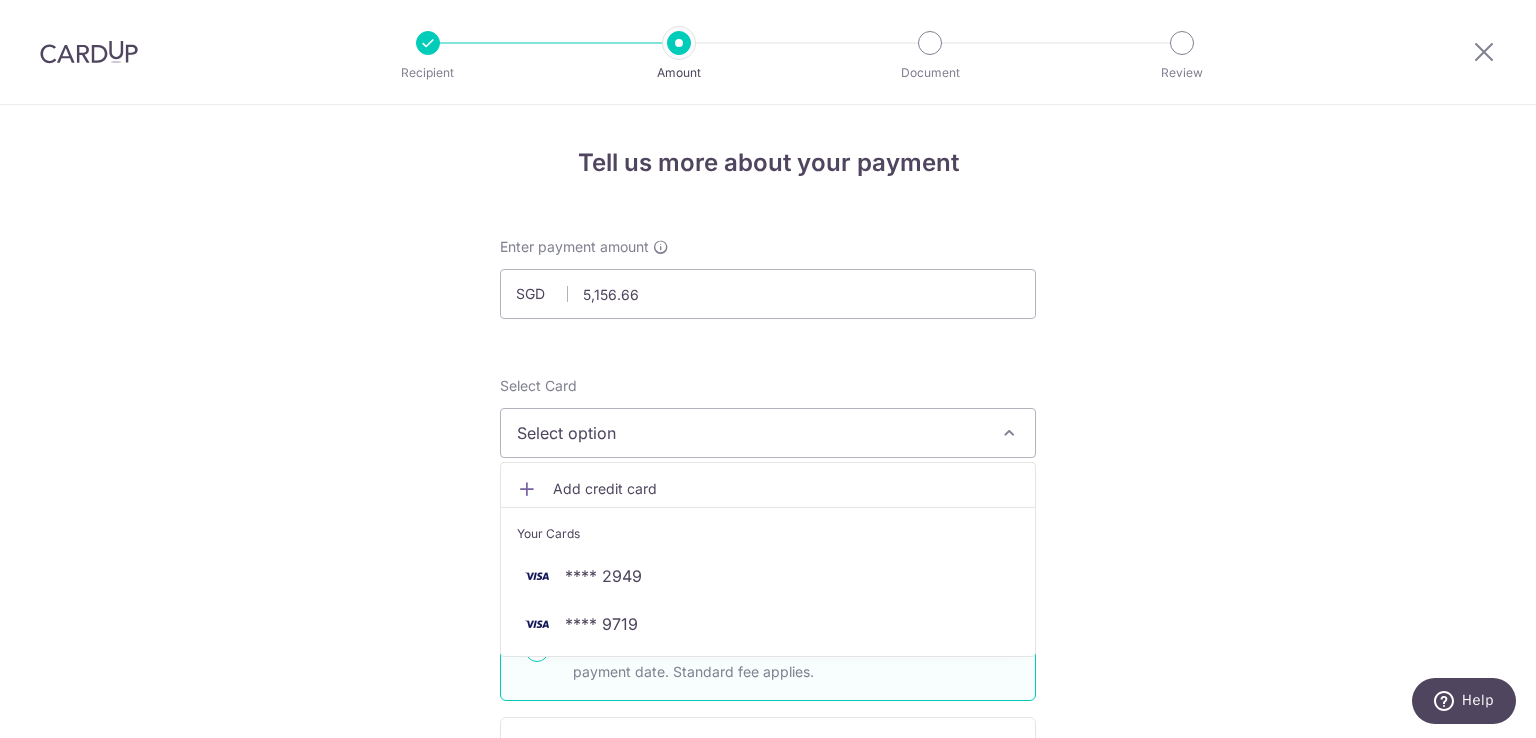 click on "Select Card
Select option
Add credit card
Your Cards
**** 2949
**** 9719" at bounding box center (768, 417) 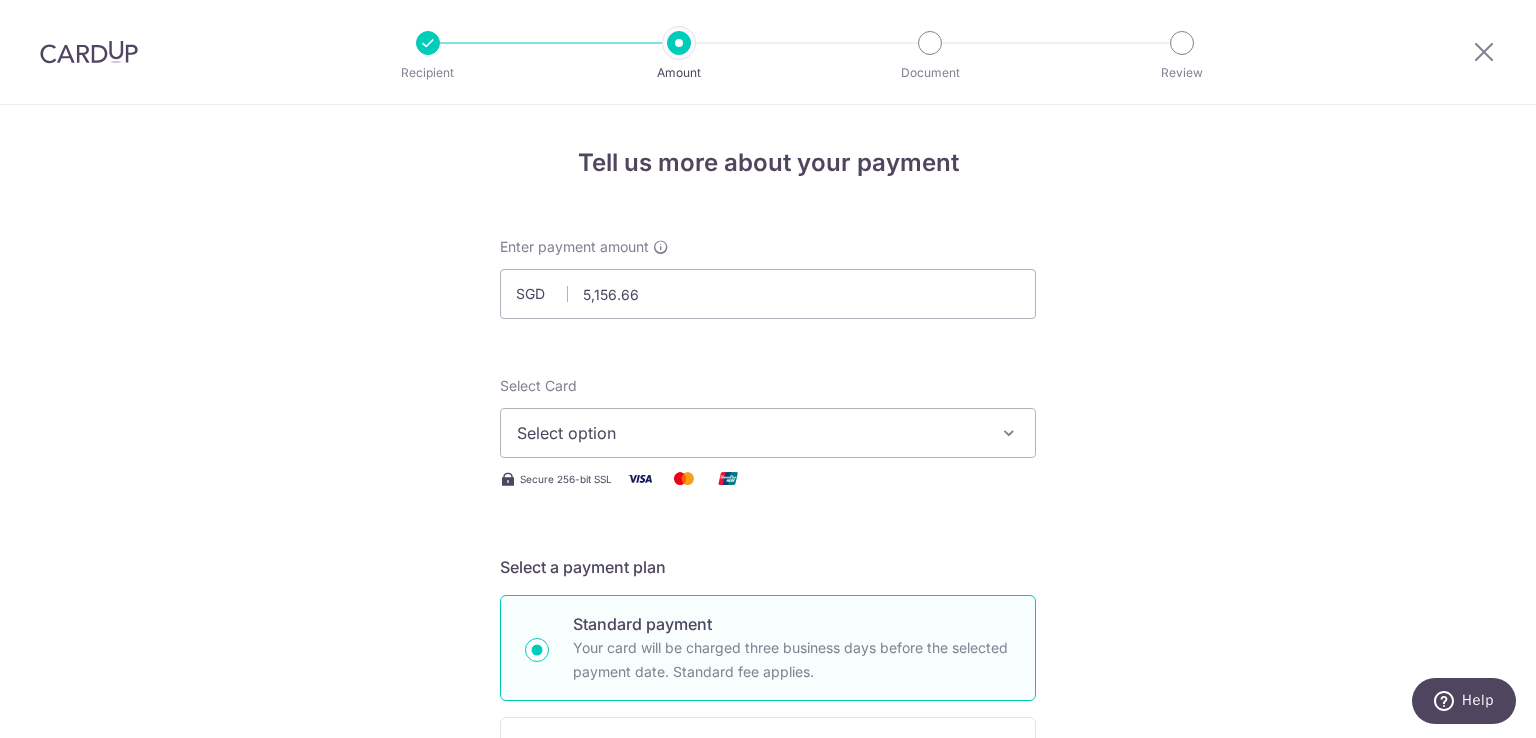 click on "Select option" at bounding box center [750, 433] 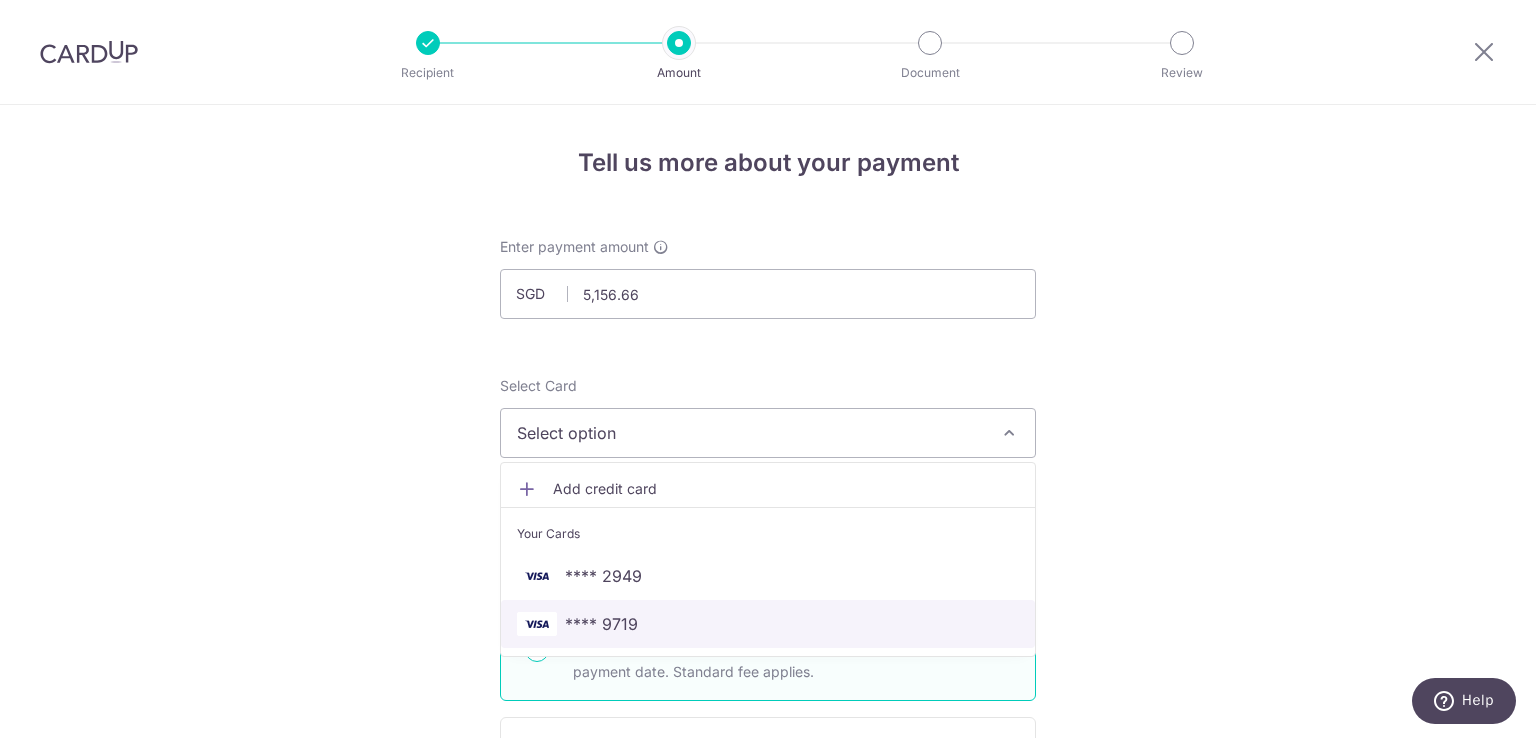 click on "**** 9719" at bounding box center [768, 624] 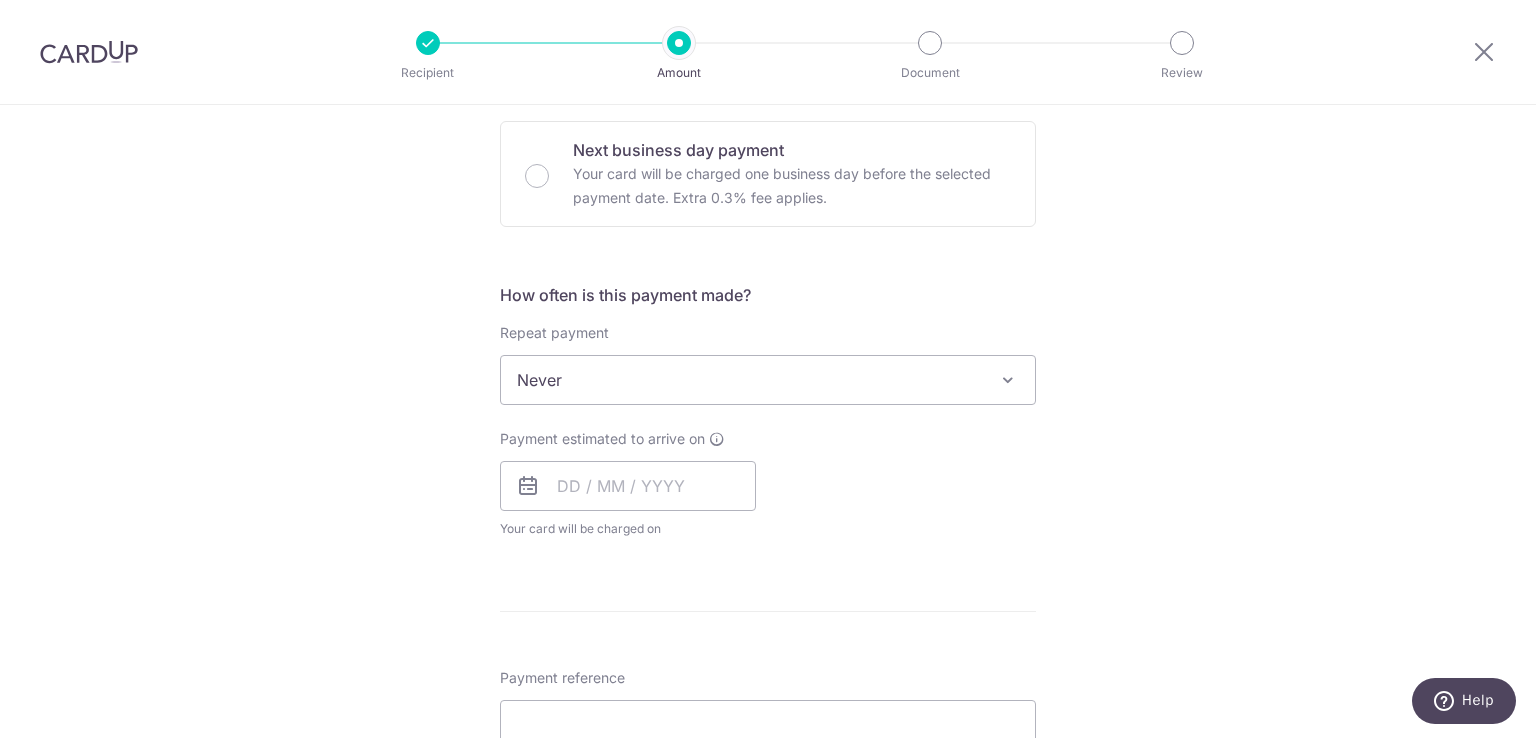 scroll, scrollTop: 700, scrollLeft: 0, axis: vertical 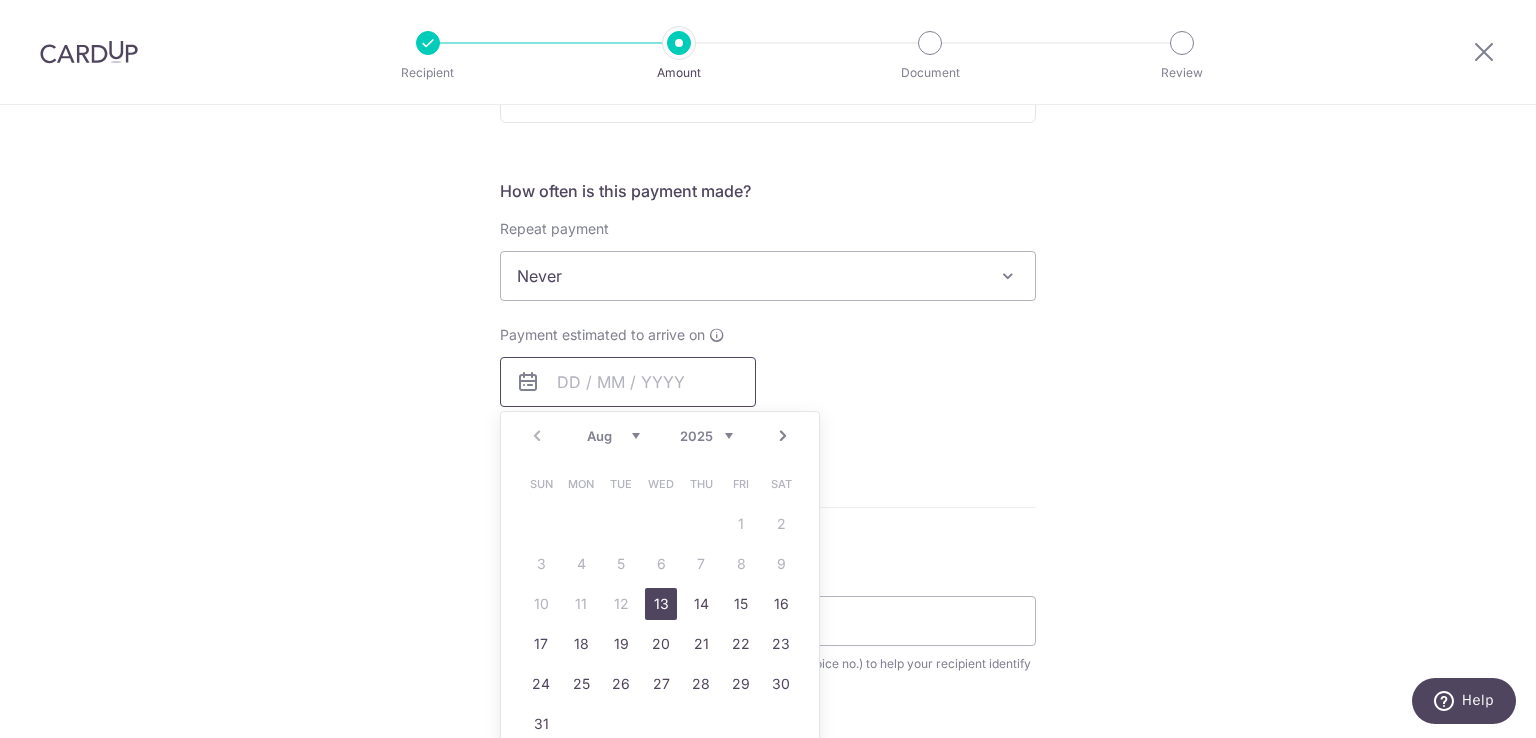 click at bounding box center (628, 382) 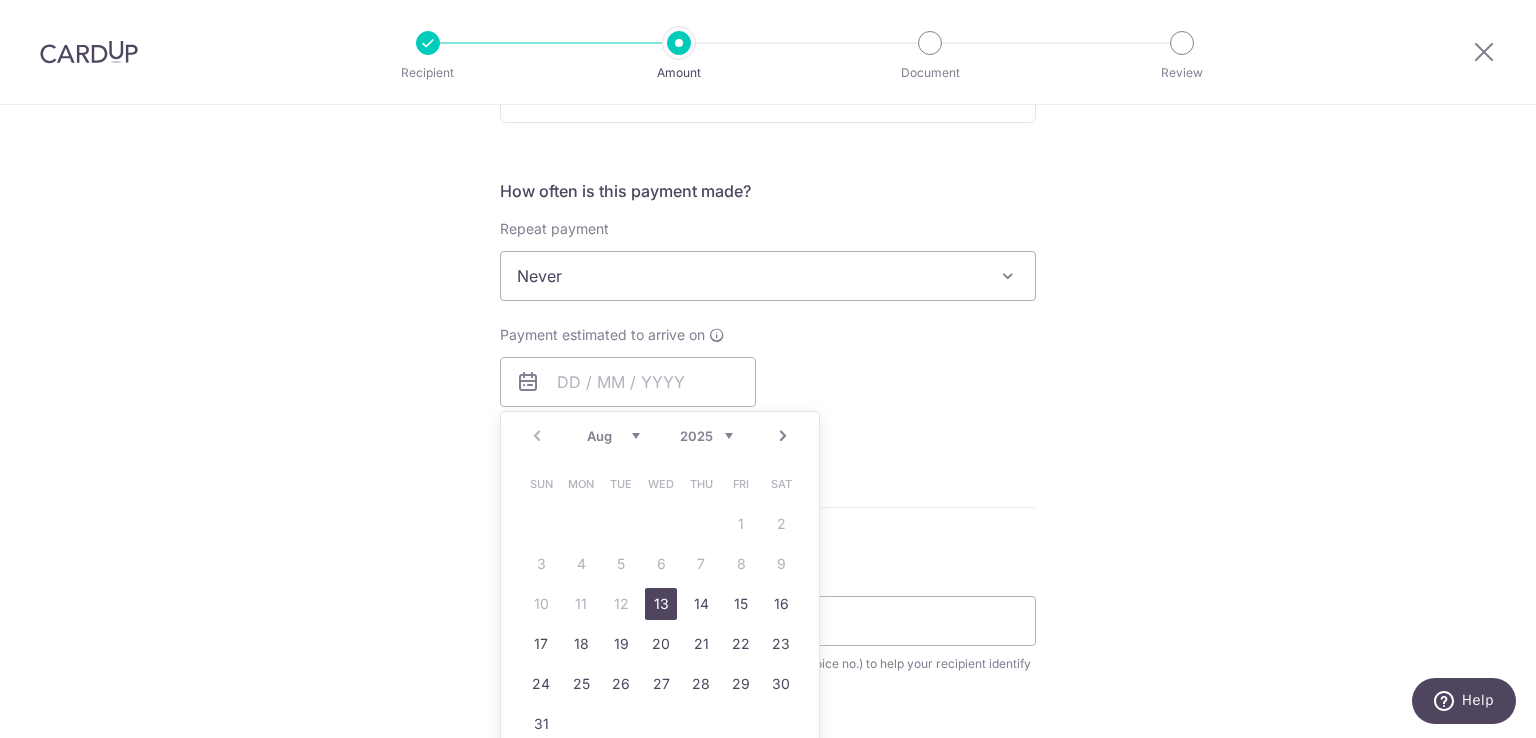 click on "13" at bounding box center (661, 604) 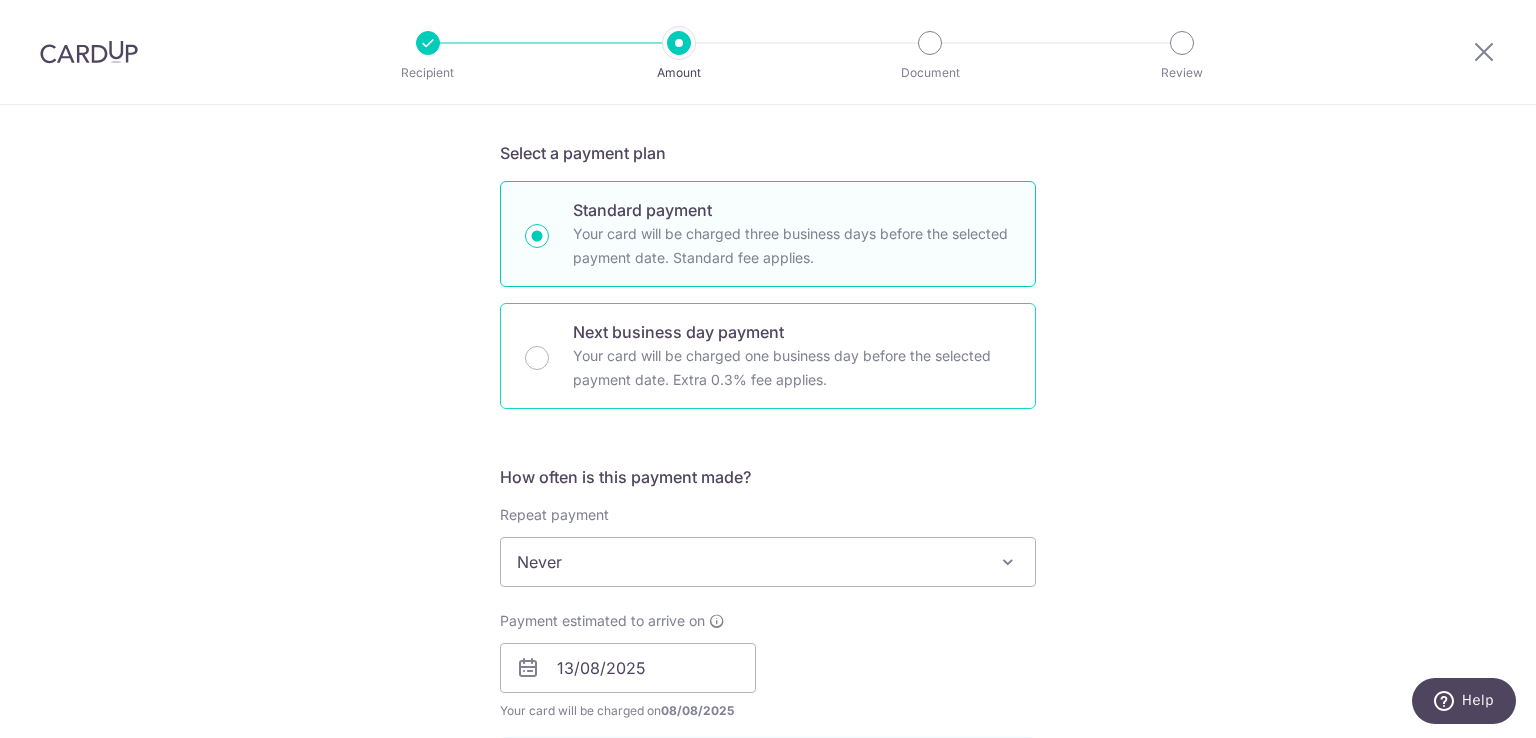 scroll, scrollTop: 400, scrollLeft: 0, axis: vertical 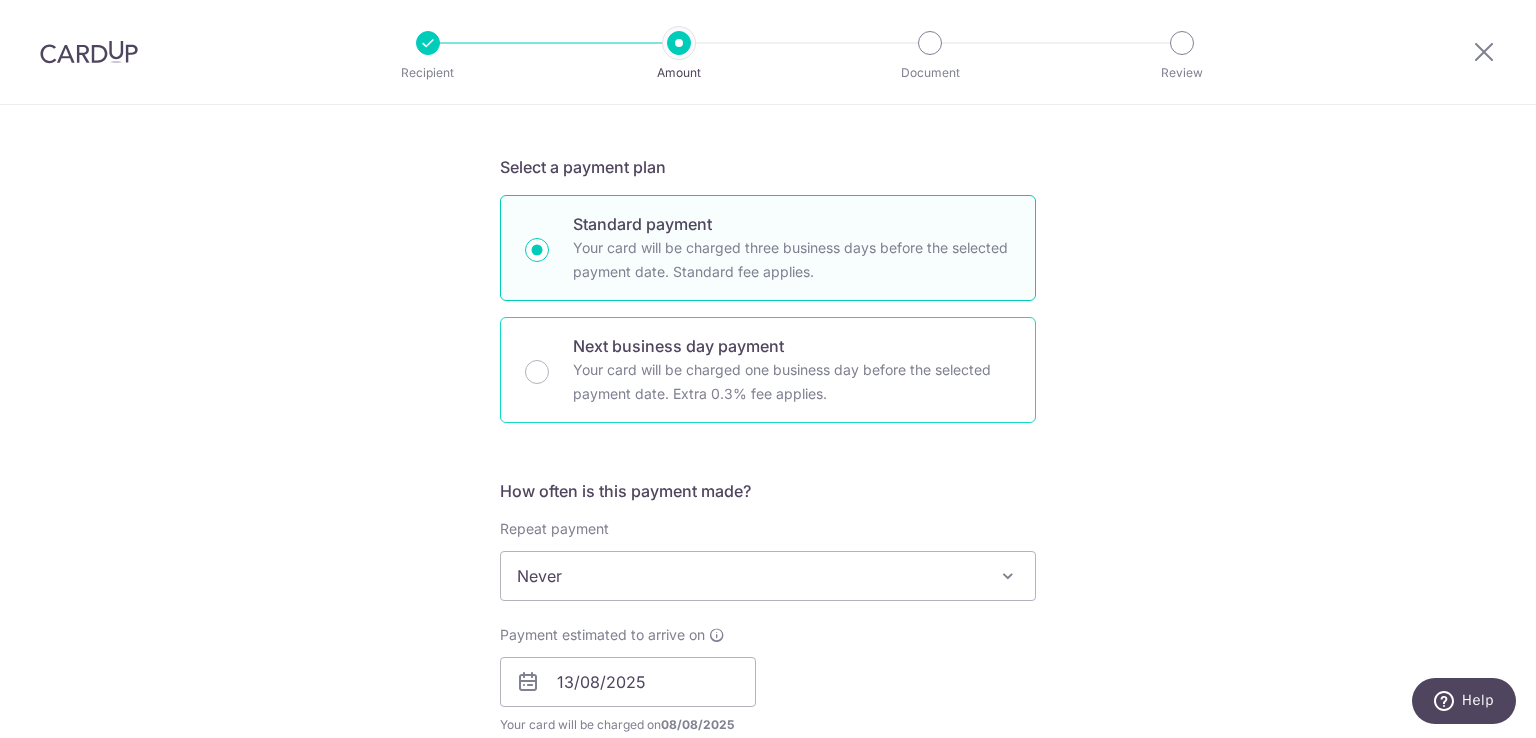 click on "Next business day payment" at bounding box center [792, 346] 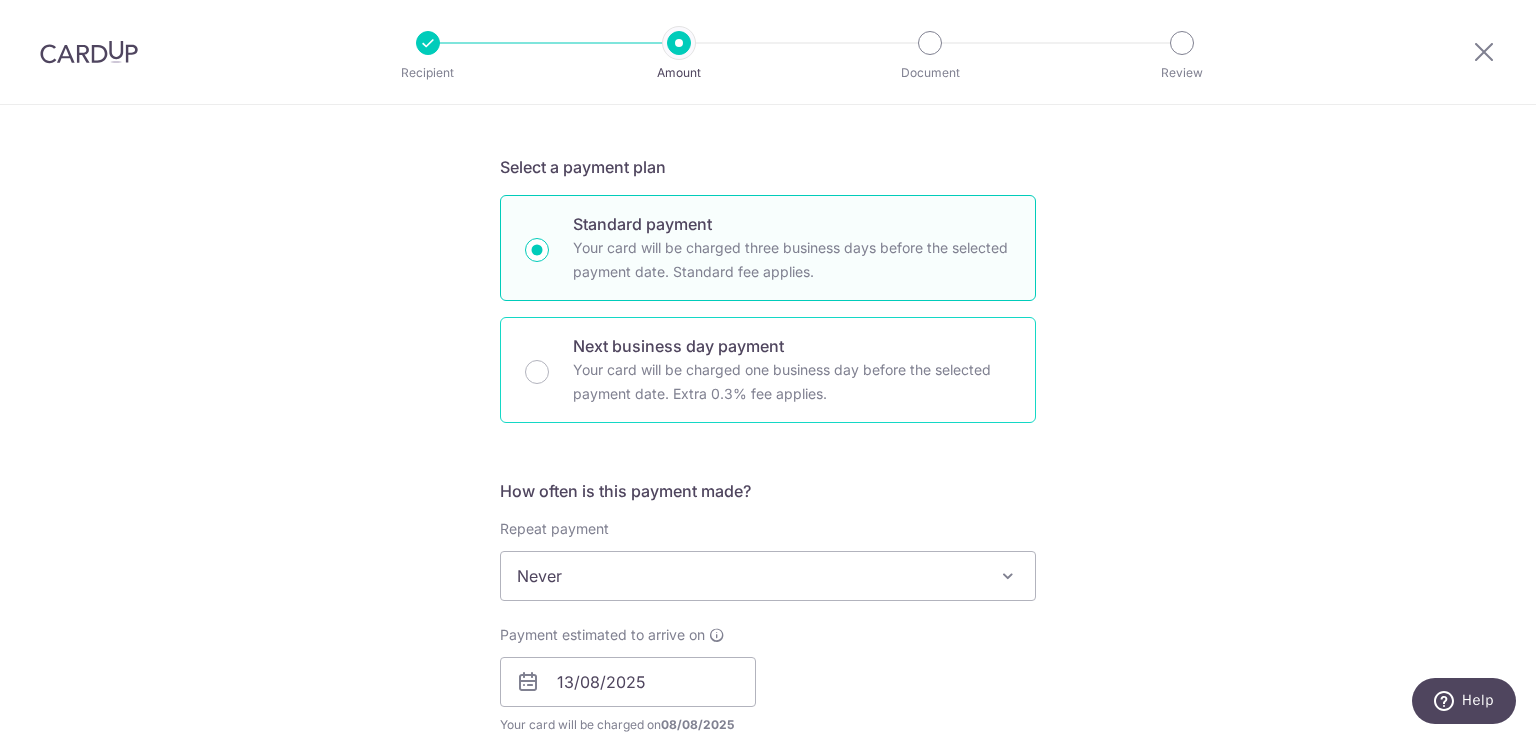 radio on "false" 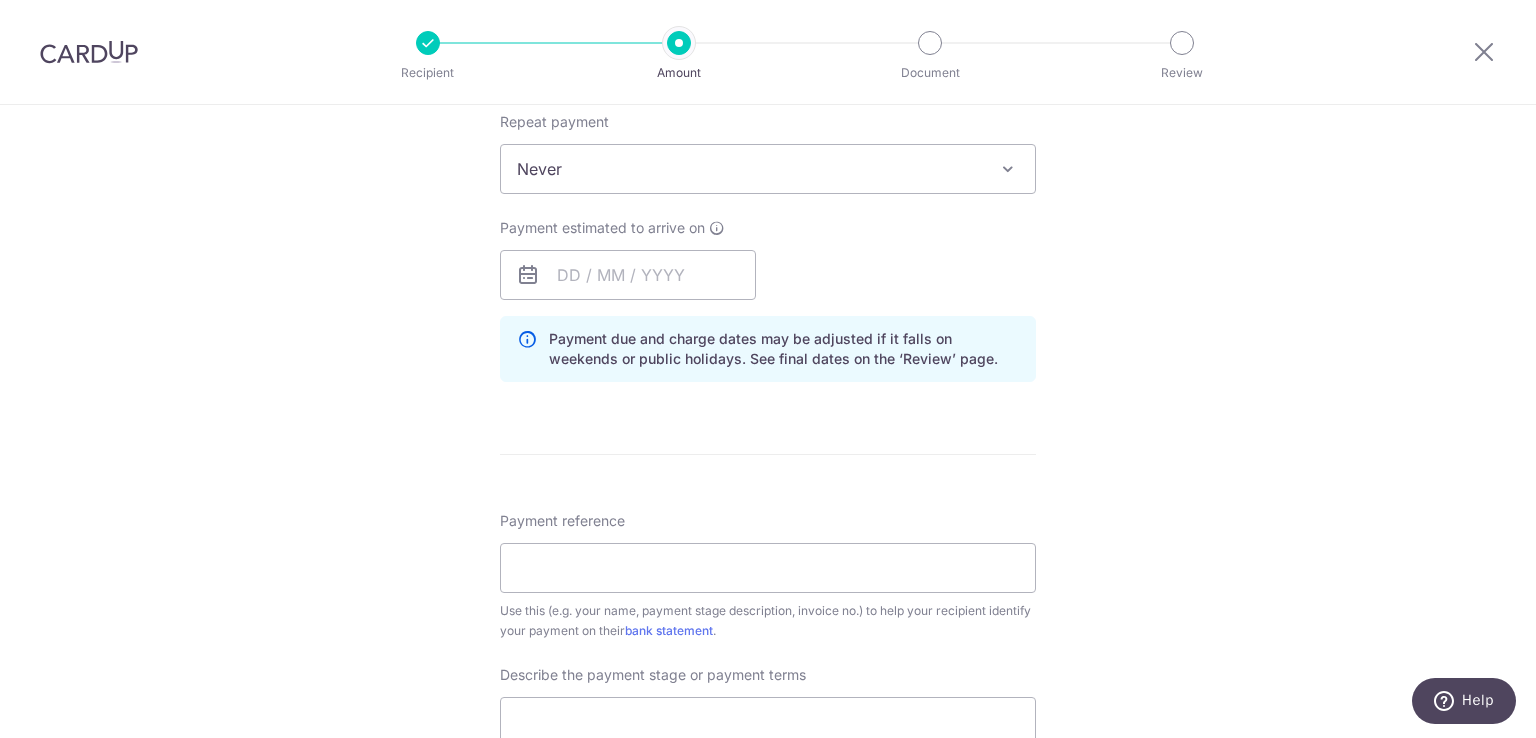 scroll, scrollTop: 700, scrollLeft: 0, axis: vertical 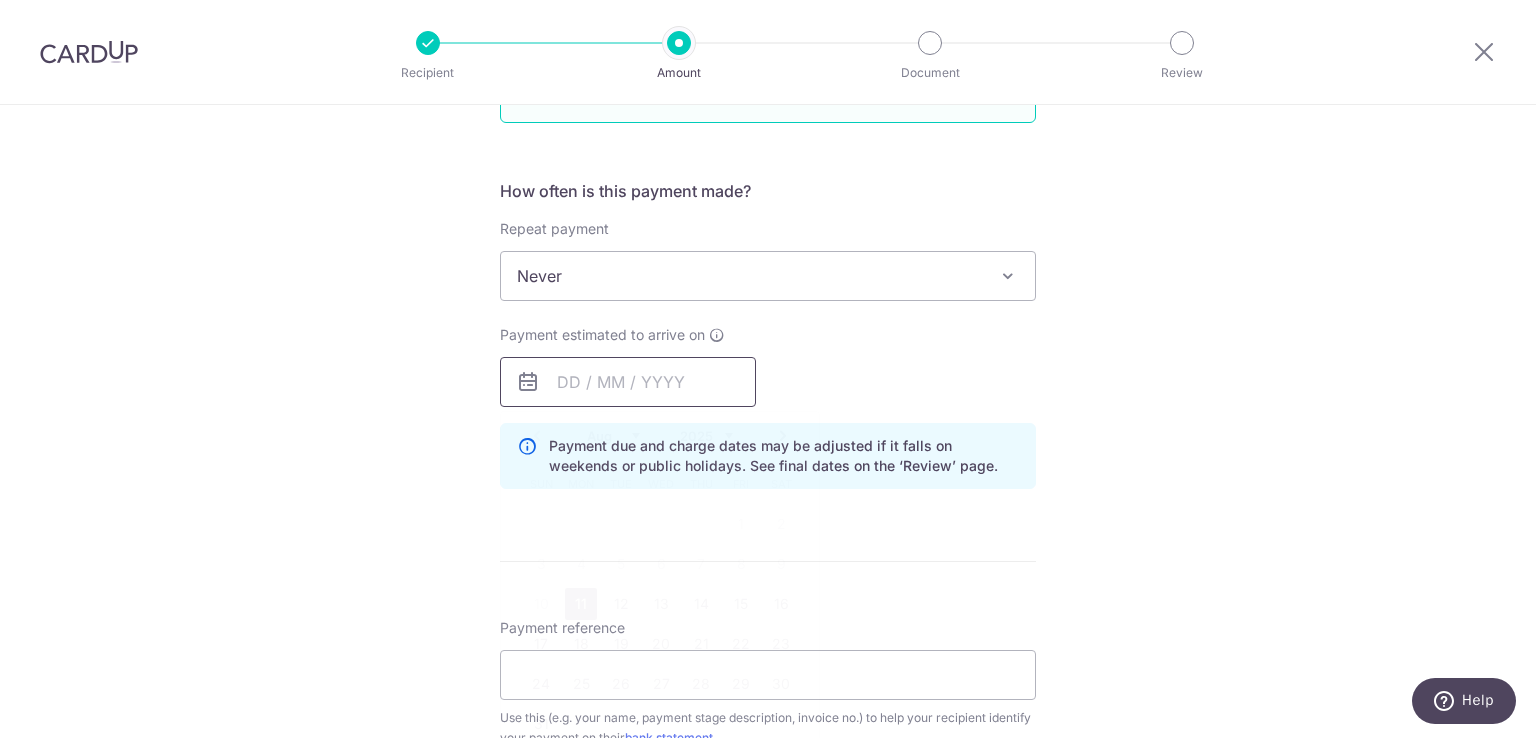 click at bounding box center (628, 382) 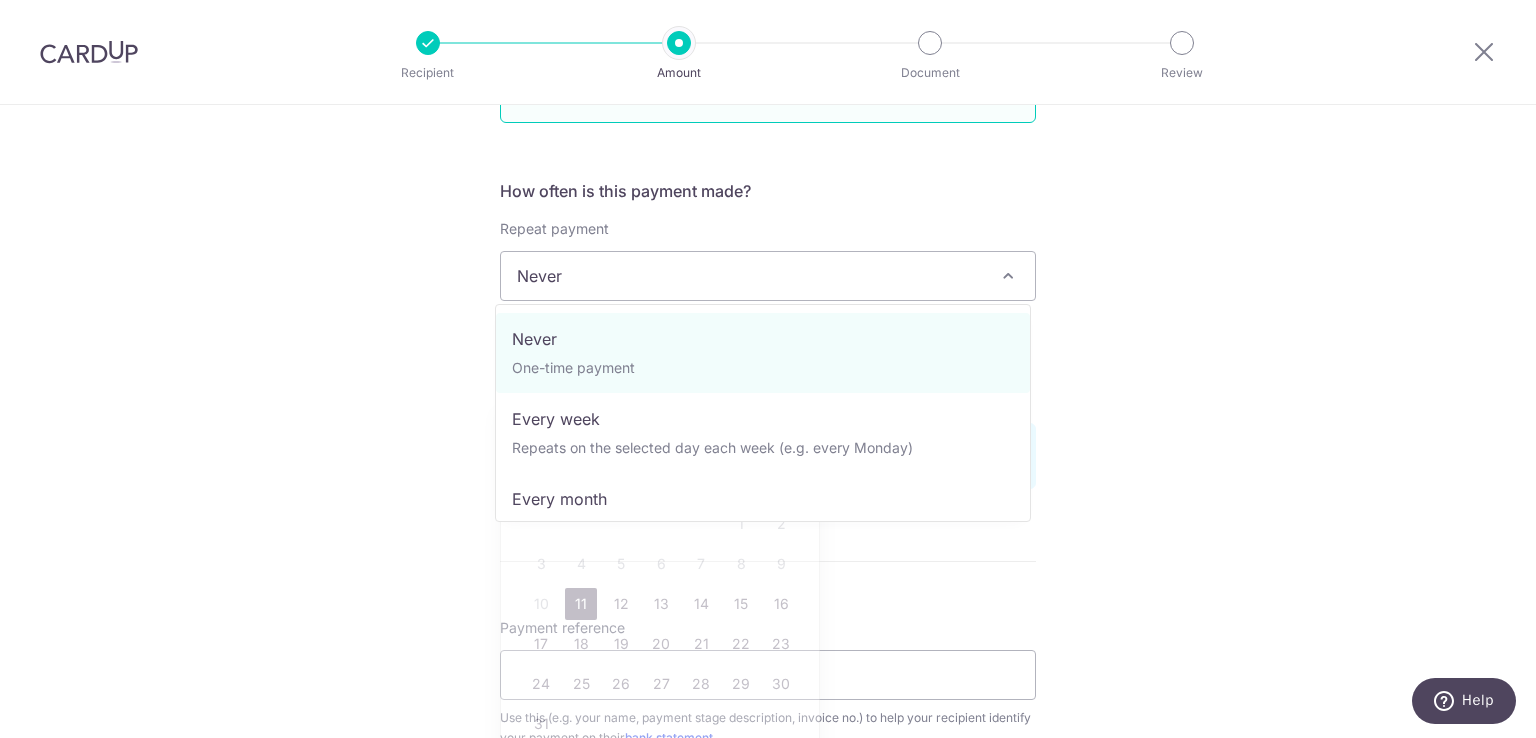 drag, startPoint x: 667, startPoint y: 289, endPoint x: 665, endPoint y: 309, distance: 20.09975 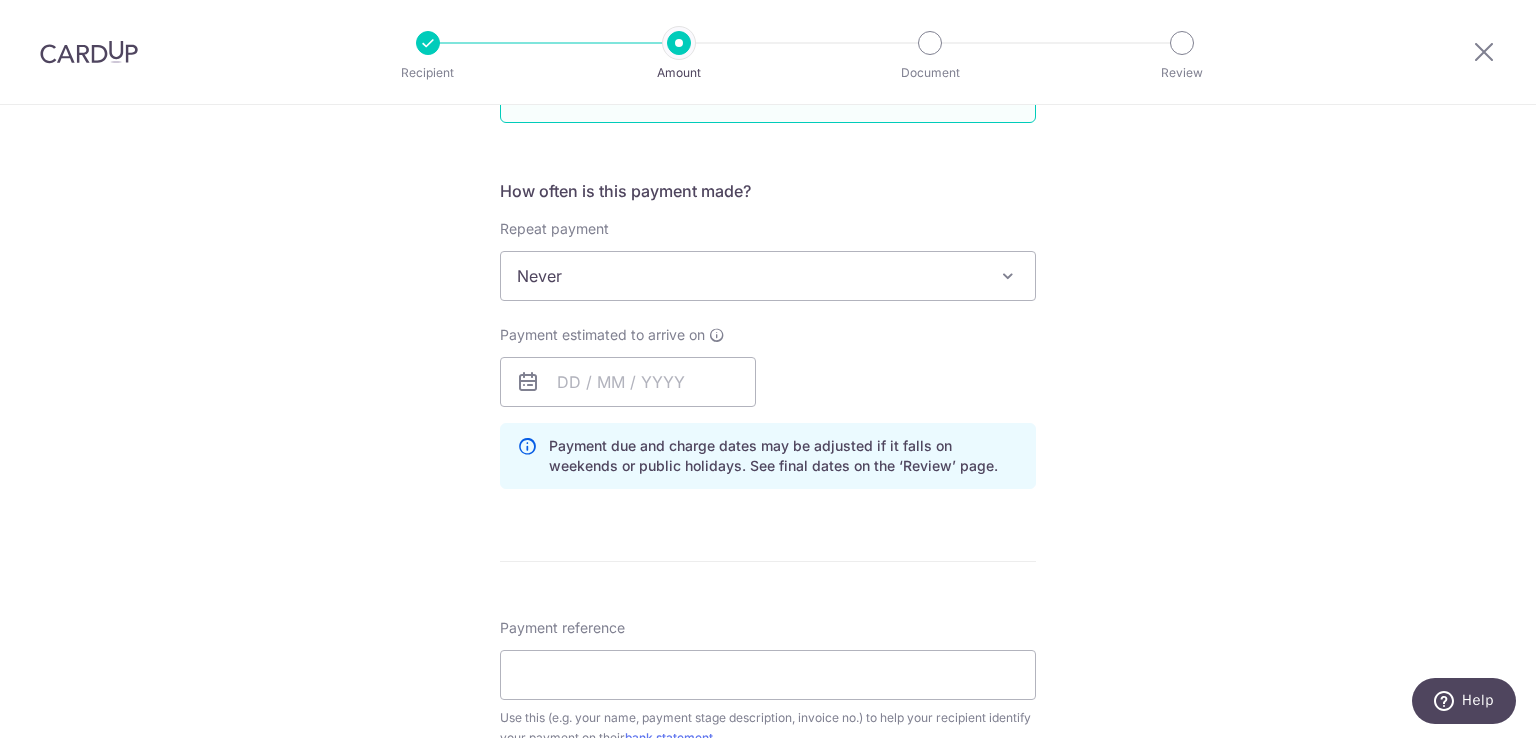 click on "Never" at bounding box center [768, 276] 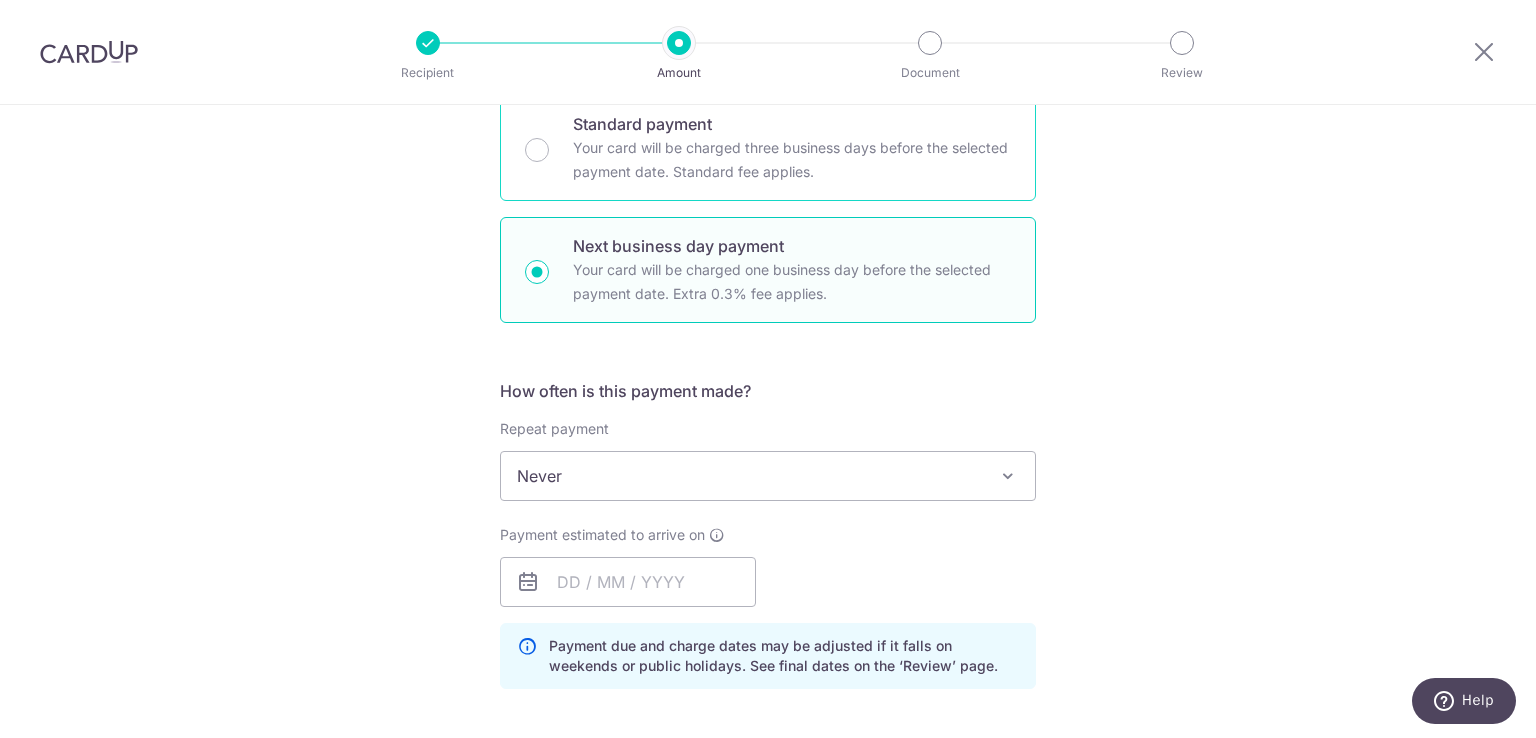 click on "Standard payment
Your card will be charged three business days before the selected payment date. Standard fee applies." at bounding box center [768, 148] 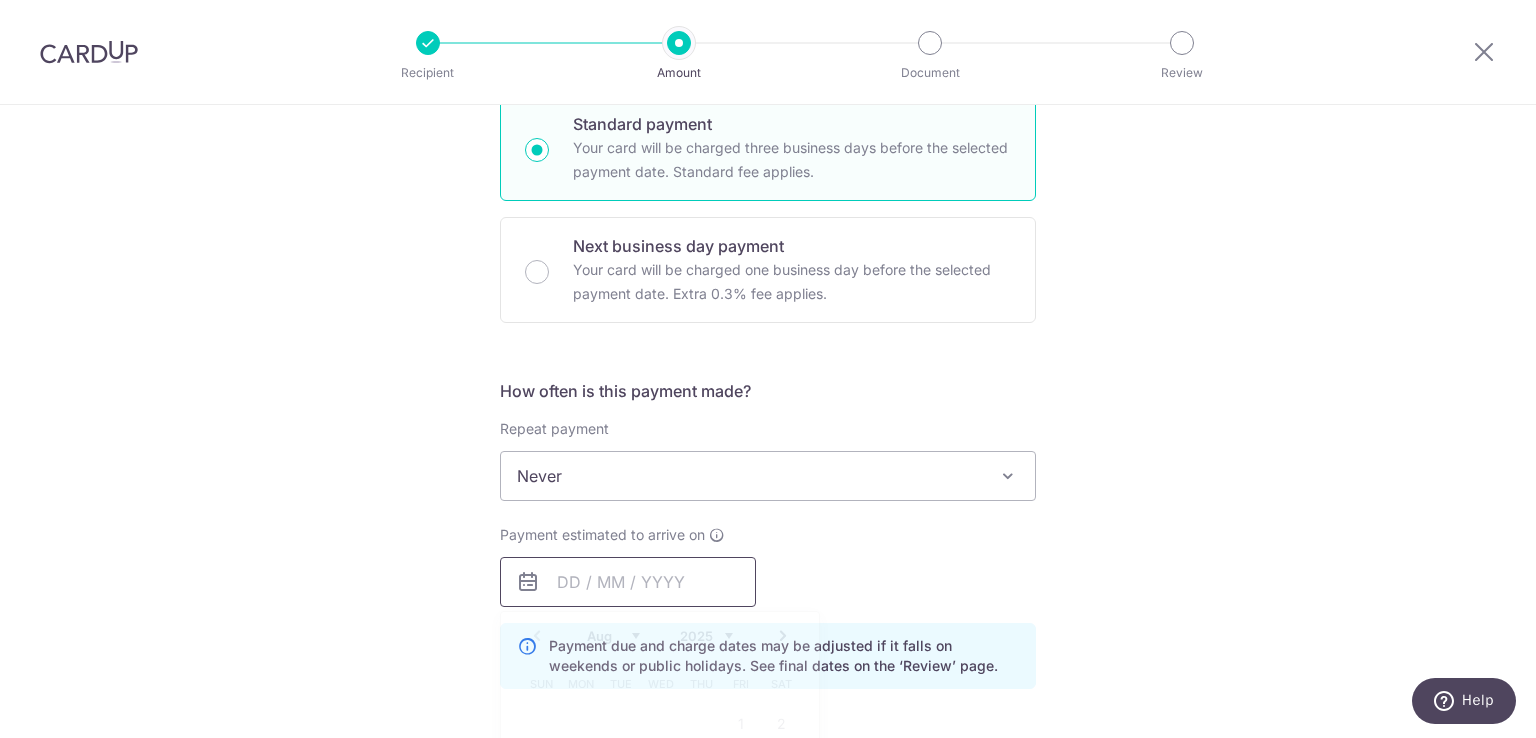 click at bounding box center [628, 582] 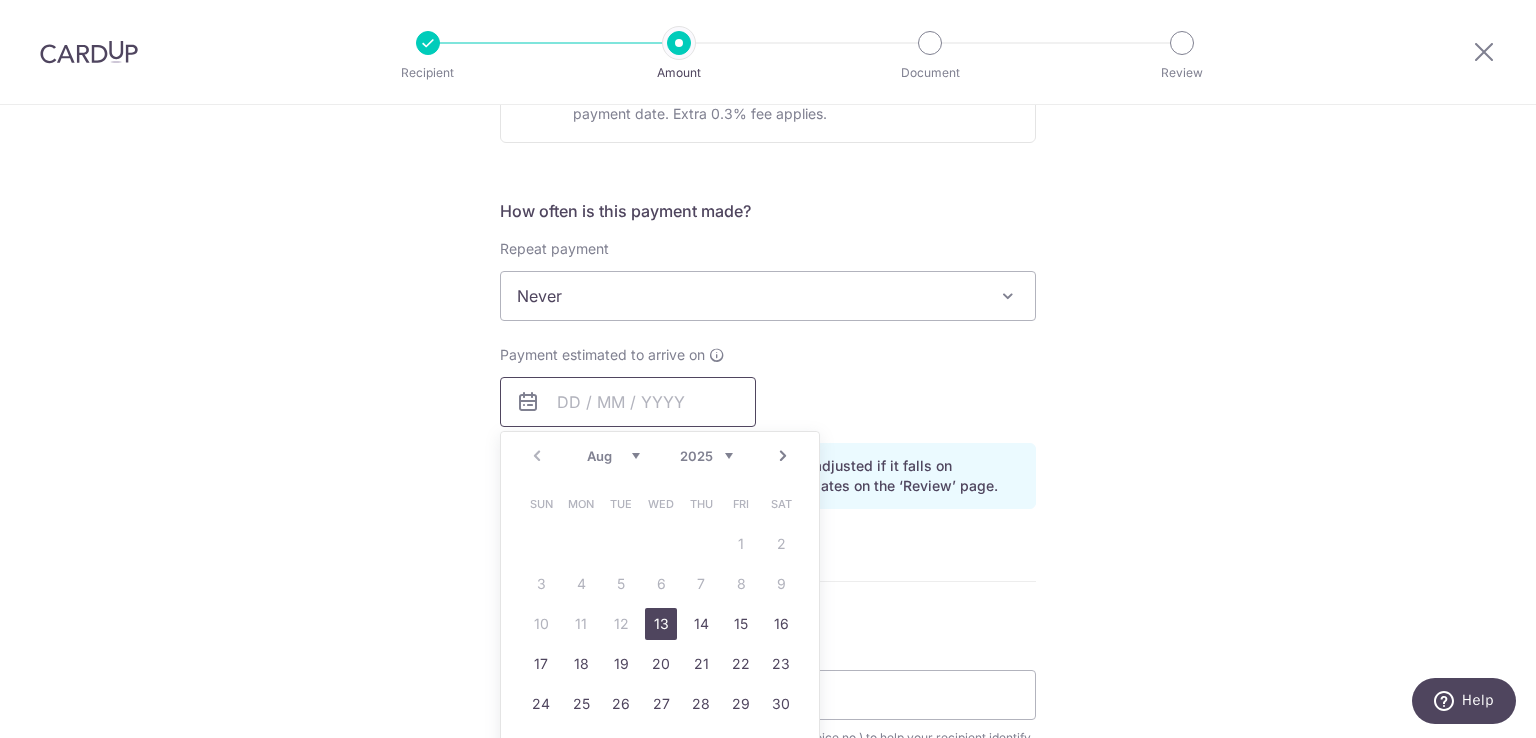 scroll, scrollTop: 800, scrollLeft: 0, axis: vertical 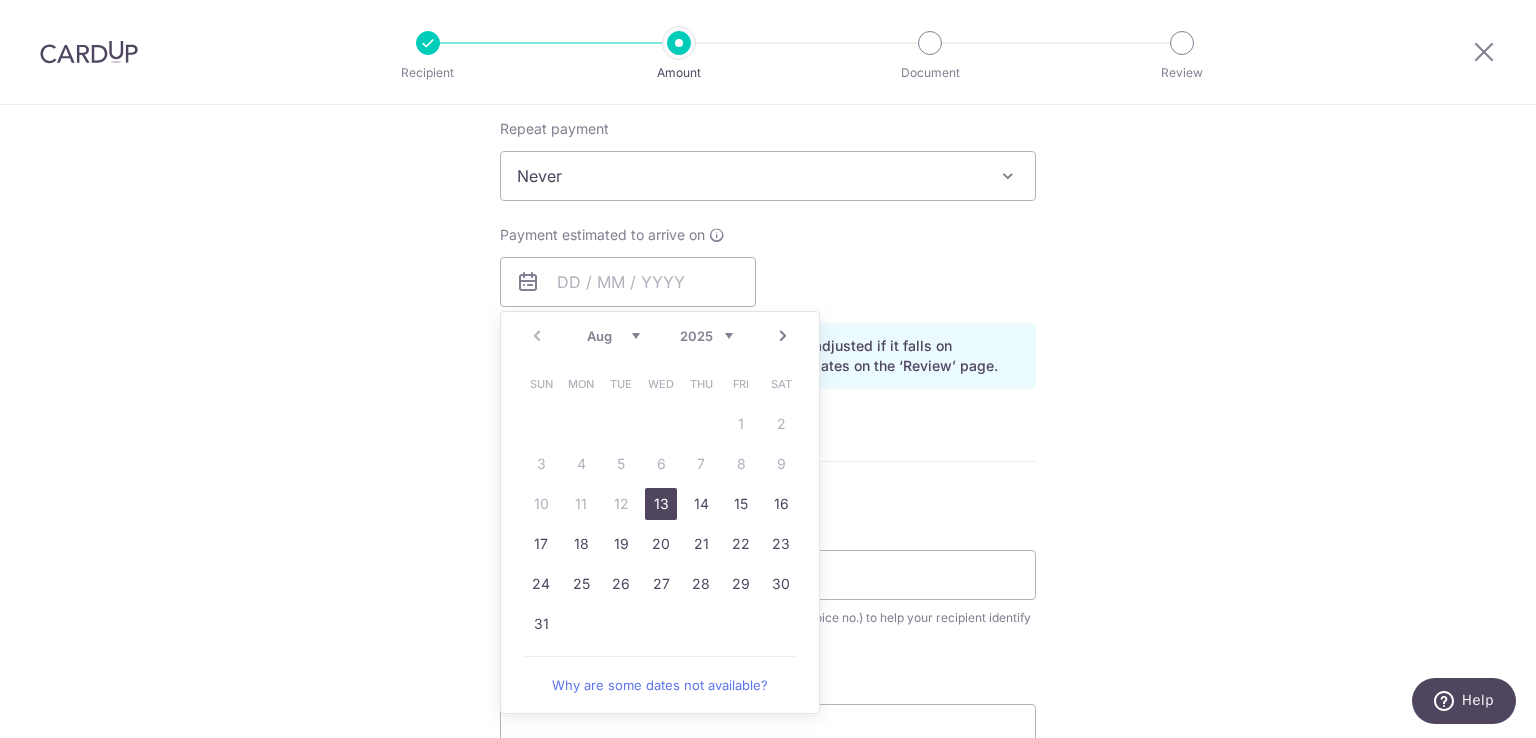 drag, startPoint x: 655, startPoint y: 501, endPoint x: 799, endPoint y: 482, distance: 145.24806 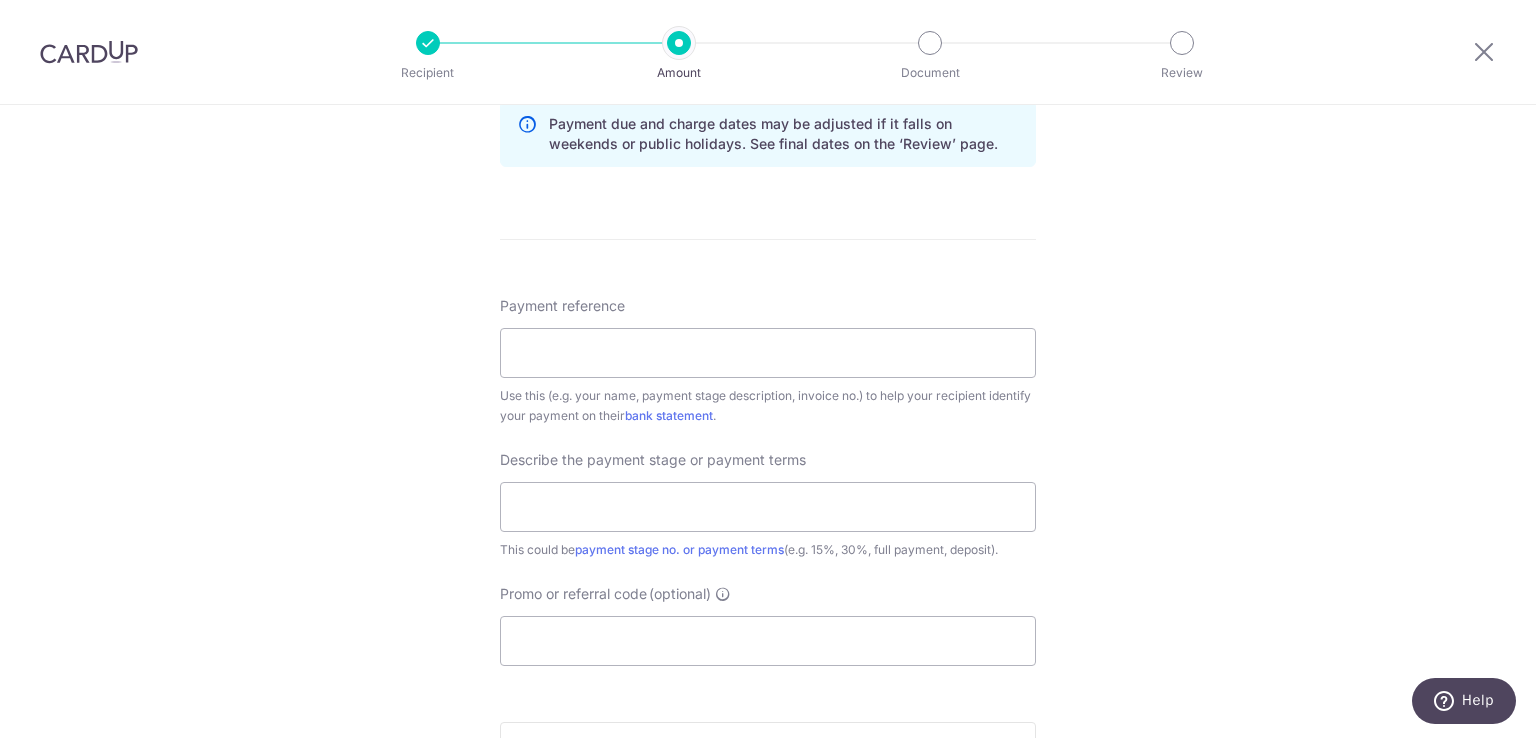 scroll, scrollTop: 1200, scrollLeft: 0, axis: vertical 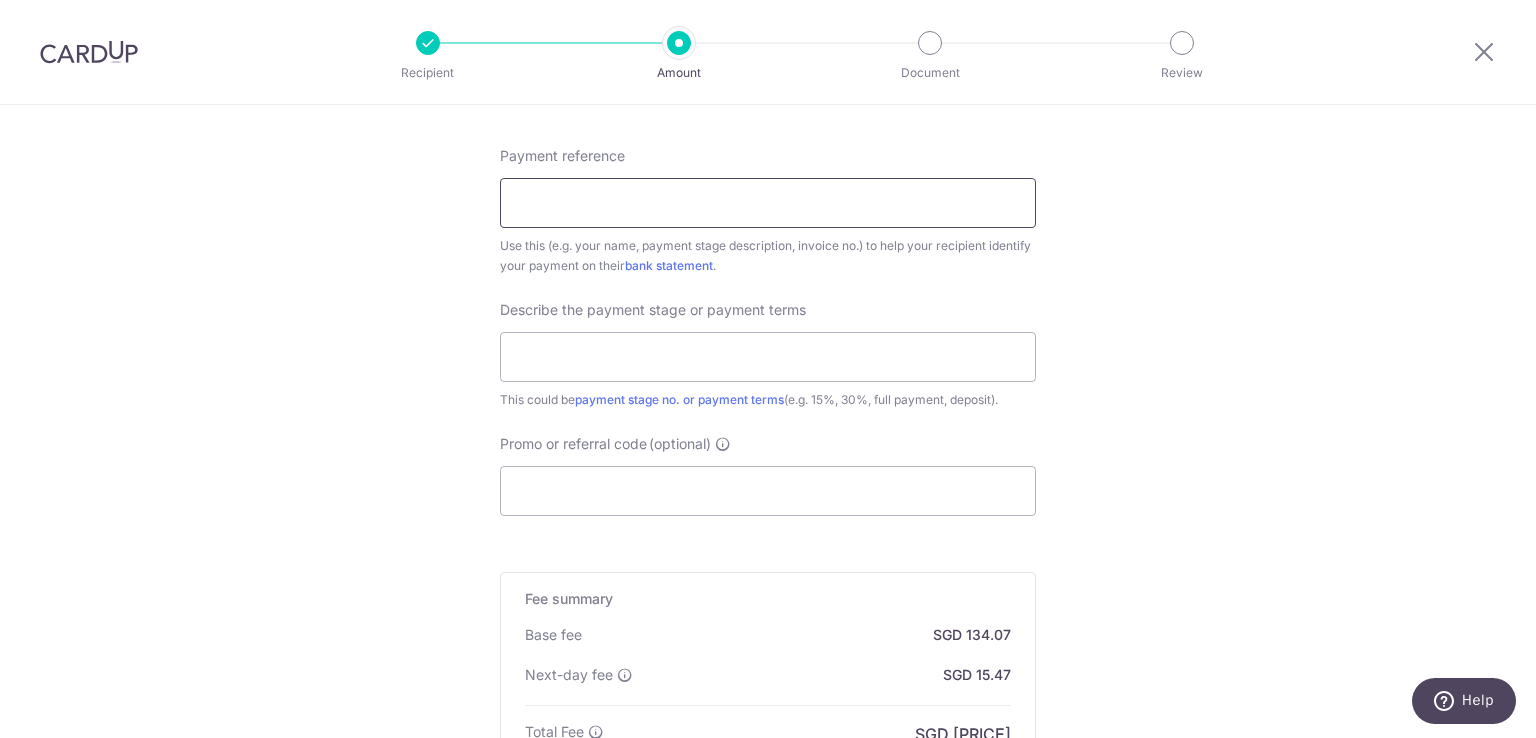 click on "Payment reference" at bounding box center [768, 203] 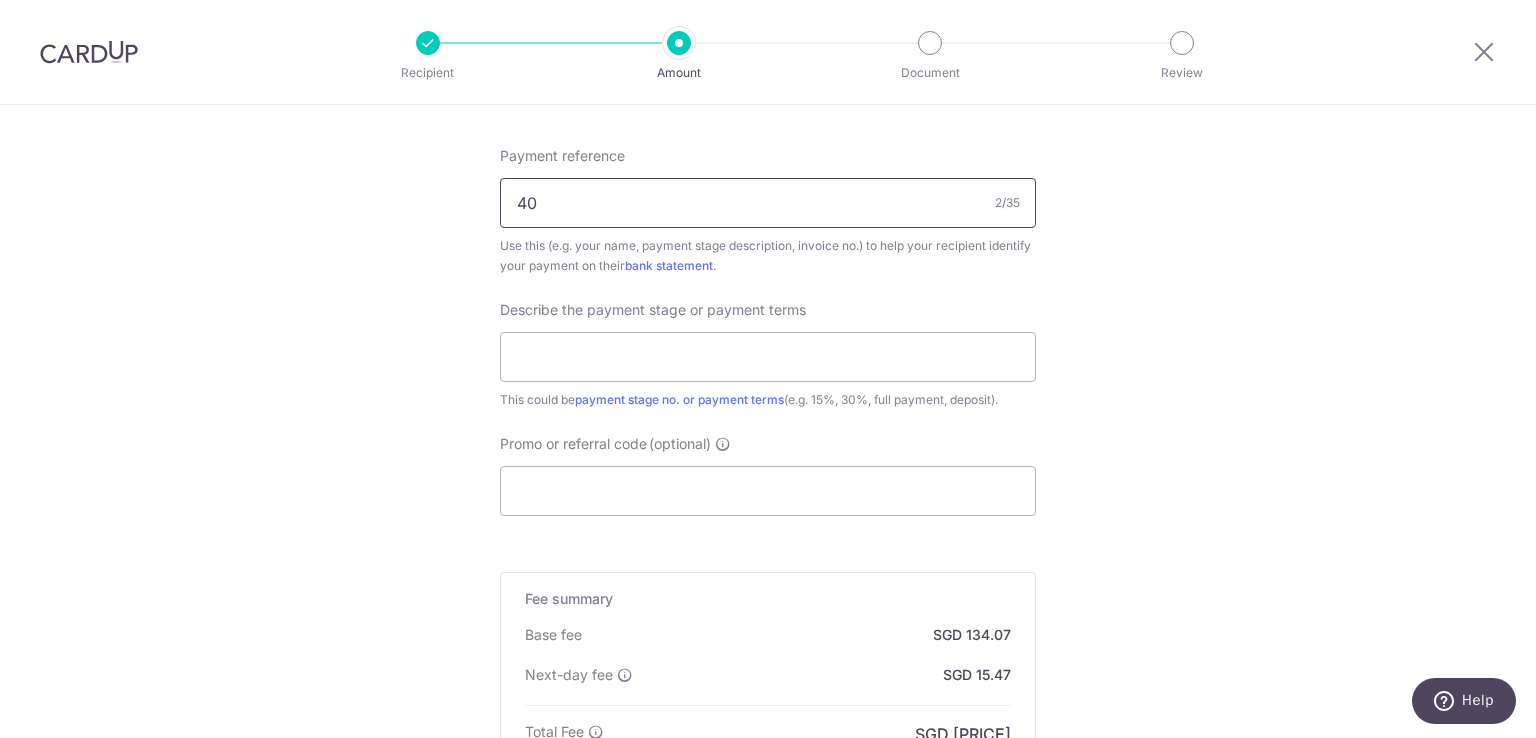 type on "40%" 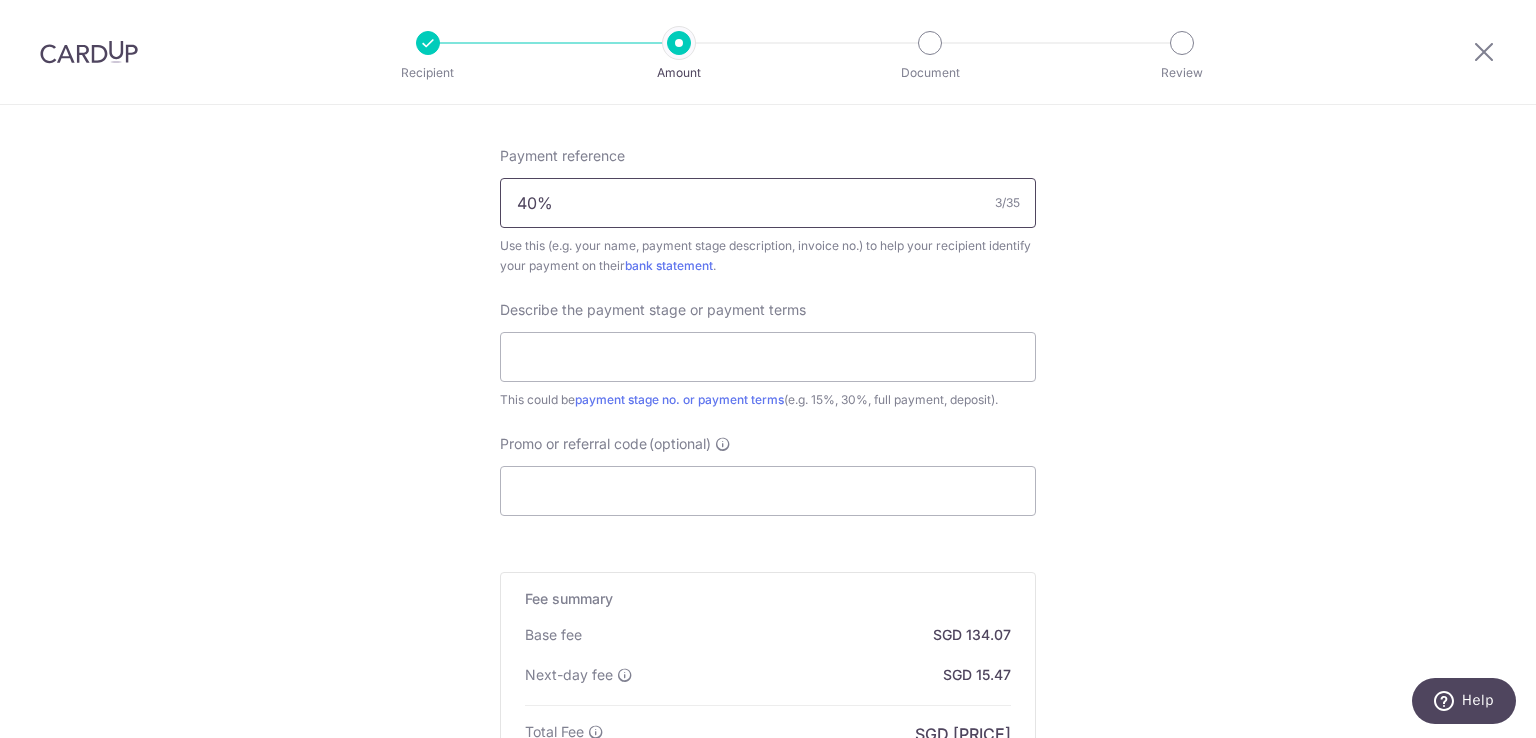 drag, startPoint x: 656, startPoint y: 199, endPoint x: 403, endPoint y: 198, distance: 253.00198 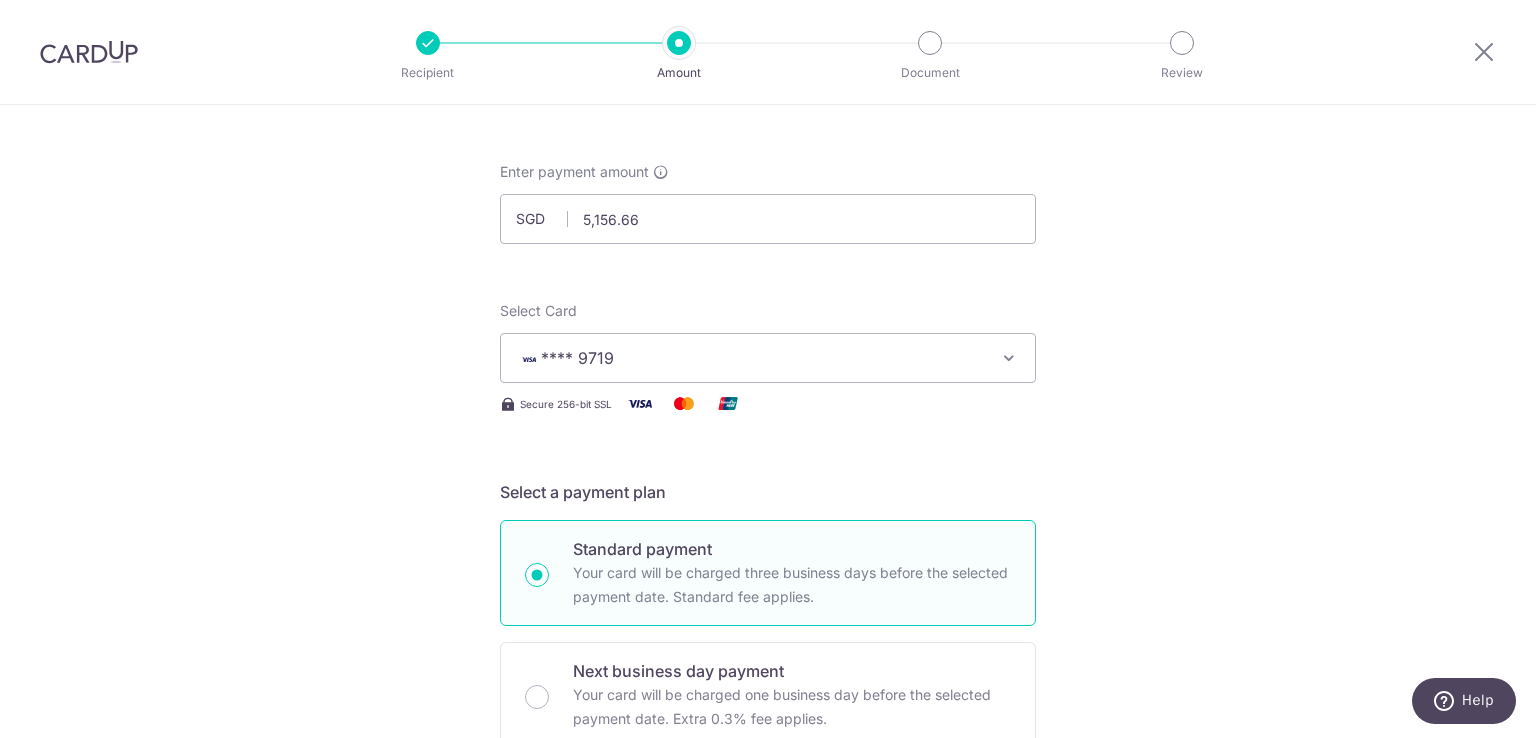 scroll, scrollTop: 0, scrollLeft: 0, axis: both 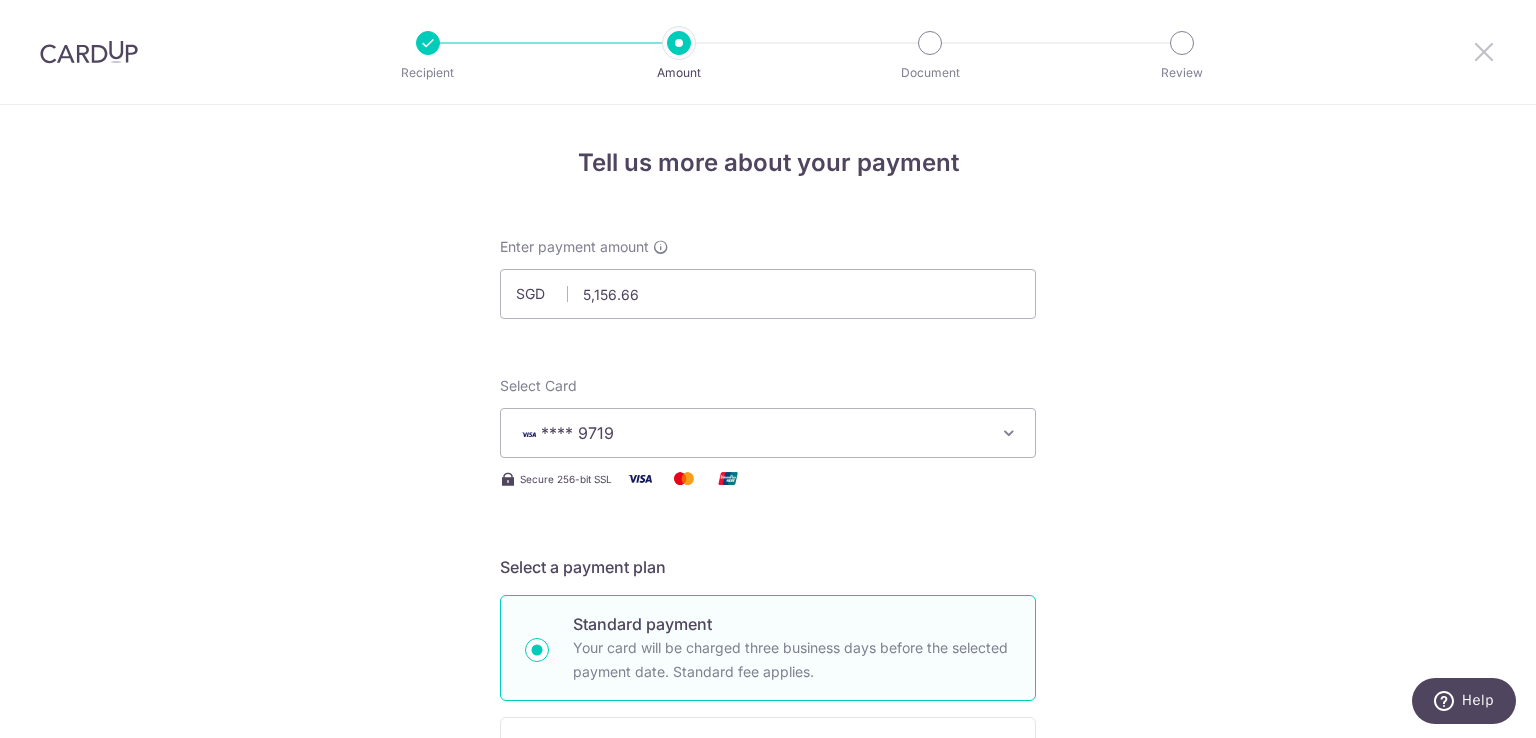 click at bounding box center (1484, 51) 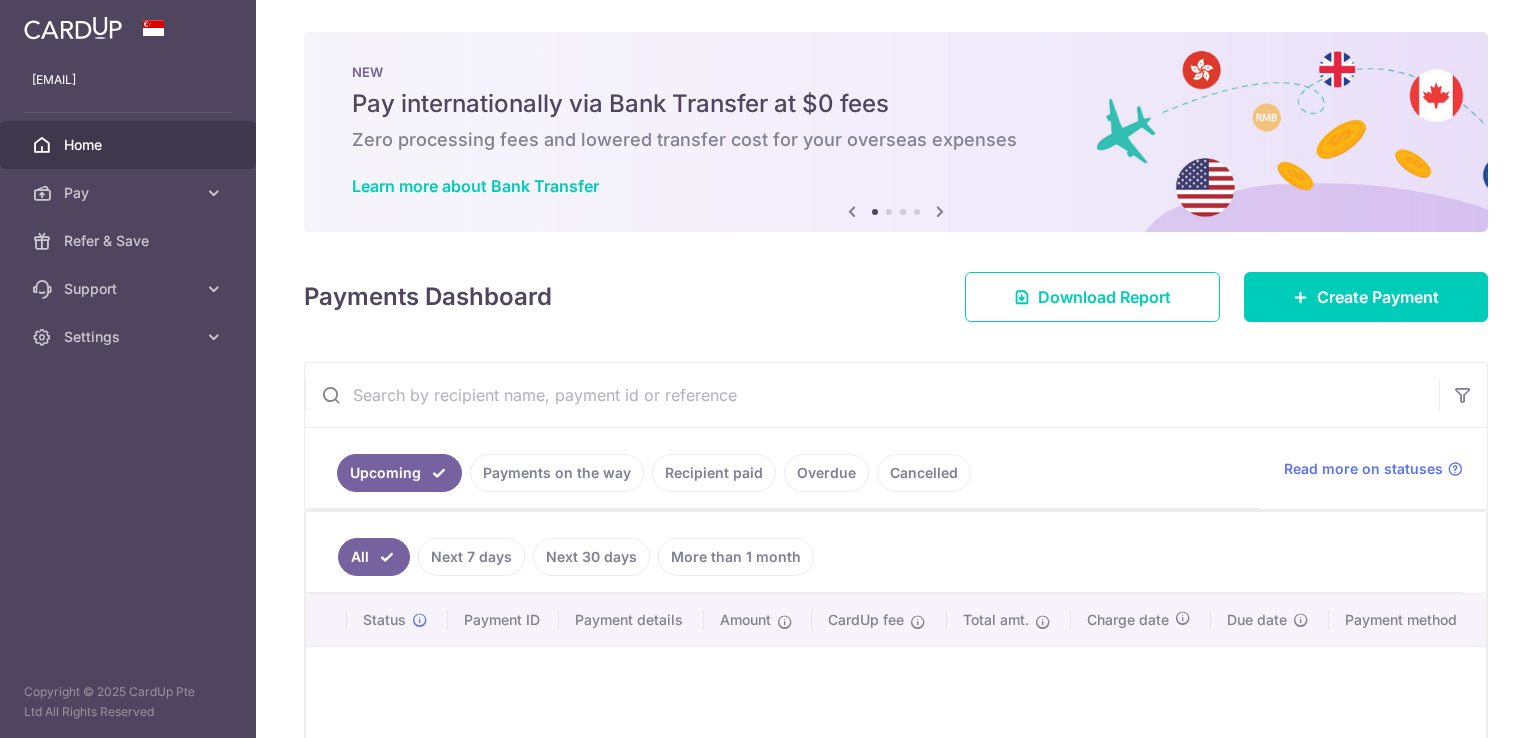 drag, startPoint x: 206, startPoint y: 199, endPoint x: 196, endPoint y: 225, distance: 27.856777 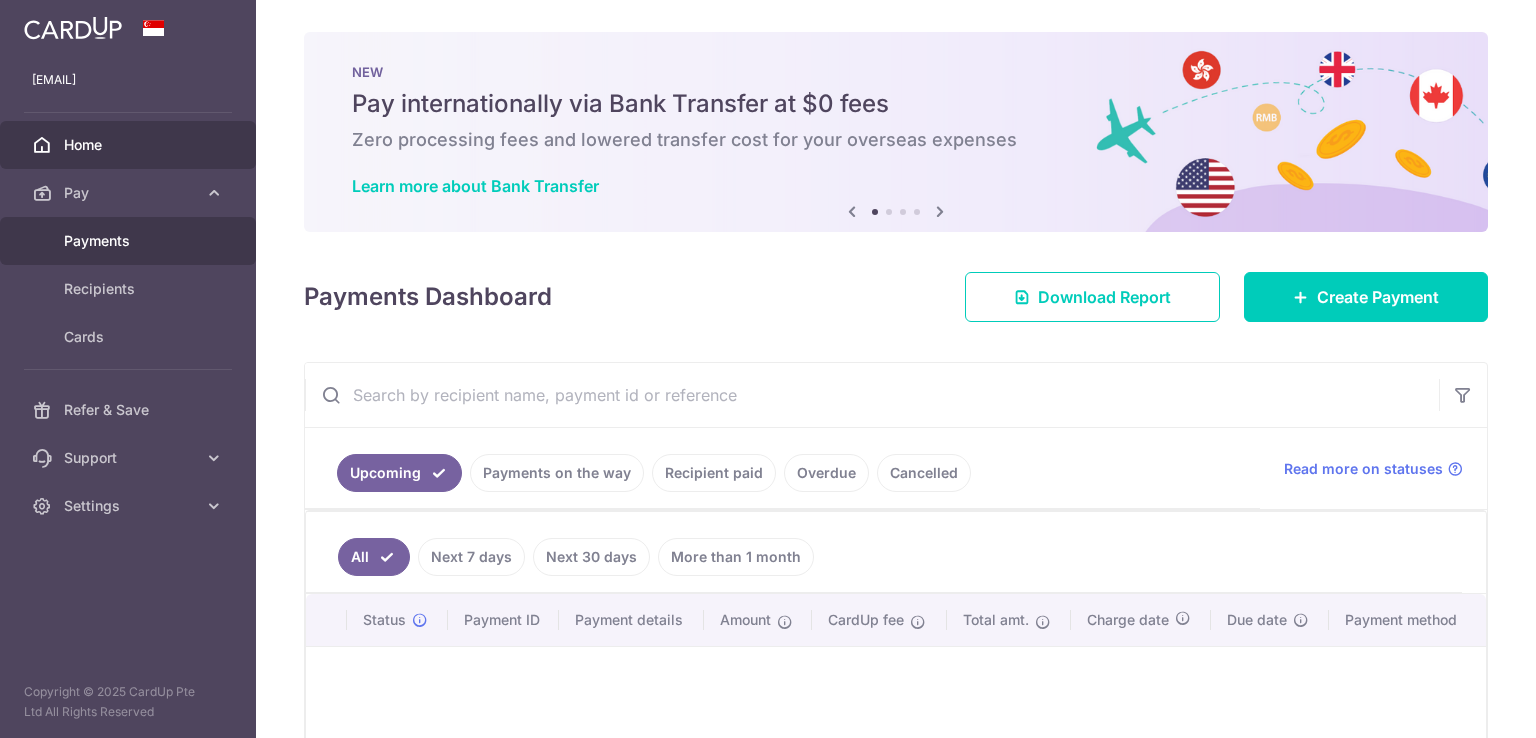 click on "Payments" at bounding box center (128, 241) 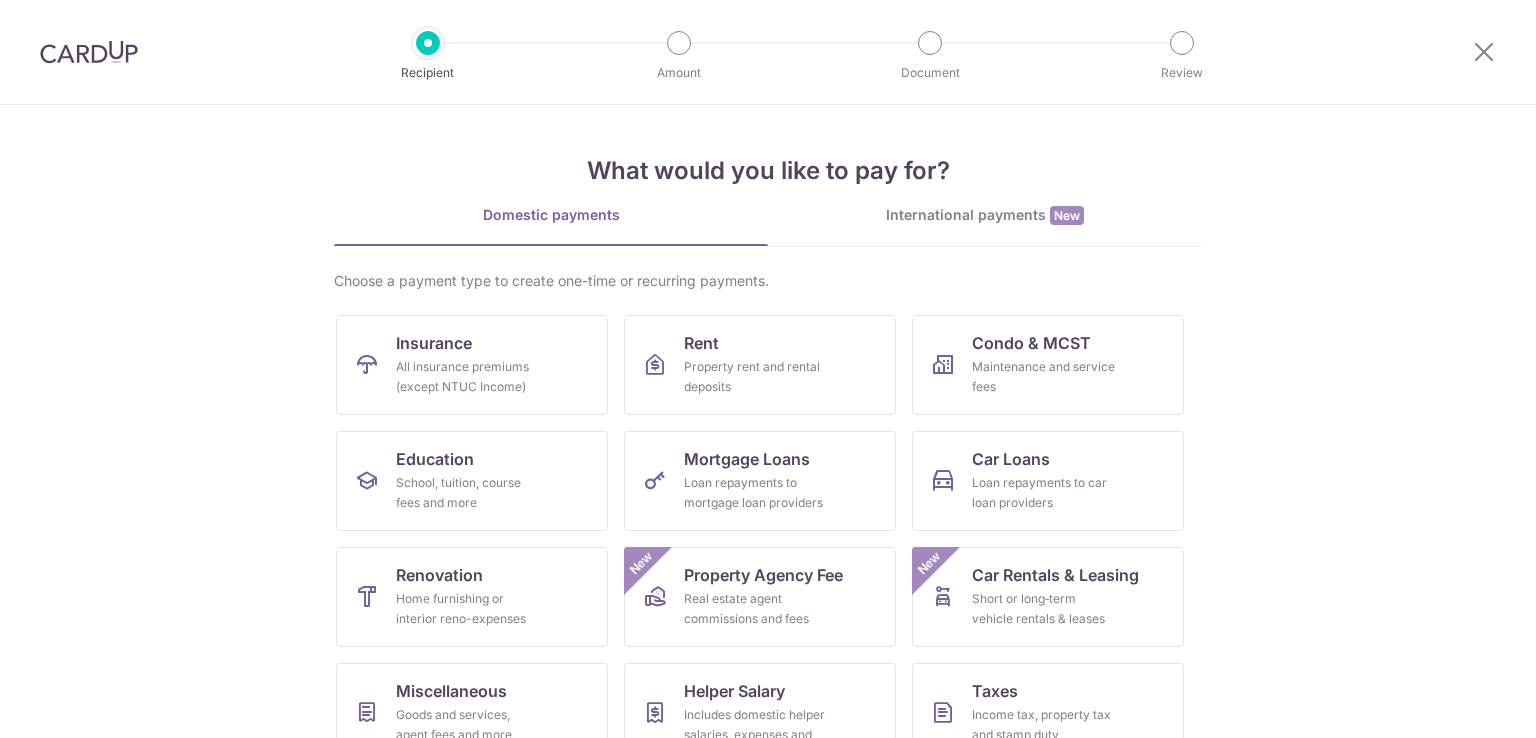 scroll, scrollTop: 0, scrollLeft: 0, axis: both 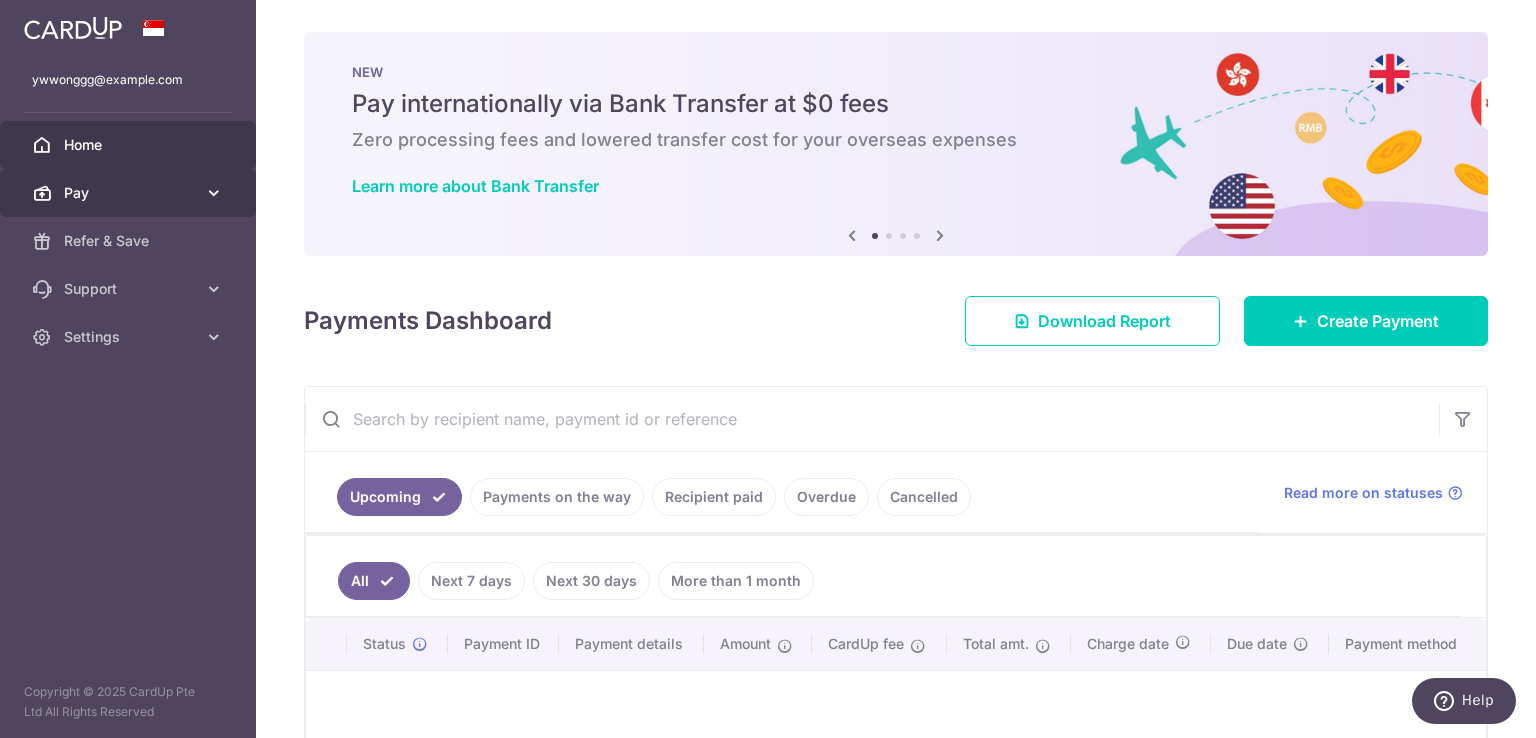 click on "Pay" at bounding box center [130, 193] 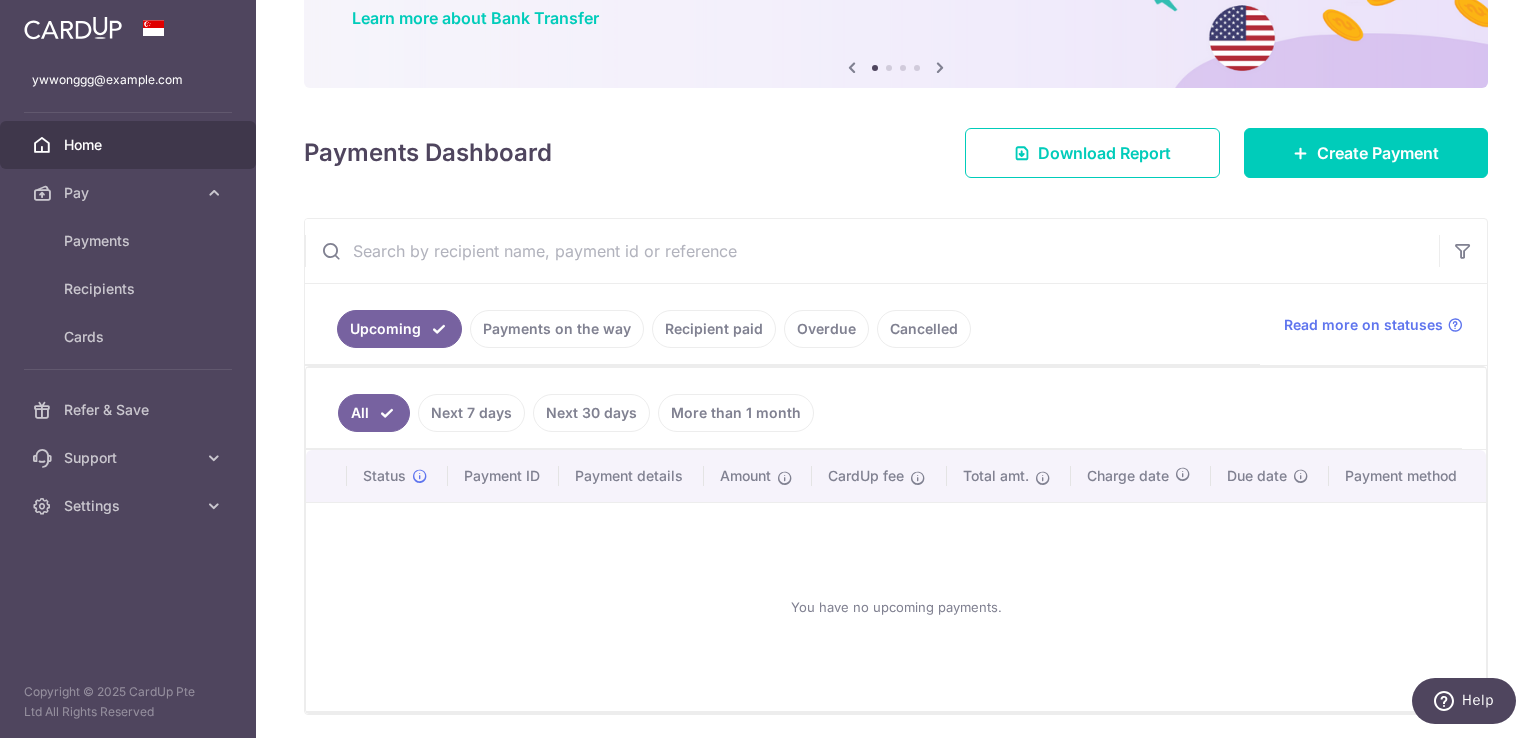 scroll, scrollTop: 200, scrollLeft: 0, axis: vertical 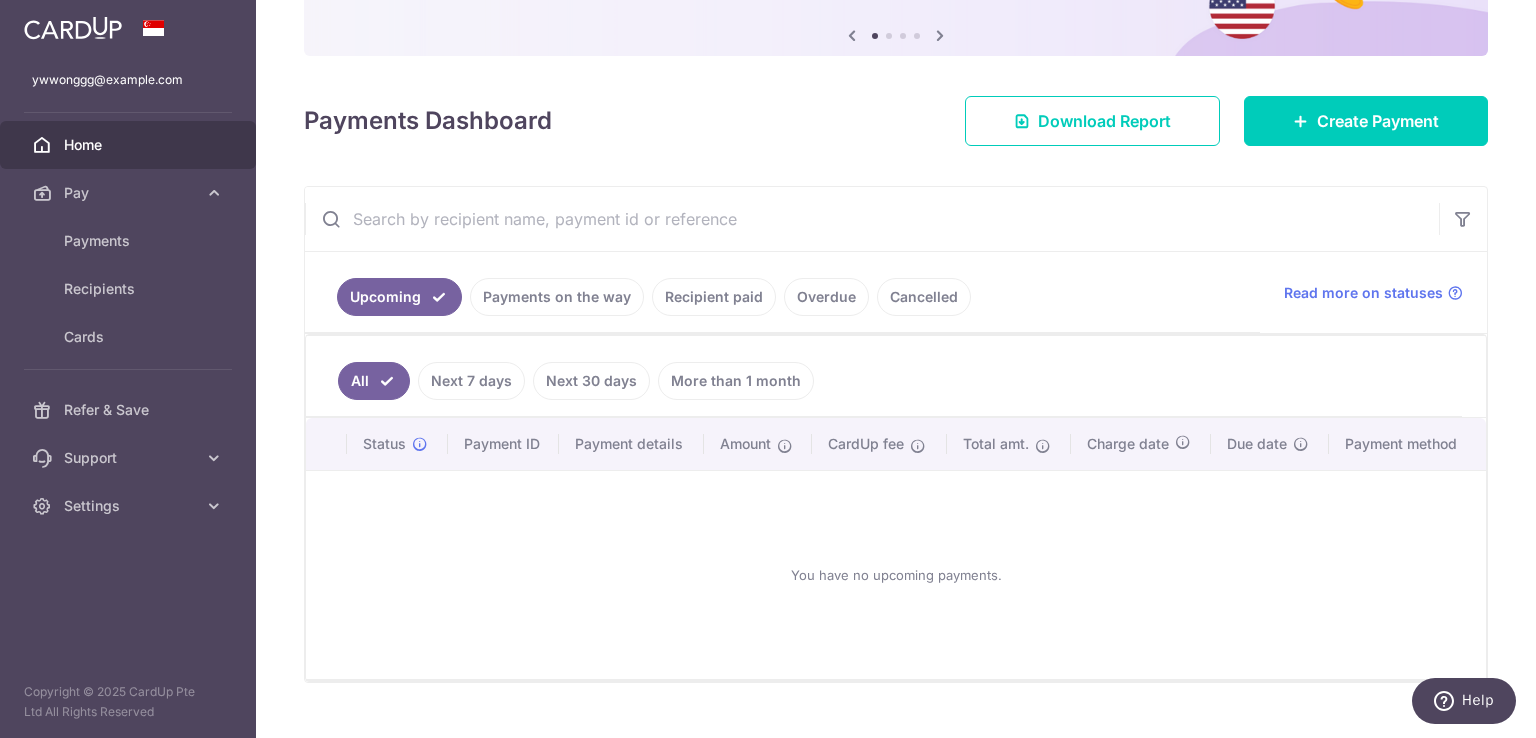 click on "Payments on the way" at bounding box center (557, 297) 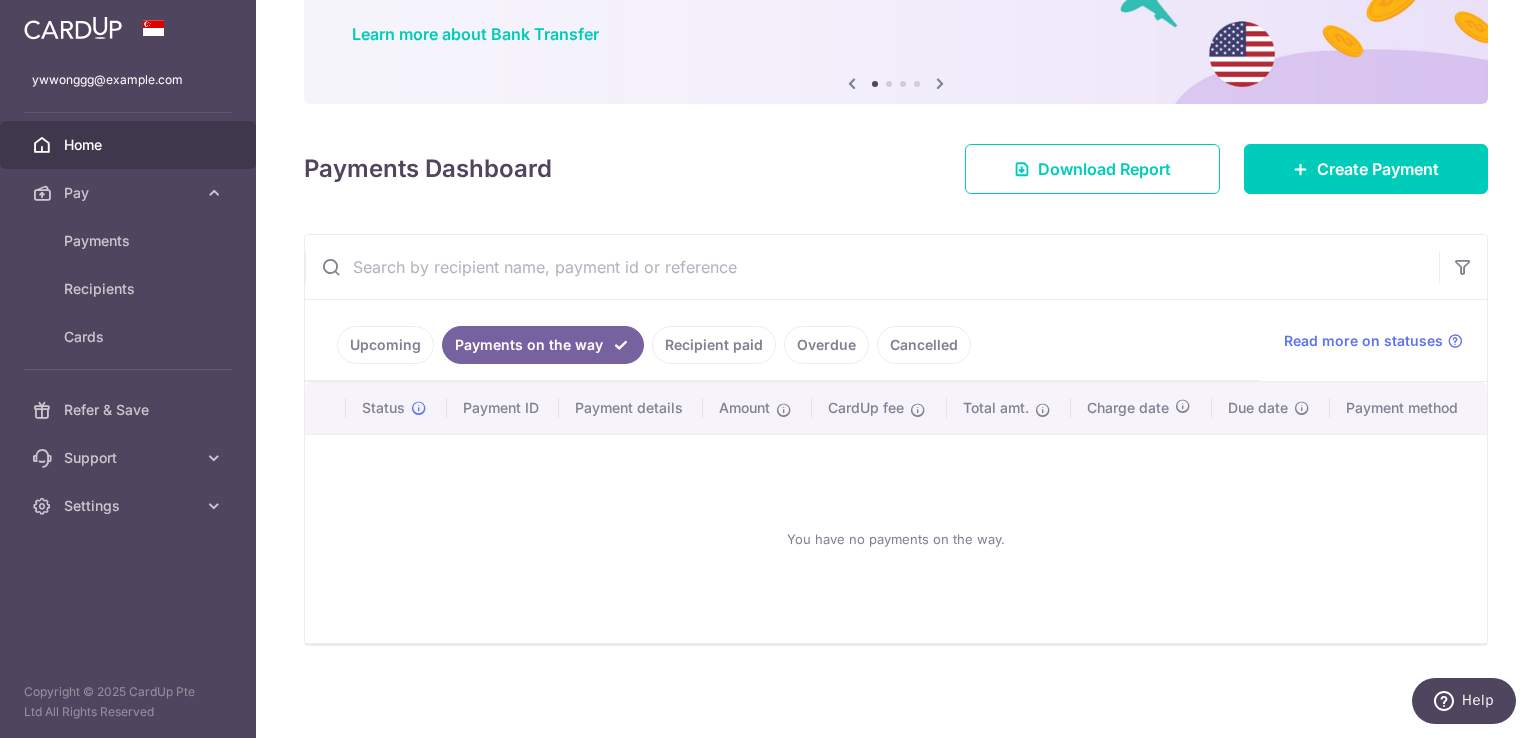 click on "Recipient paid" at bounding box center (714, 345) 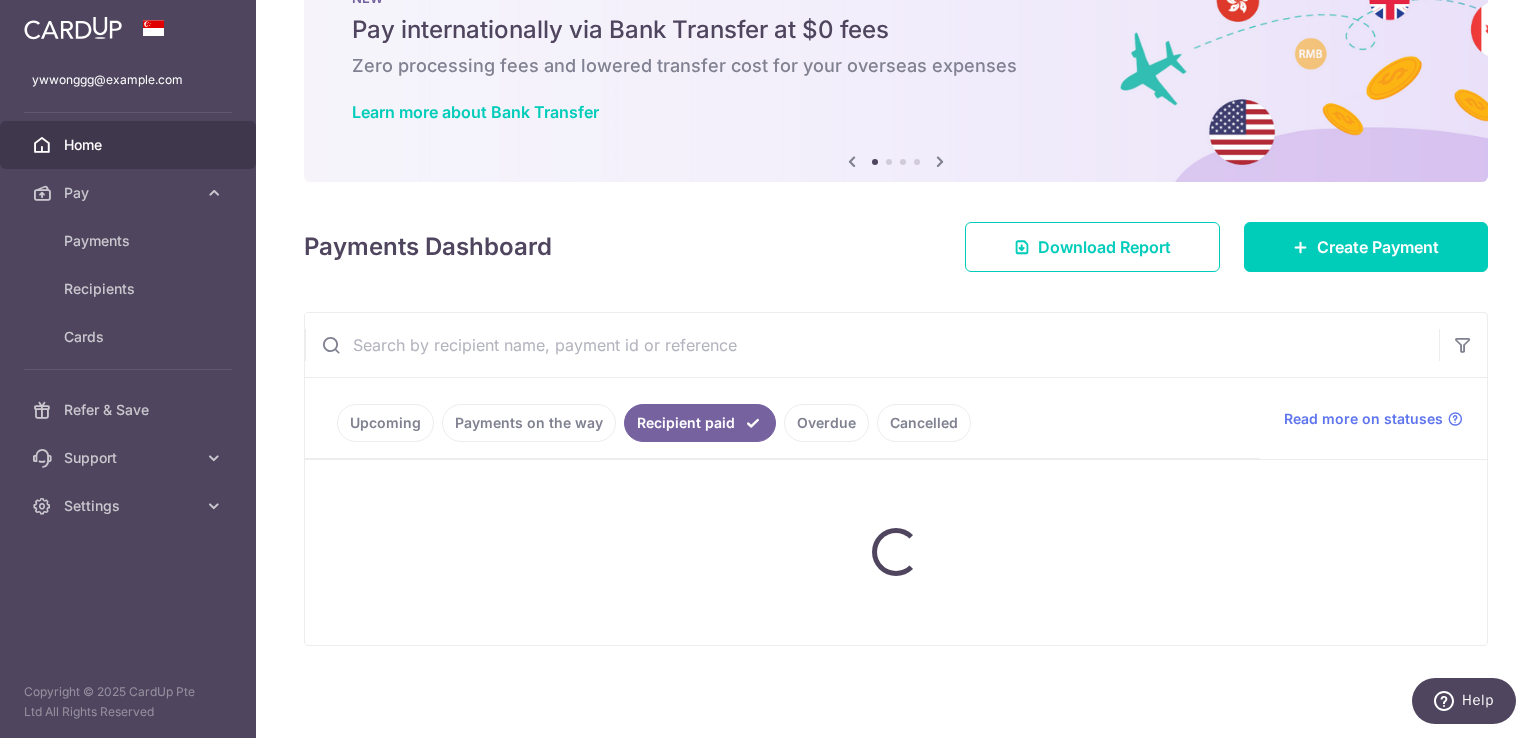 scroll, scrollTop: 99, scrollLeft: 0, axis: vertical 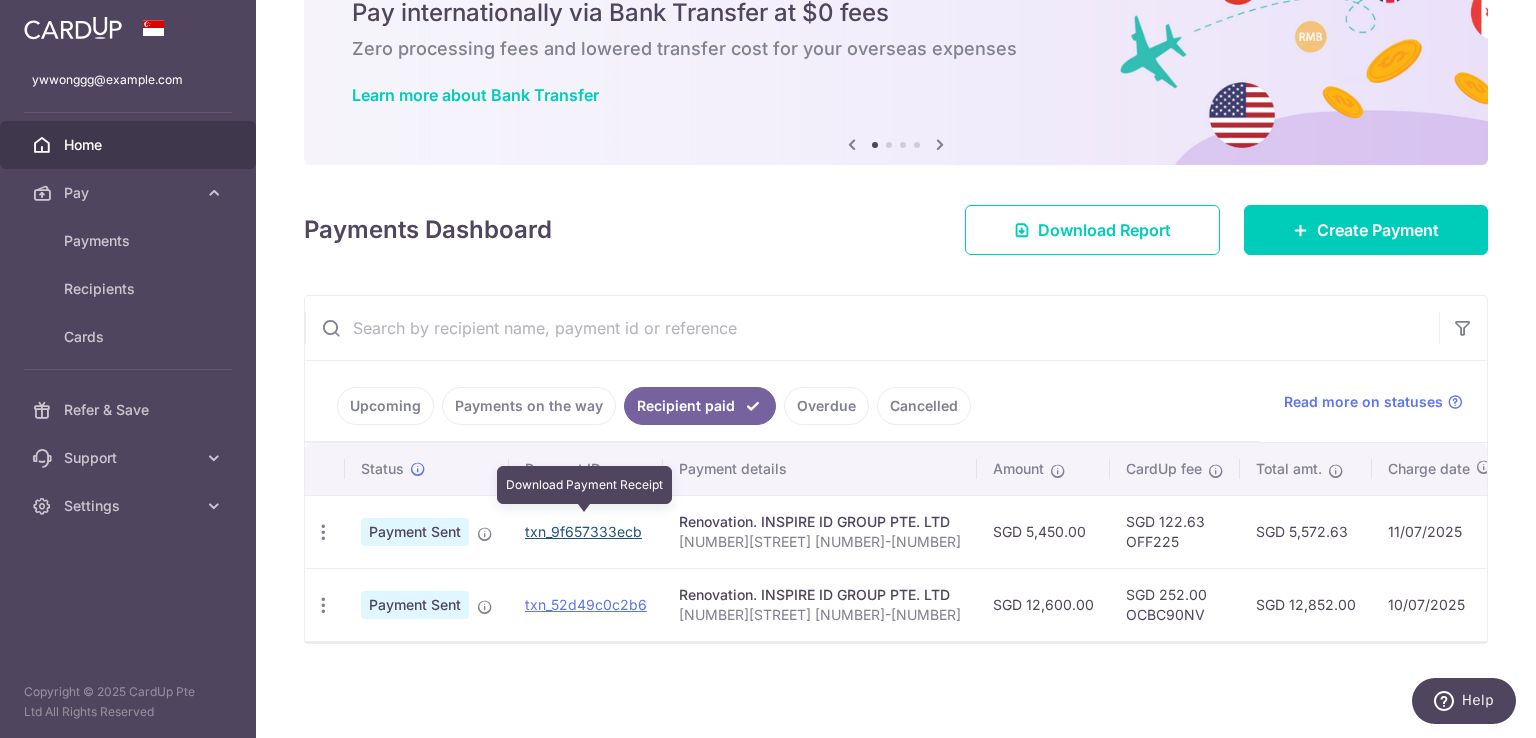 click on "txn_9f657333ecb" at bounding box center [583, 531] 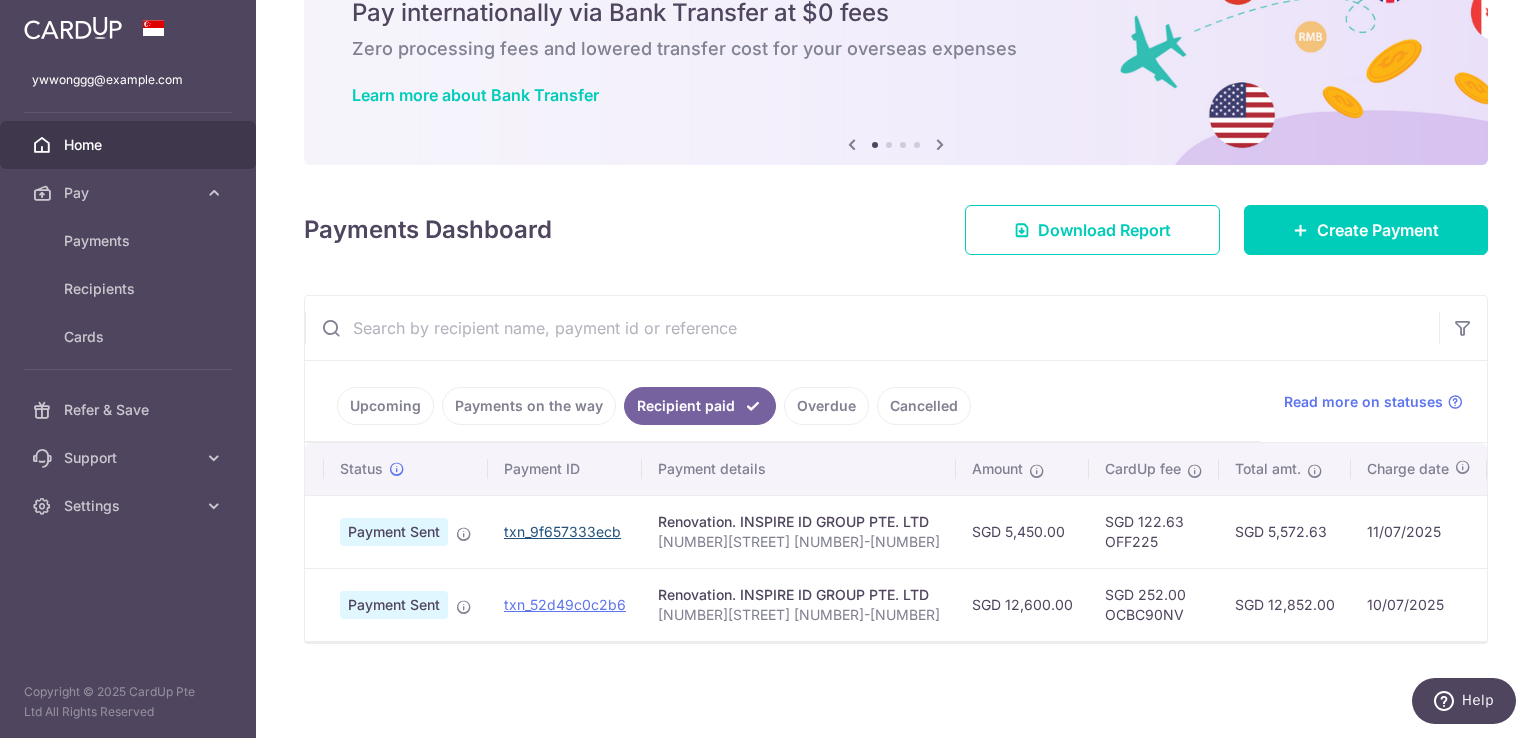 scroll, scrollTop: 0, scrollLeft: 0, axis: both 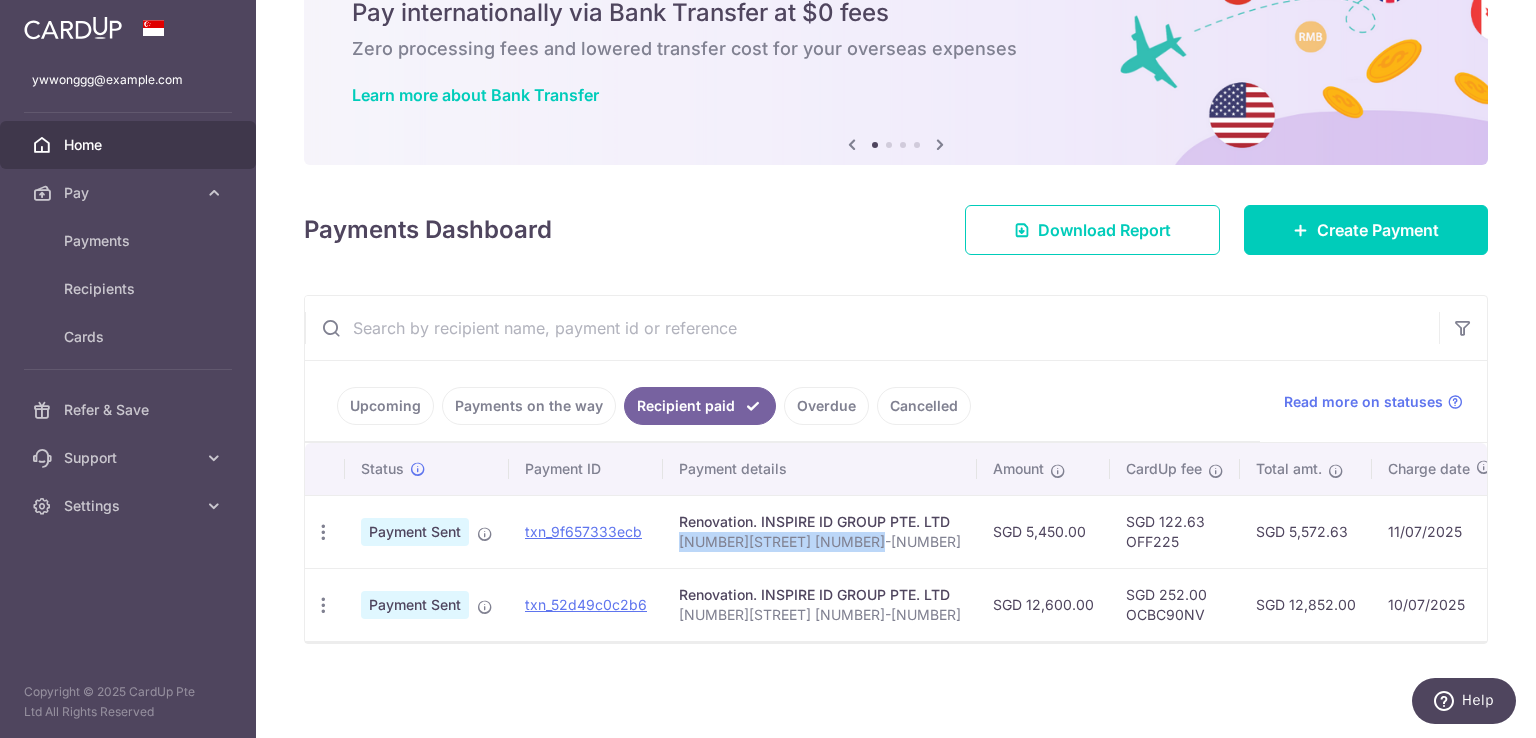 drag, startPoint x: 679, startPoint y: 531, endPoint x: 863, endPoint y: 536, distance: 184.06792 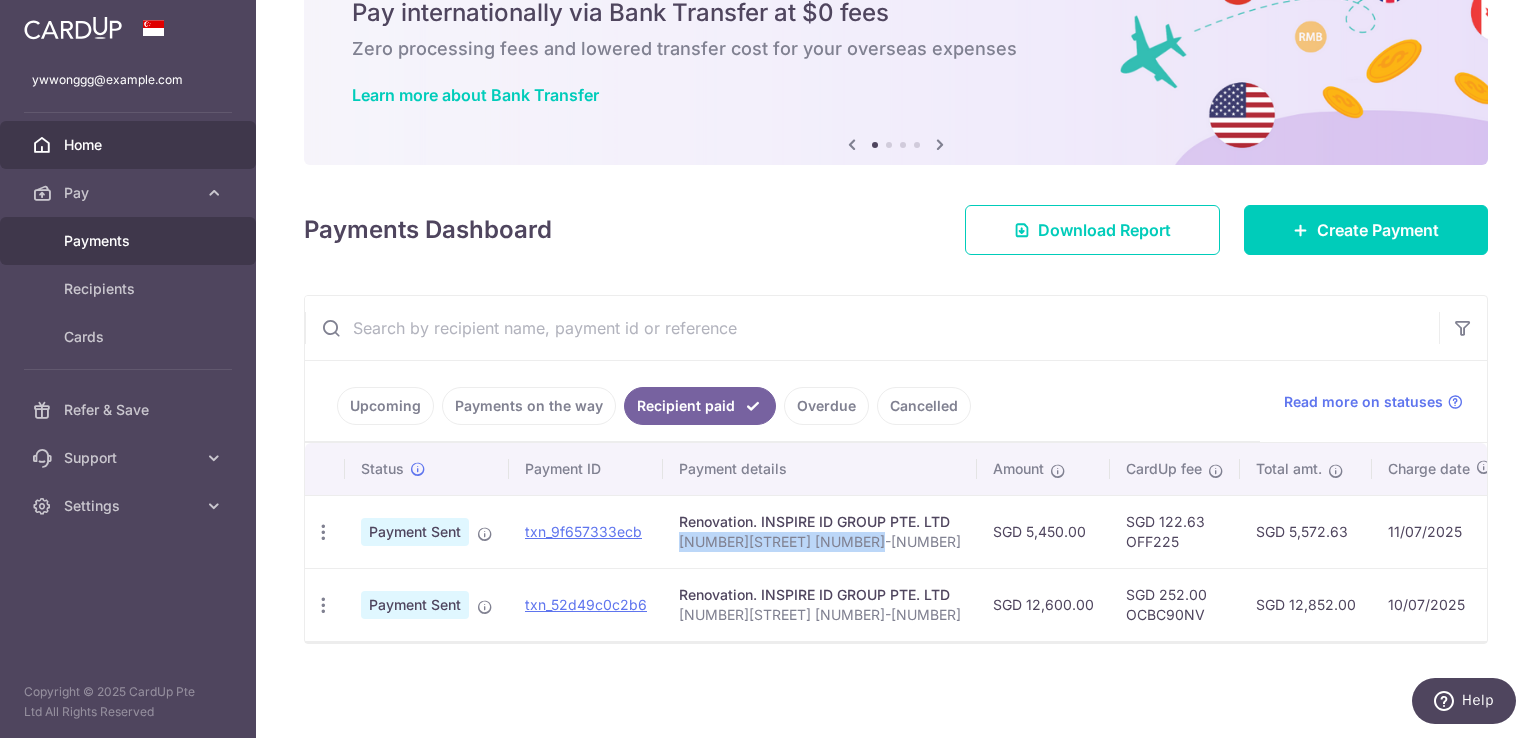 click on "Payments" at bounding box center (130, 241) 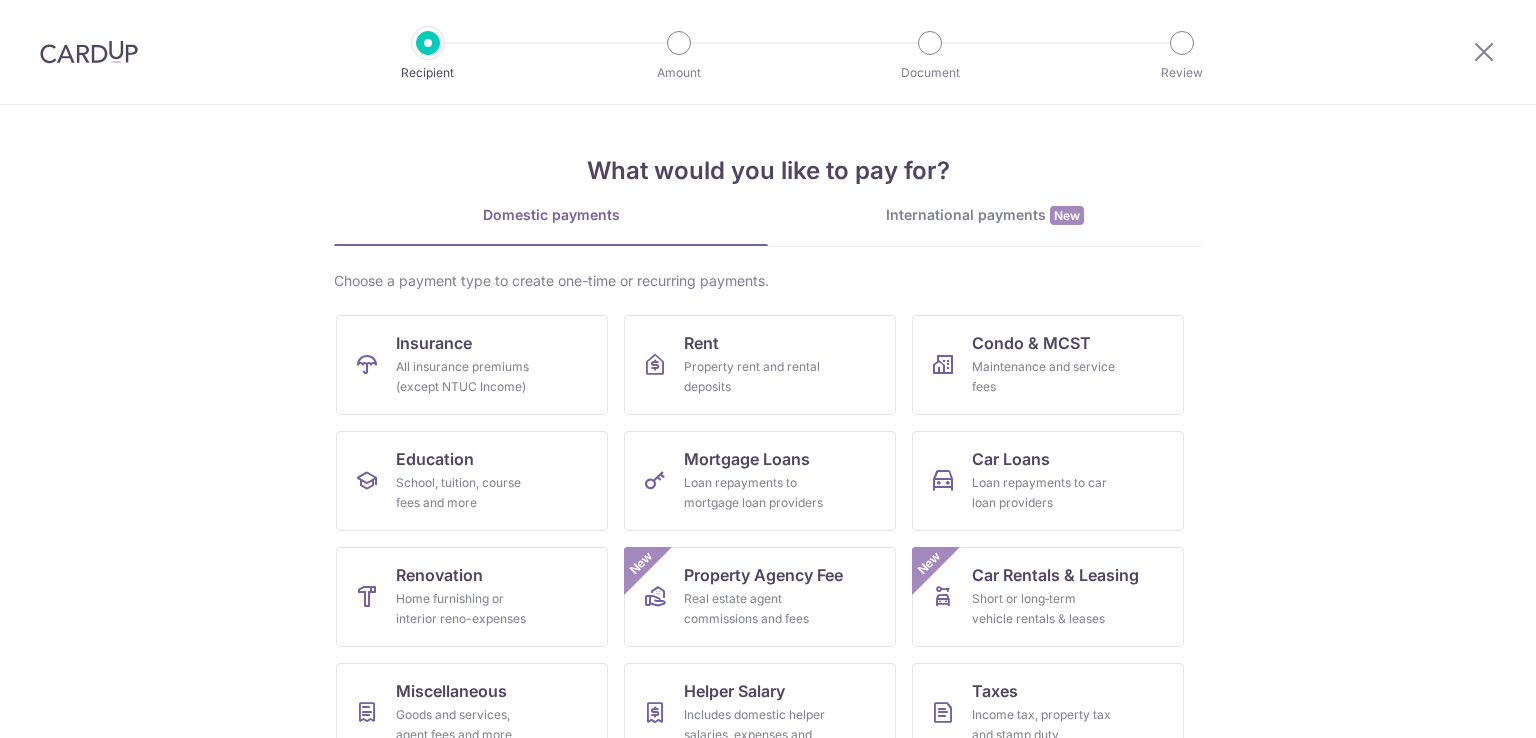 scroll, scrollTop: 0, scrollLeft: 0, axis: both 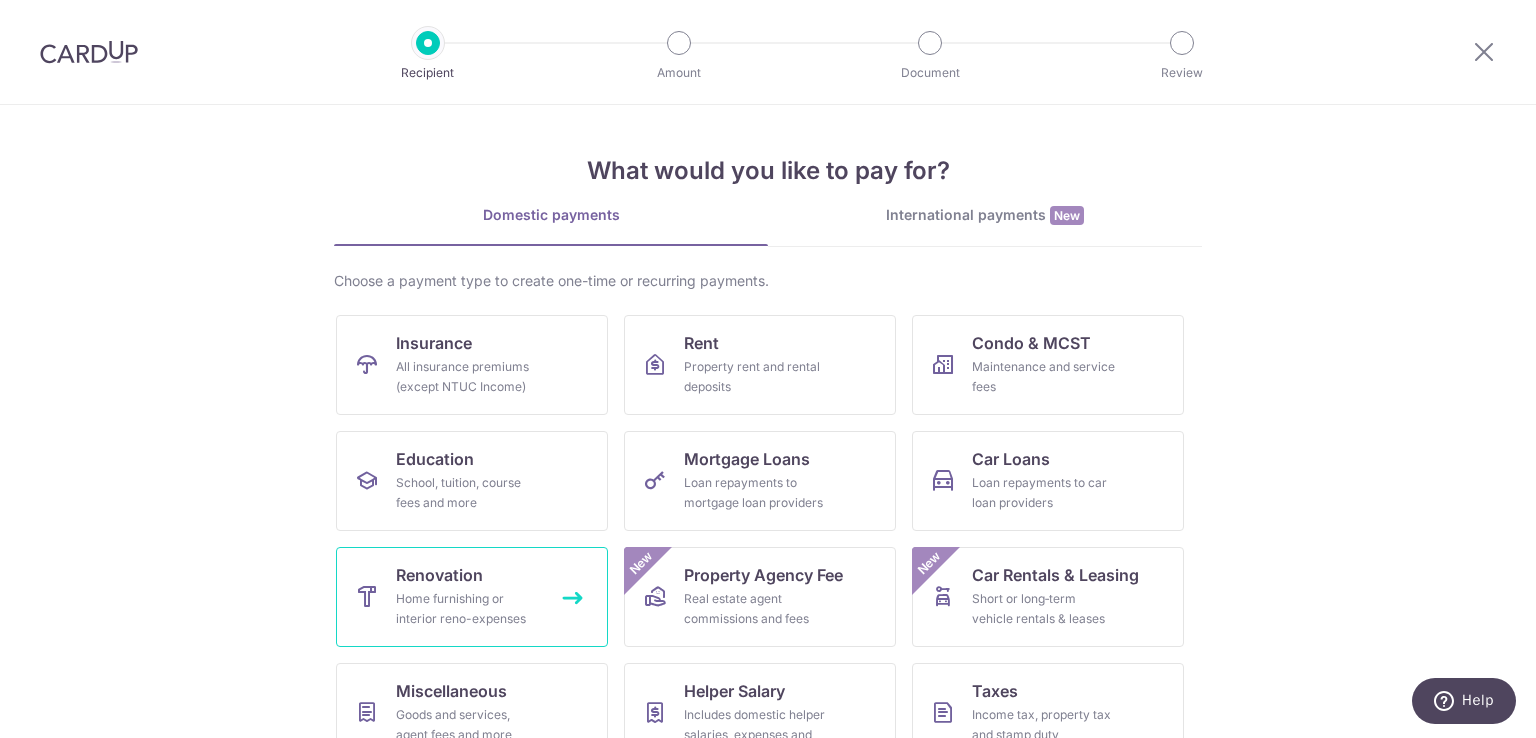 click on "Home furnishing or interior reno-expenses" at bounding box center (468, 609) 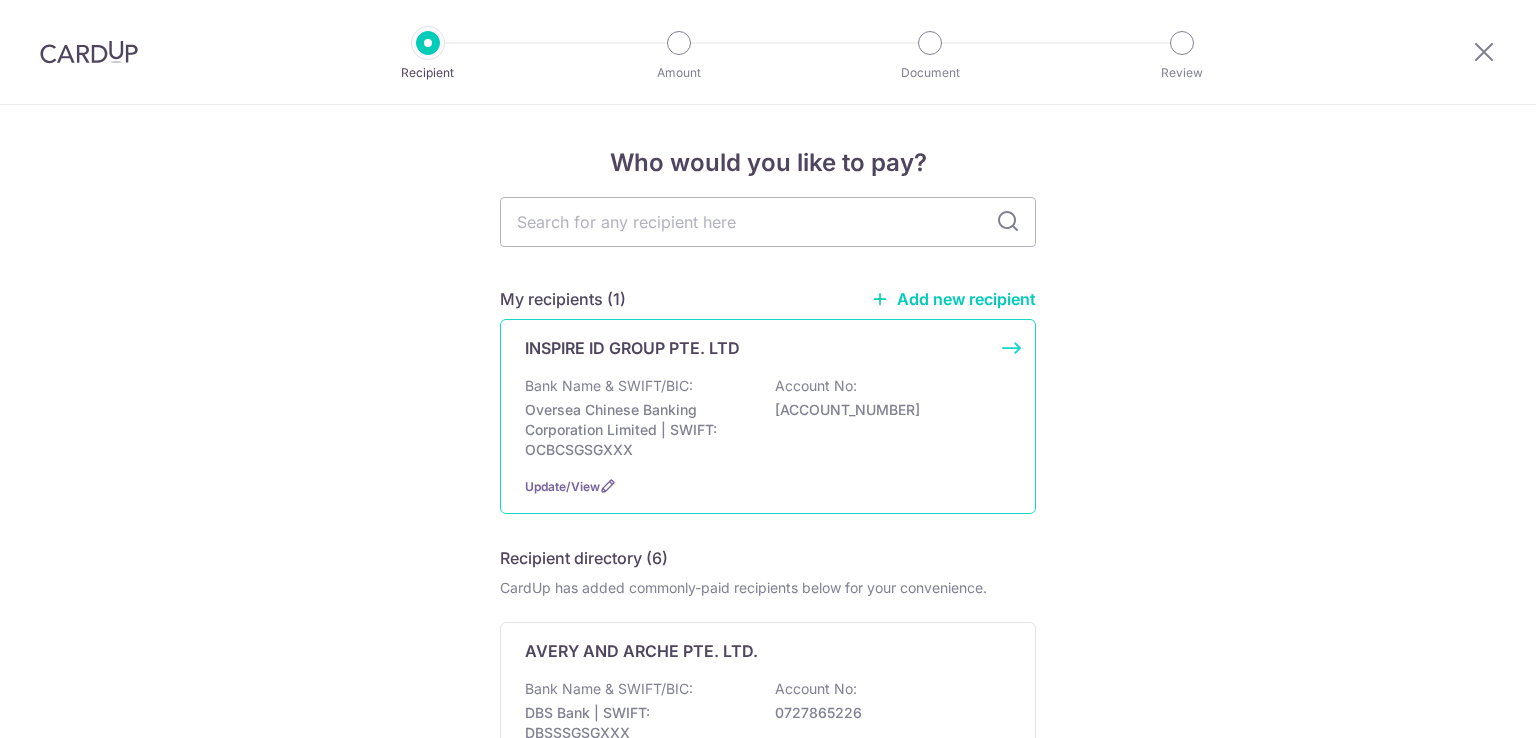 scroll, scrollTop: 0, scrollLeft: 0, axis: both 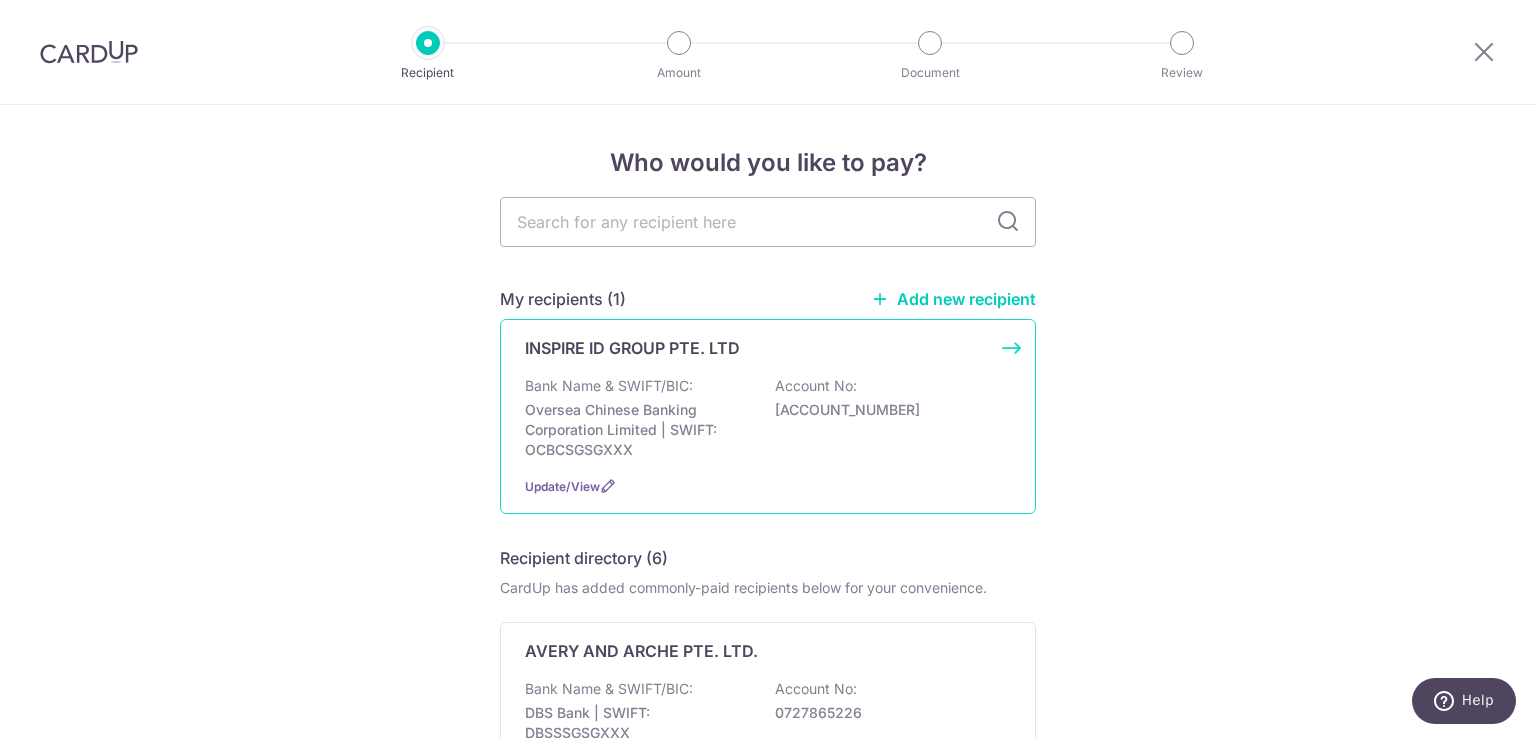 click on "INSPIRE ID GROUP PTE. LTD
Bank Name & SWIFT/BIC:
Oversea Chinese Banking Corporation Limited | SWIFT: OCBCSGSGXXX
Account No:
[ACCOUNT_NUMBER]
Update/View" at bounding box center (768, 416) 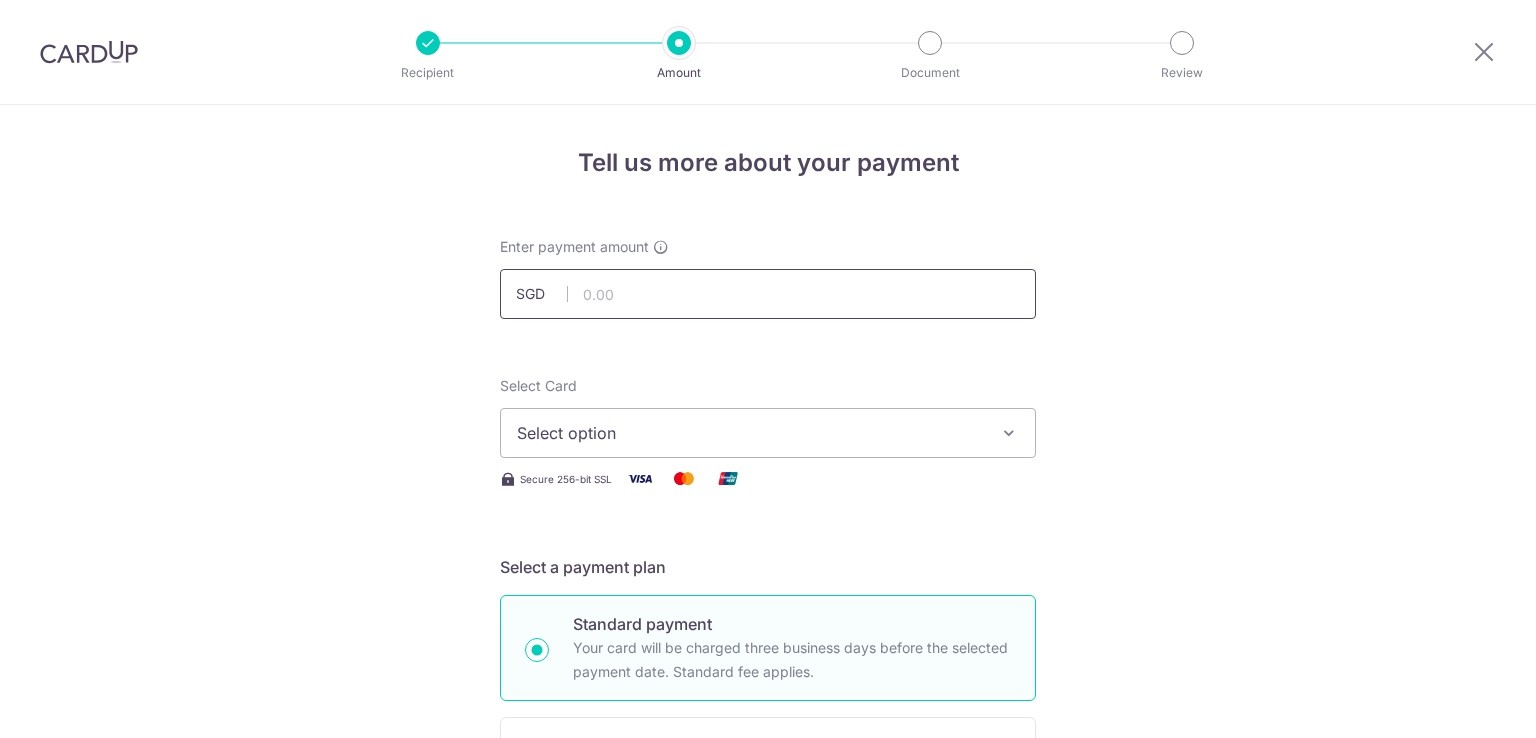 scroll, scrollTop: 0, scrollLeft: 0, axis: both 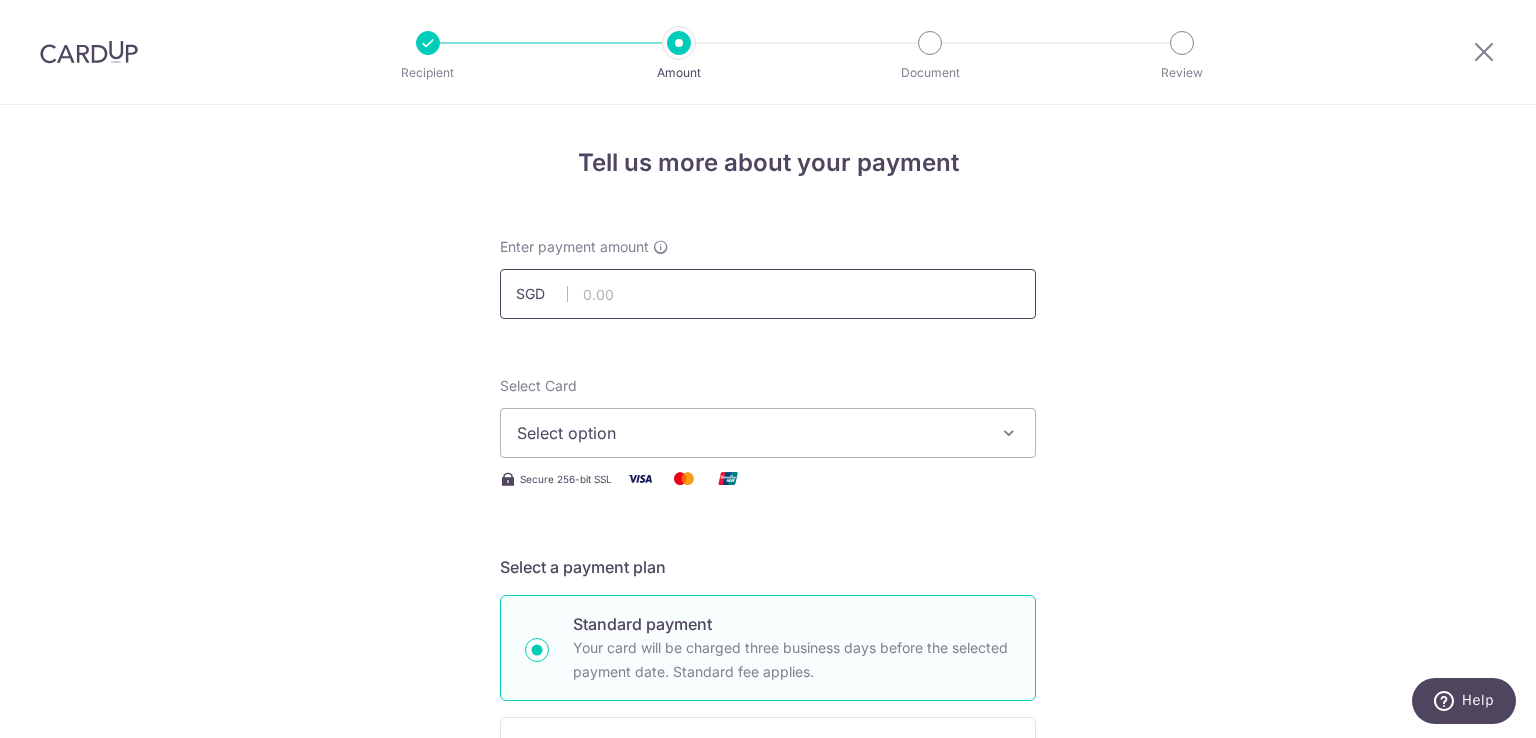 click at bounding box center (768, 294) 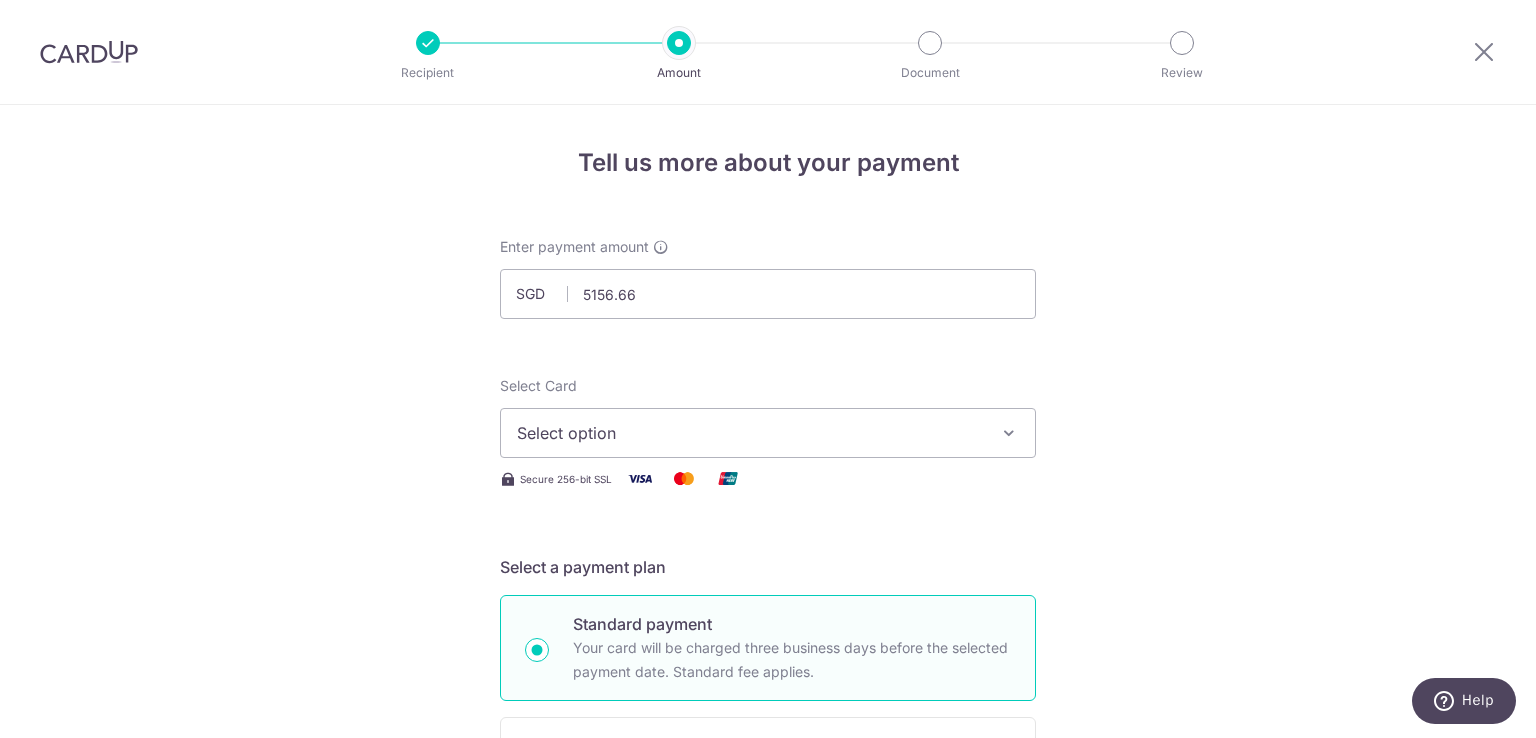type on "5,156.66" 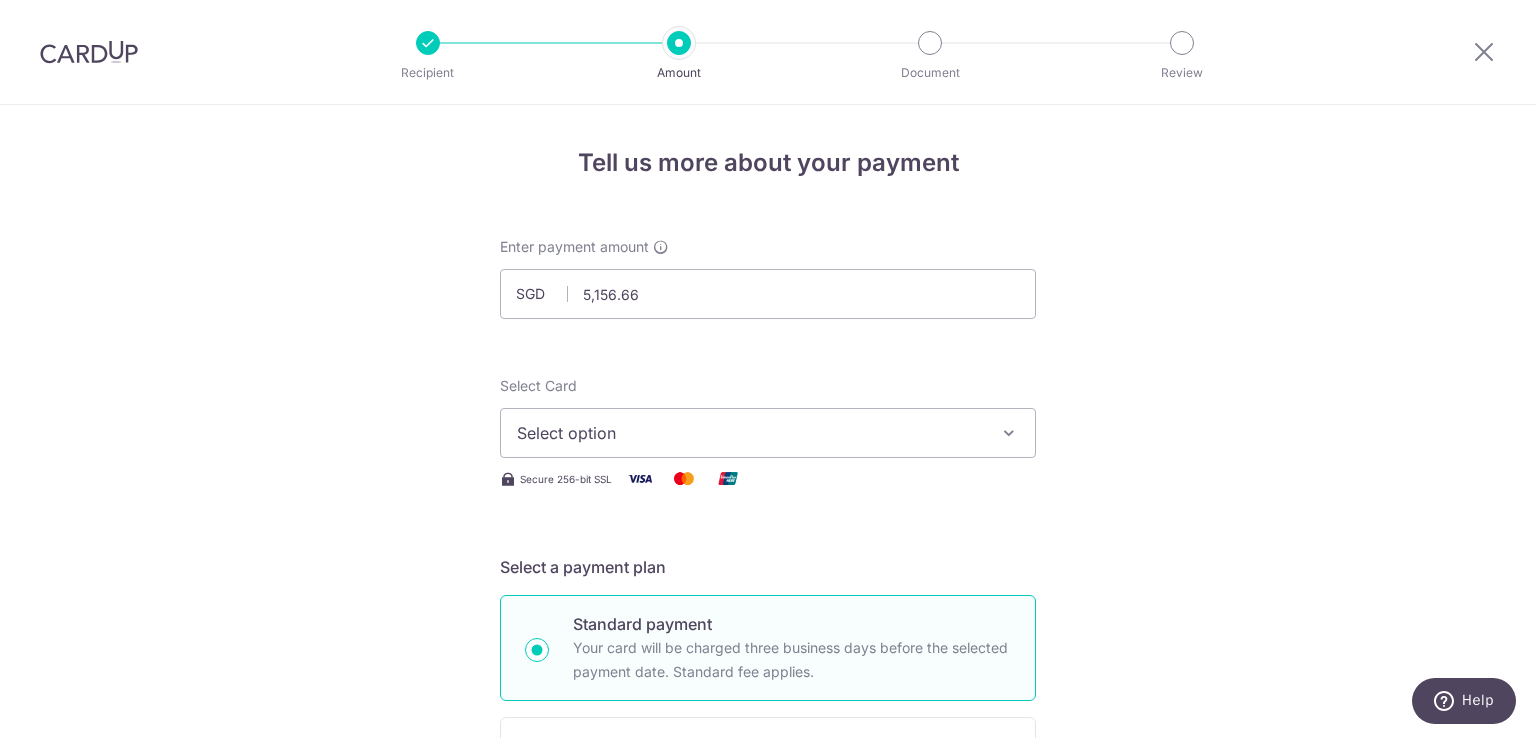 click on "Select option" at bounding box center (768, 433) 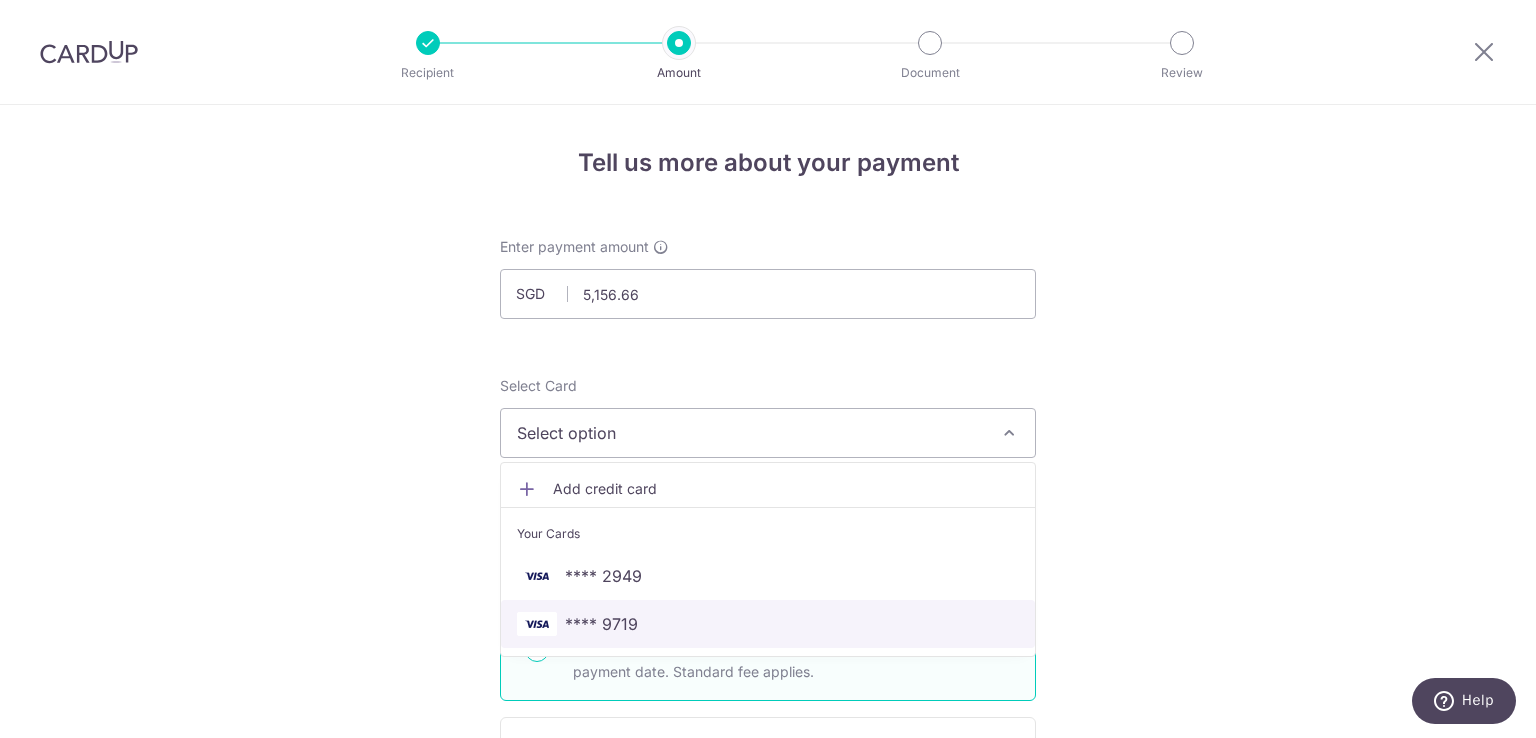click on "**** 9719" at bounding box center (601, 624) 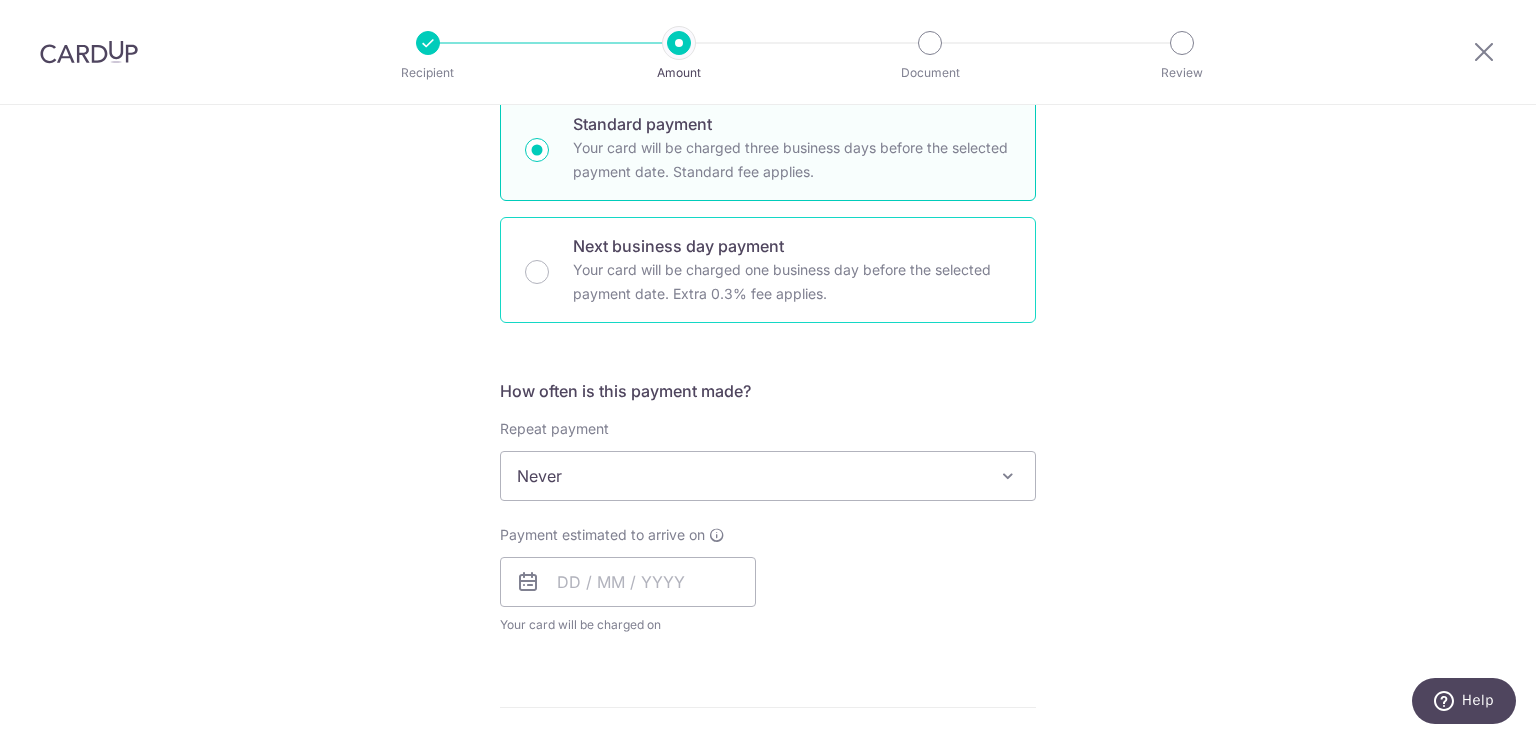 scroll, scrollTop: 900, scrollLeft: 0, axis: vertical 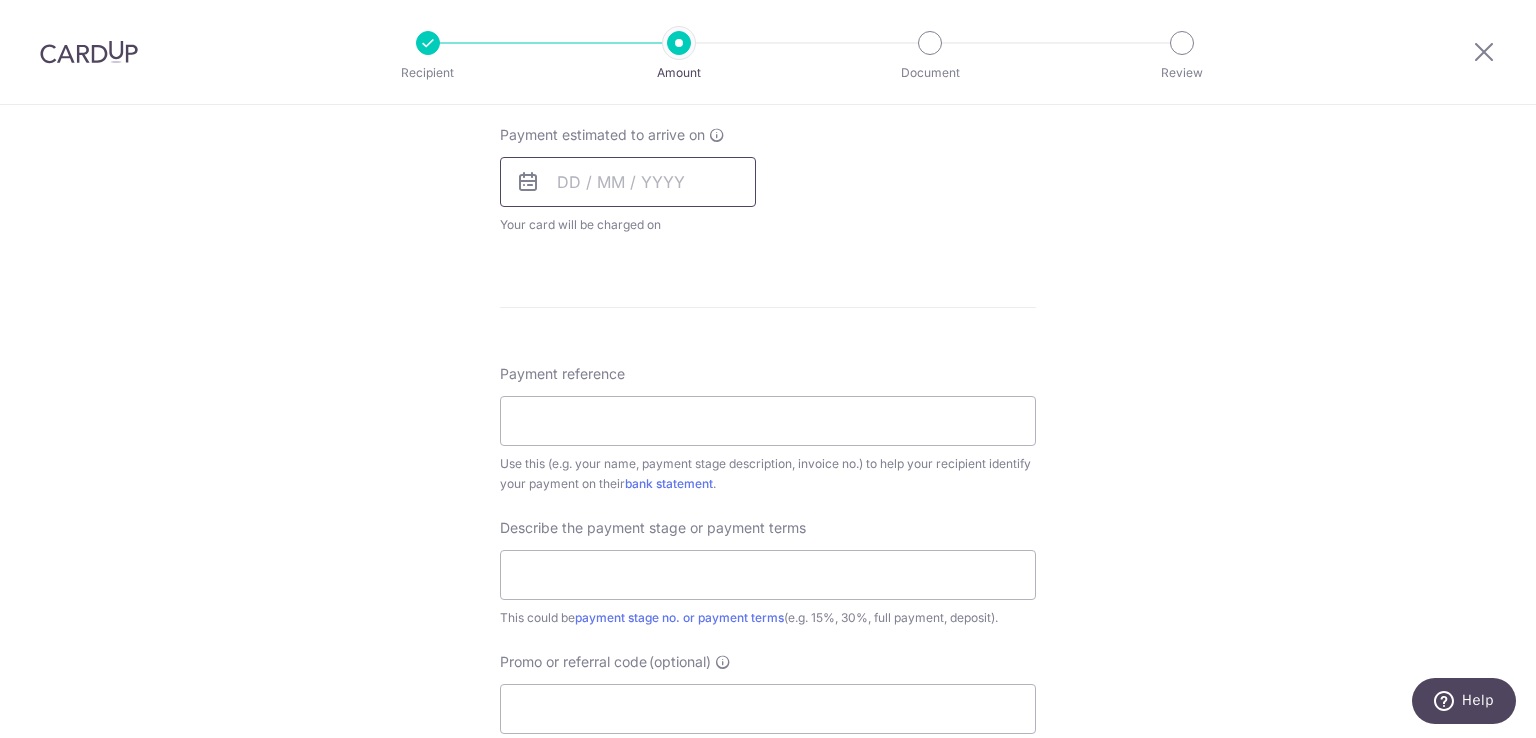 click at bounding box center (628, 182) 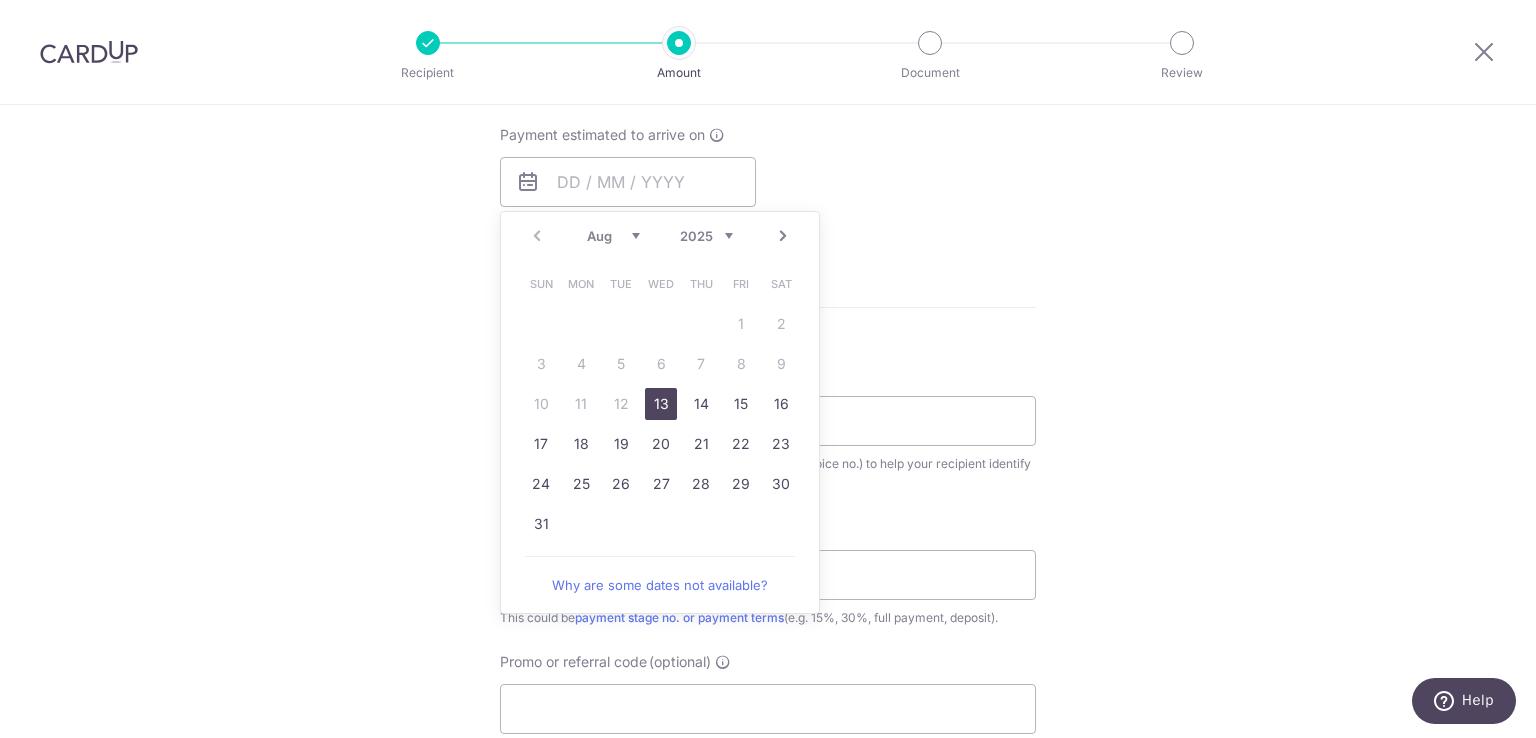 click on "13" at bounding box center [661, 404] 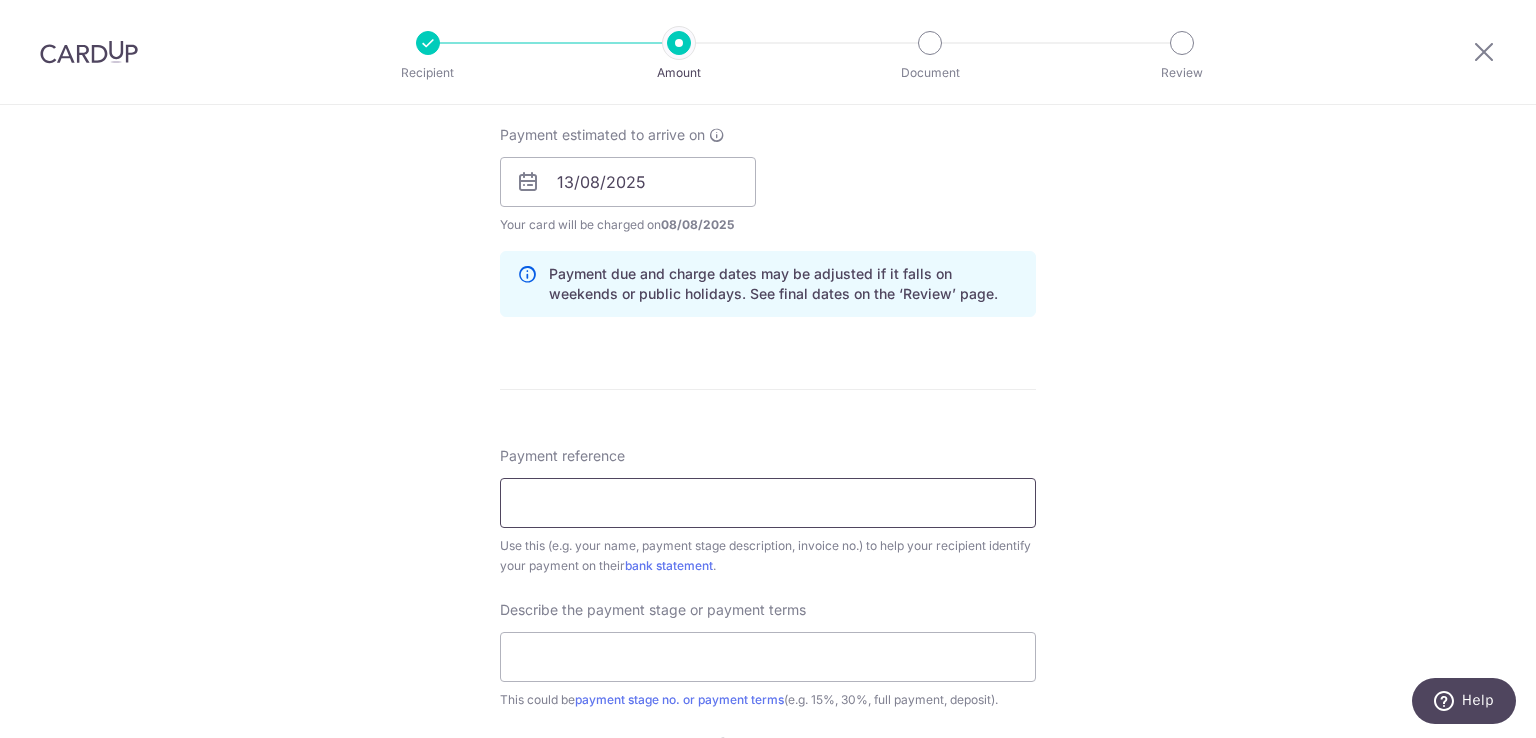 click on "Payment reference" at bounding box center (768, 503) 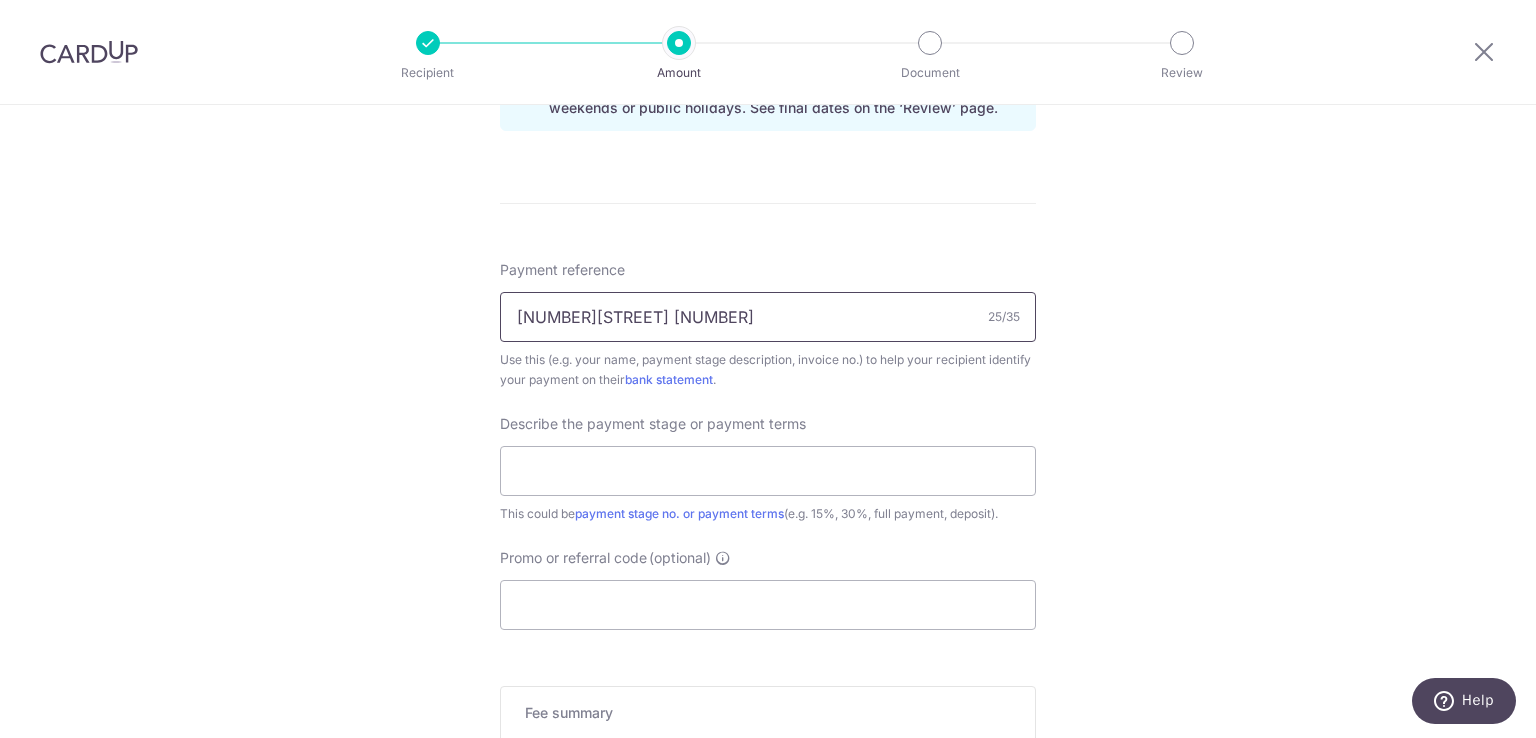 scroll, scrollTop: 1200, scrollLeft: 0, axis: vertical 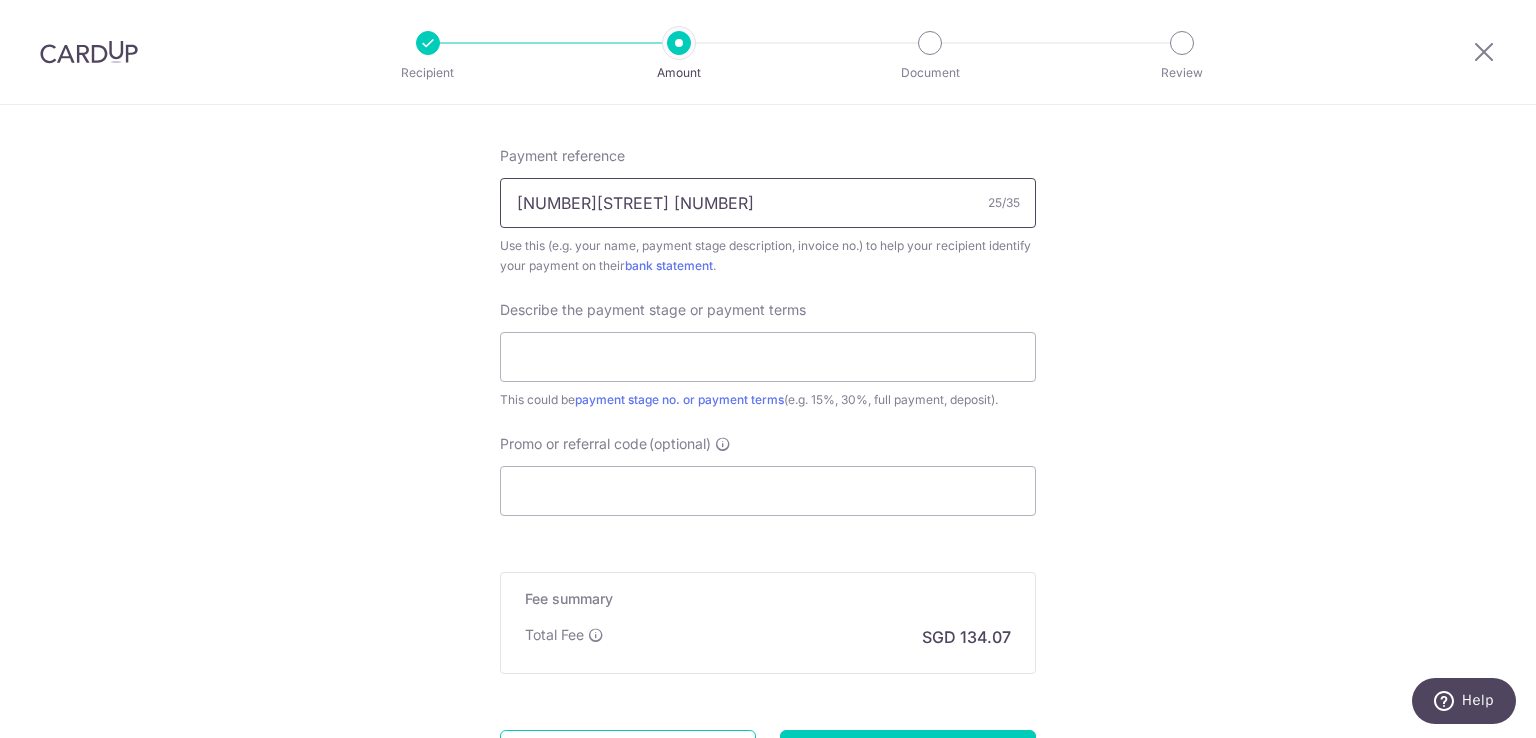 type on "319A Tengah Pk Ave 11-542" 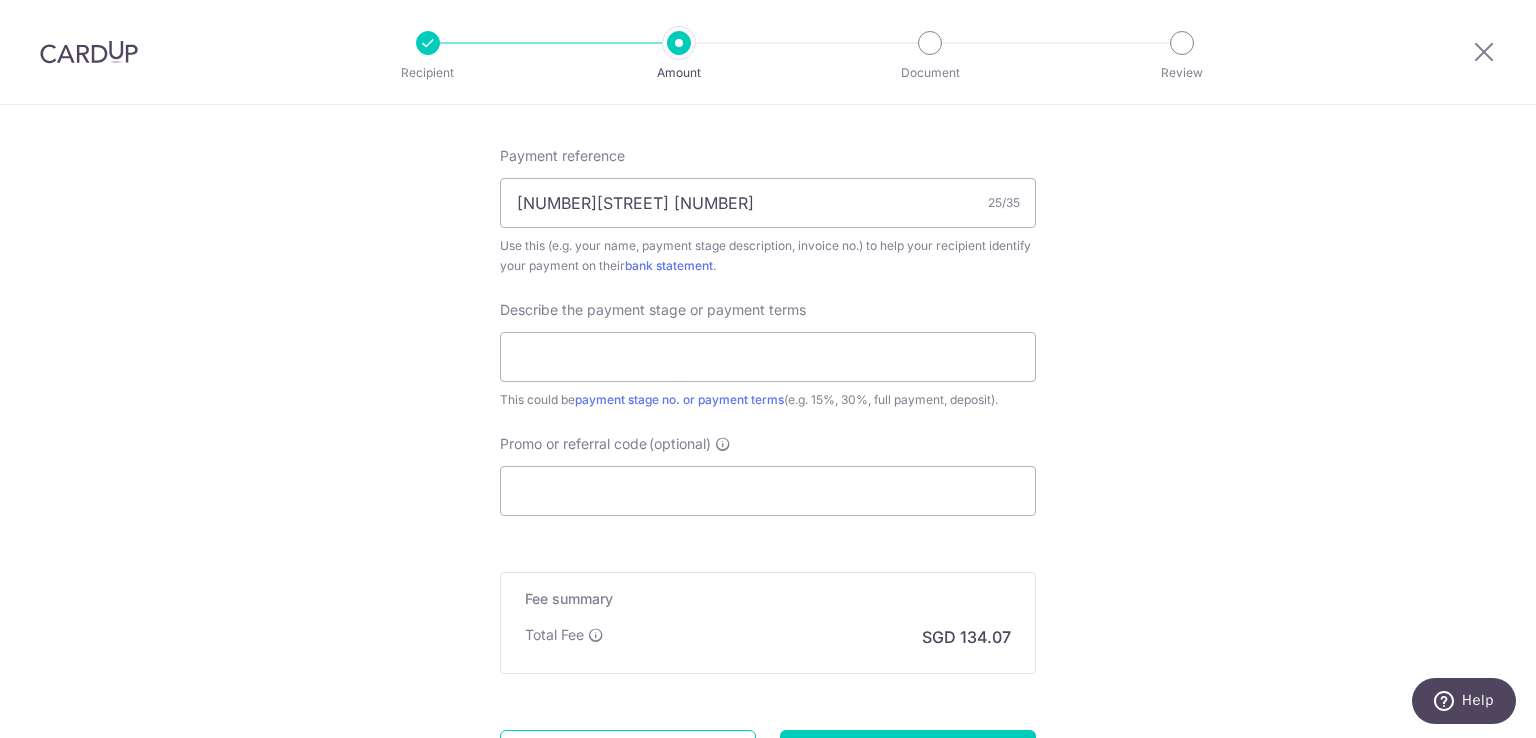 click on "Describe the payment stage or payment terms
This could be  payment stage no. or payment terms  (e.g. 15%, 30%, full payment, deposit)." at bounding box center (768, 355) 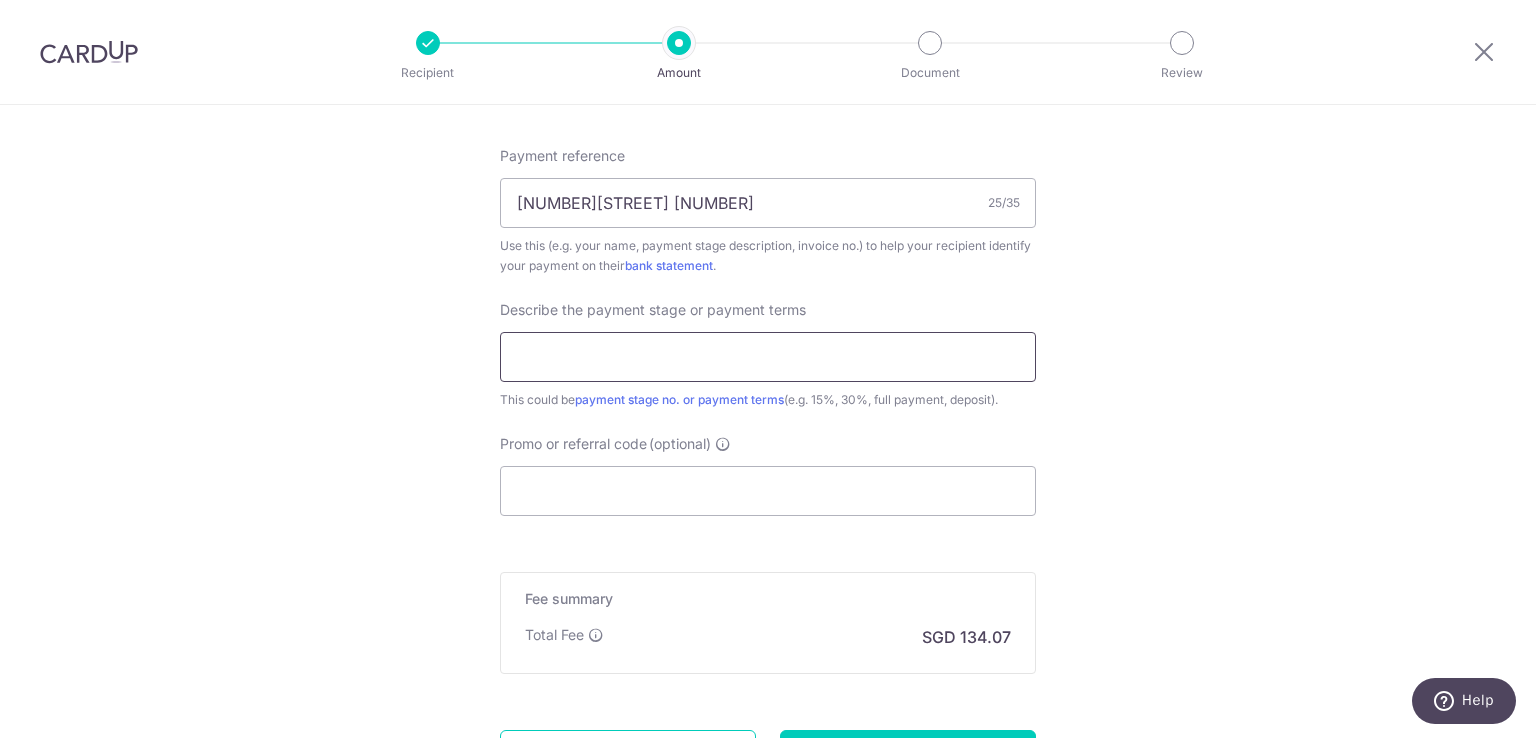 click at bounding box center [768, 357] 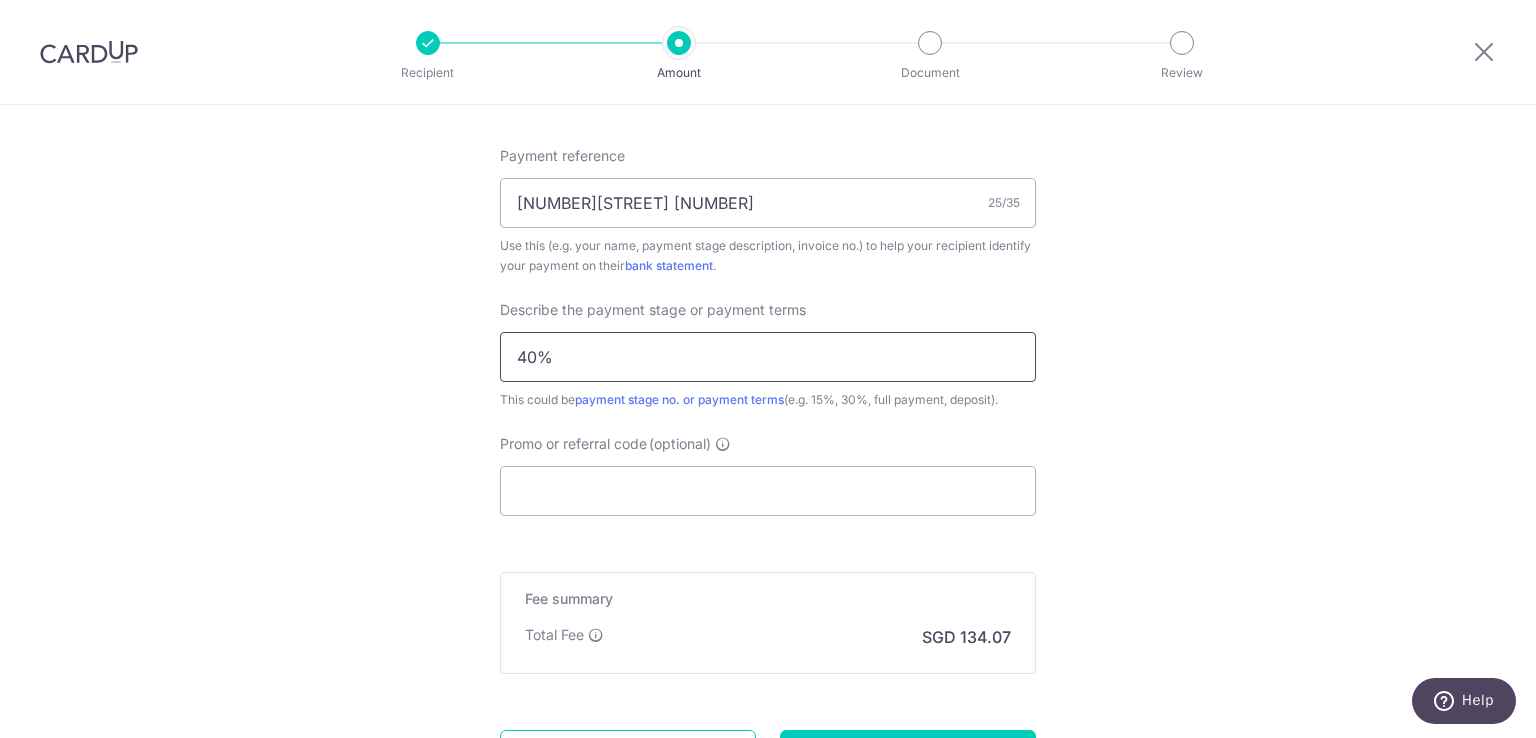 scroll, scrollTop: 1300, scrollLeft: 0, axis: vertical 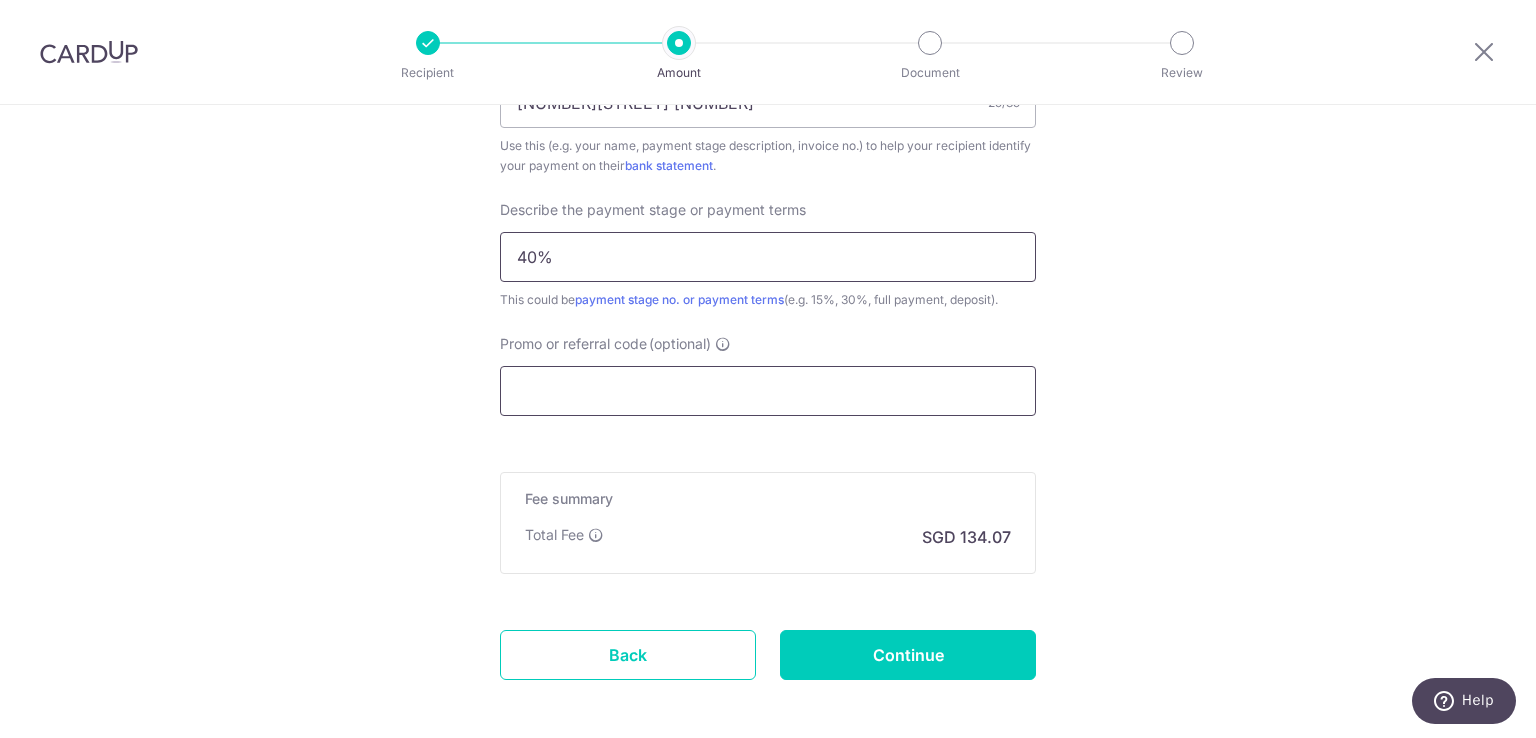 type on "40%" 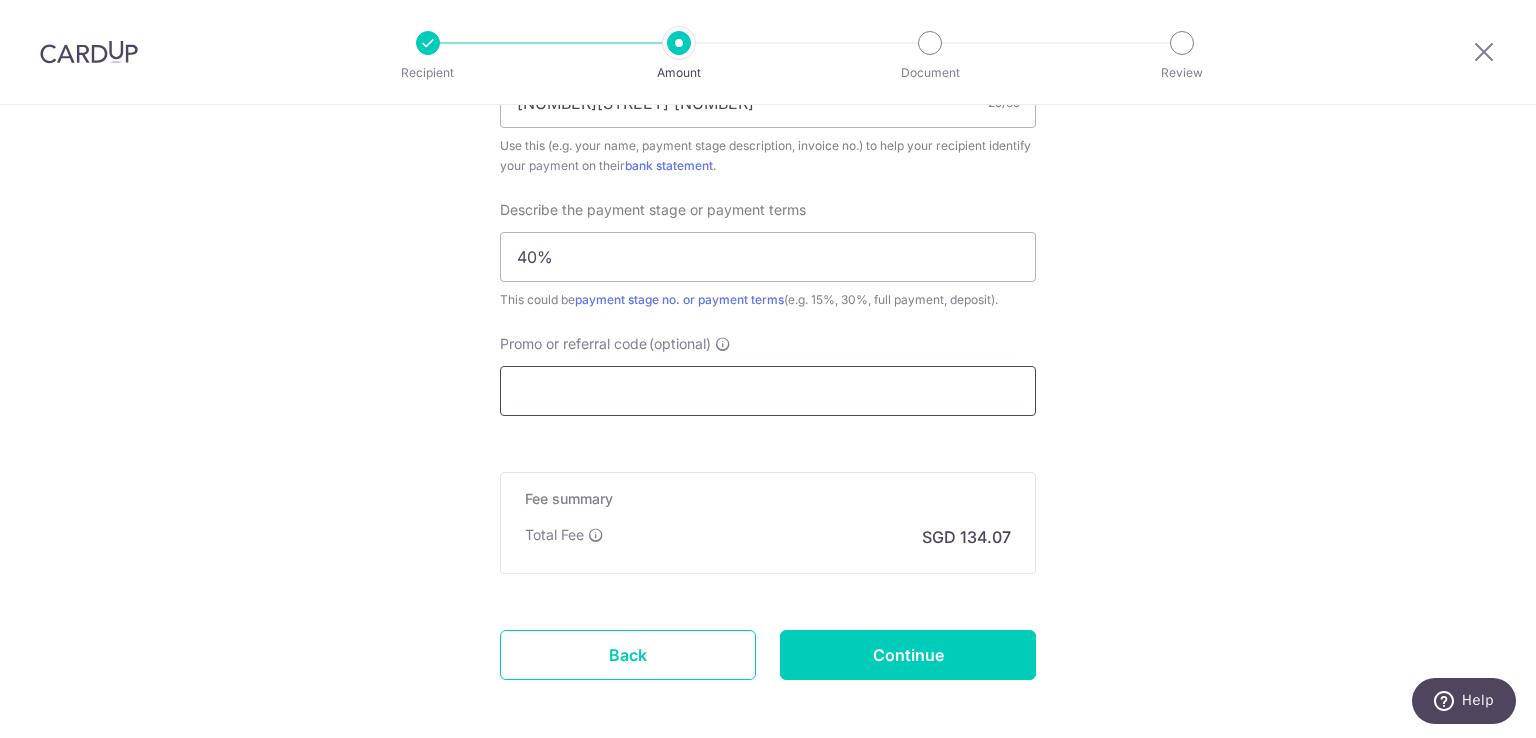 click on "Promo or referral code
(optional)" at bounding box center (768, 391) 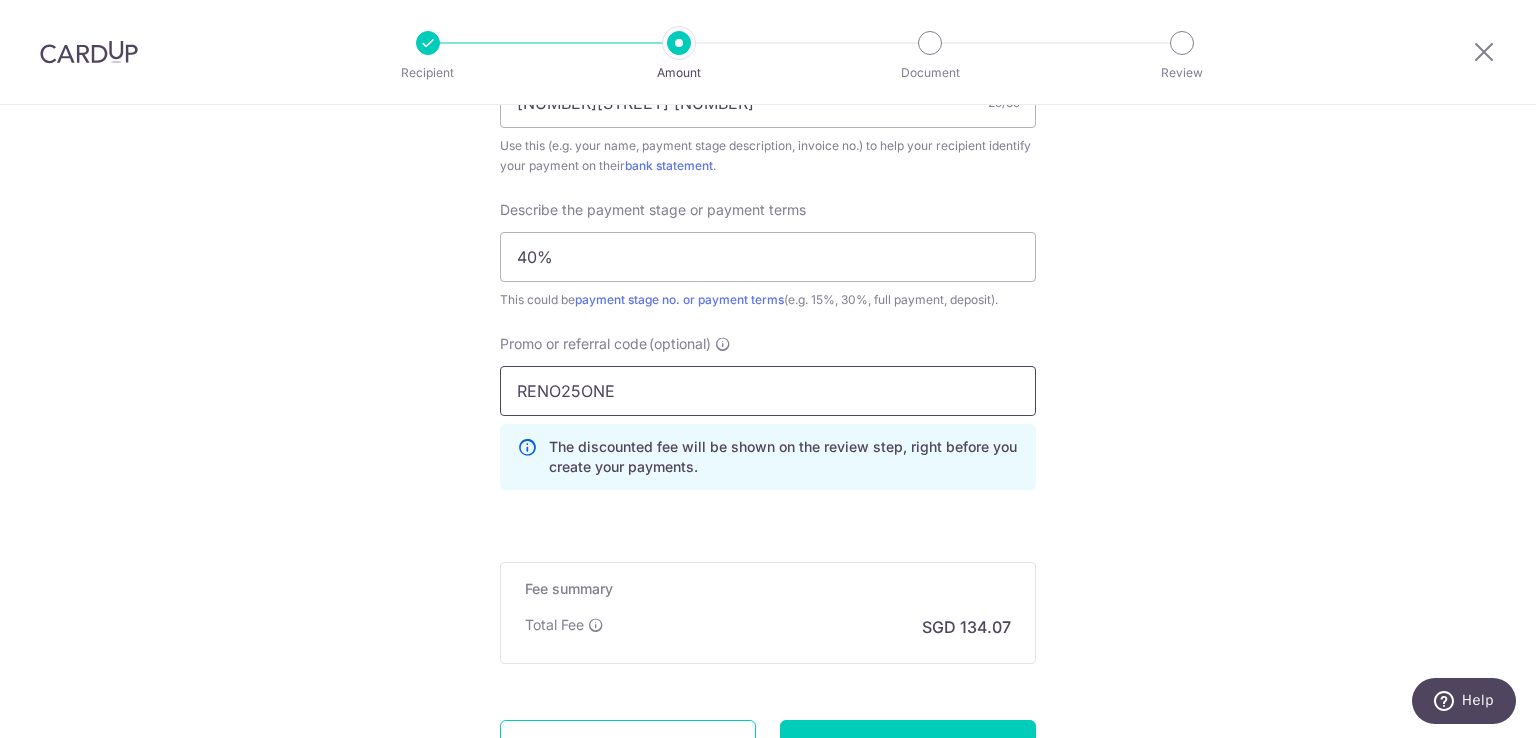 type on "RENO25ONE" 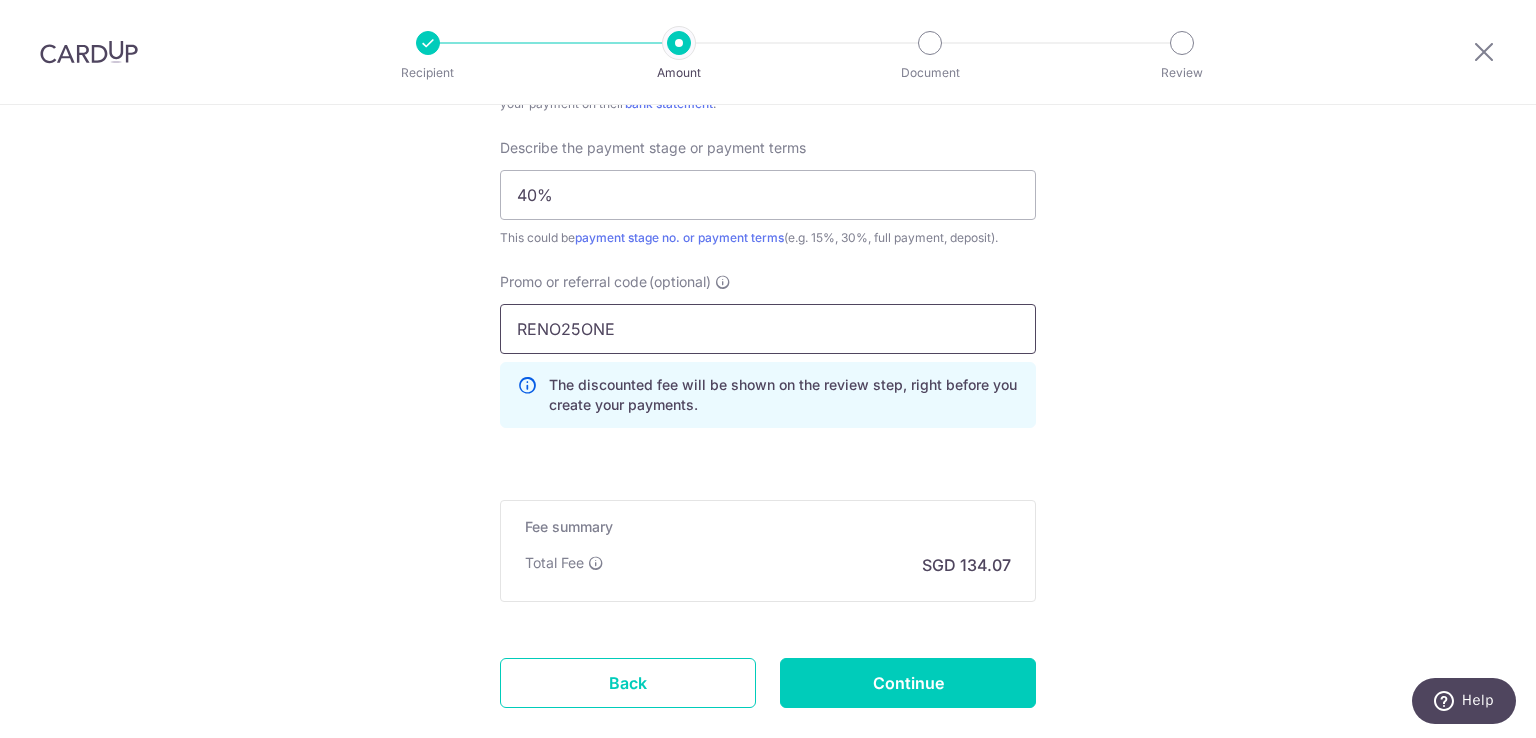 scroll, scrollTop: 1479, scrollLeft: 0, axis: vertical 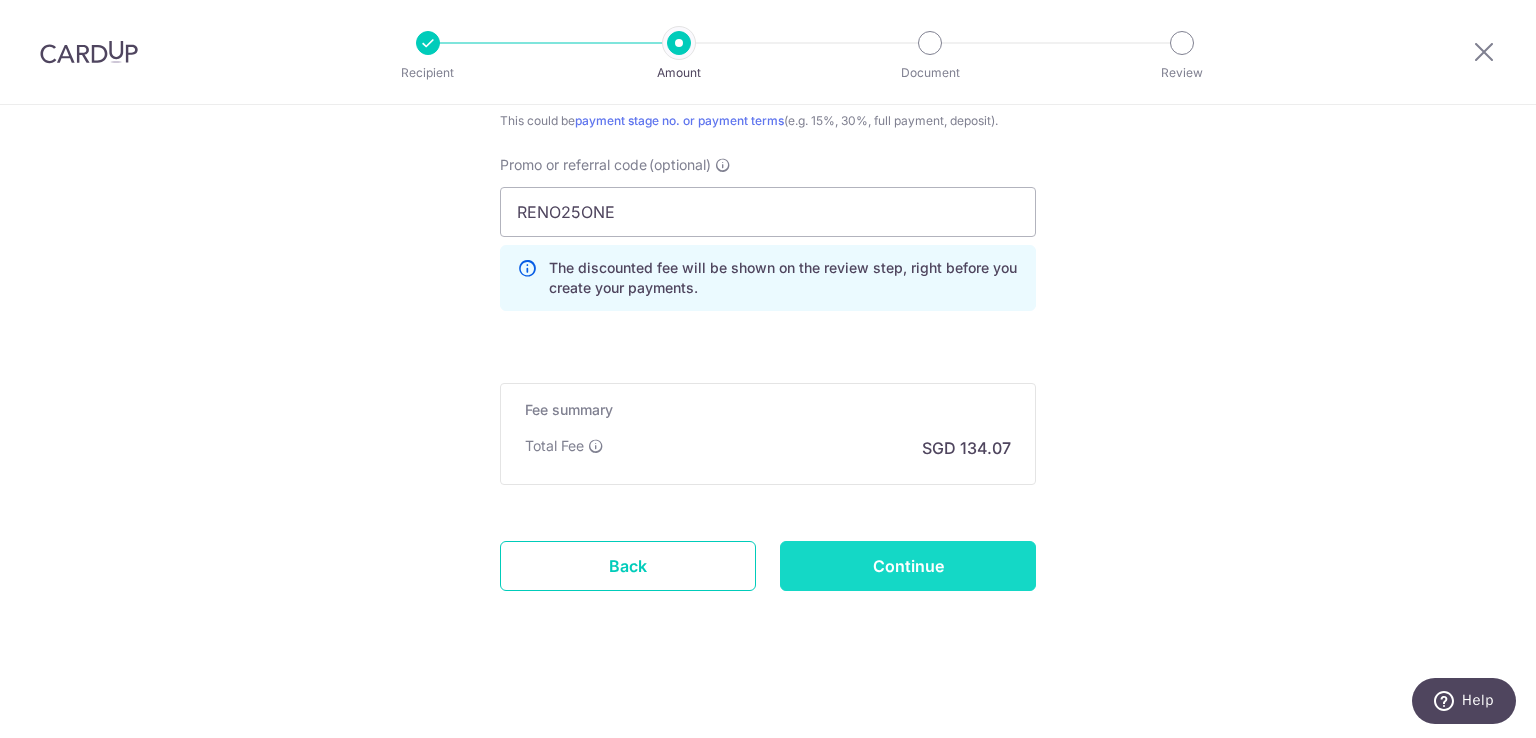 click on "Continue" at bounding box center (908, 566) 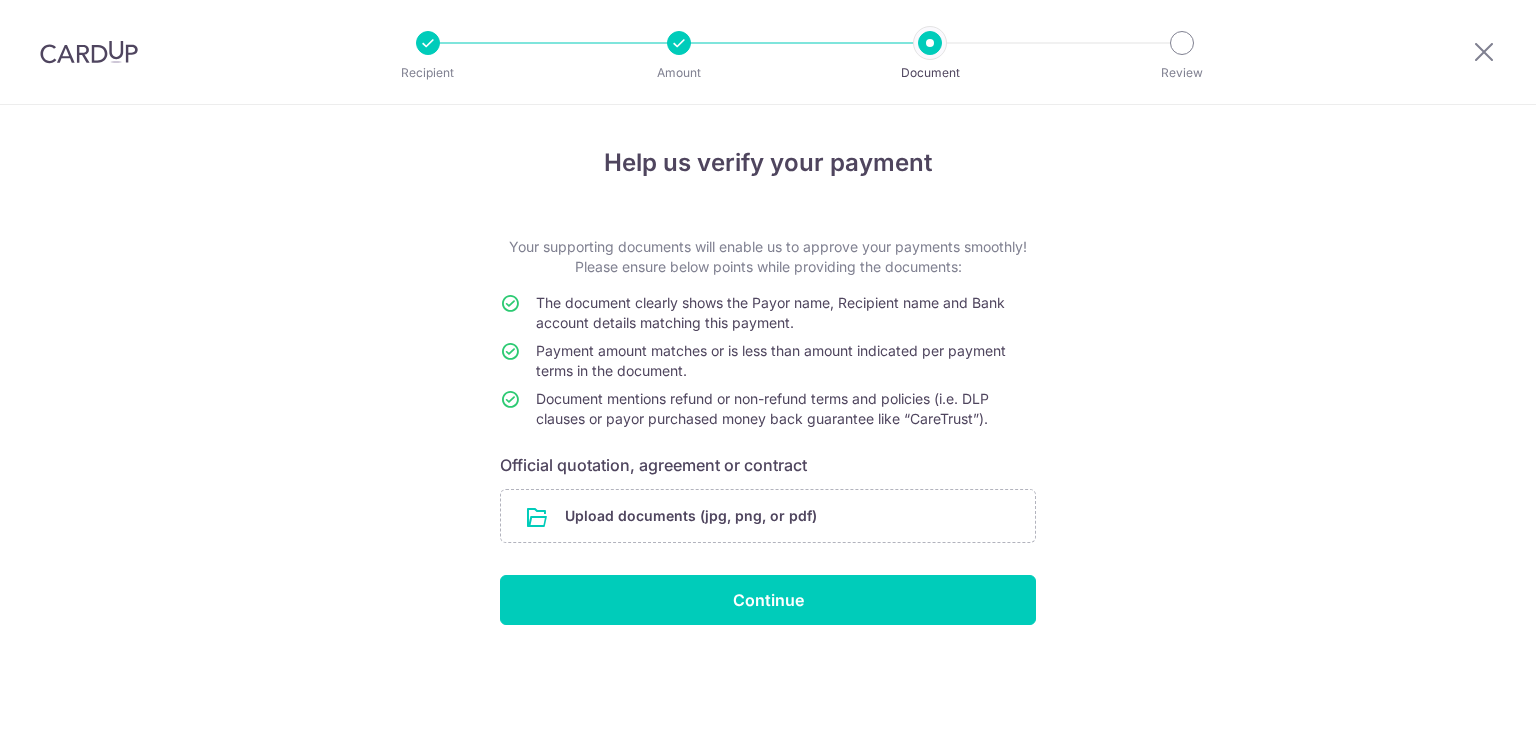 scroll, scrollTop: 0, scrollLeft: 0, axis: both 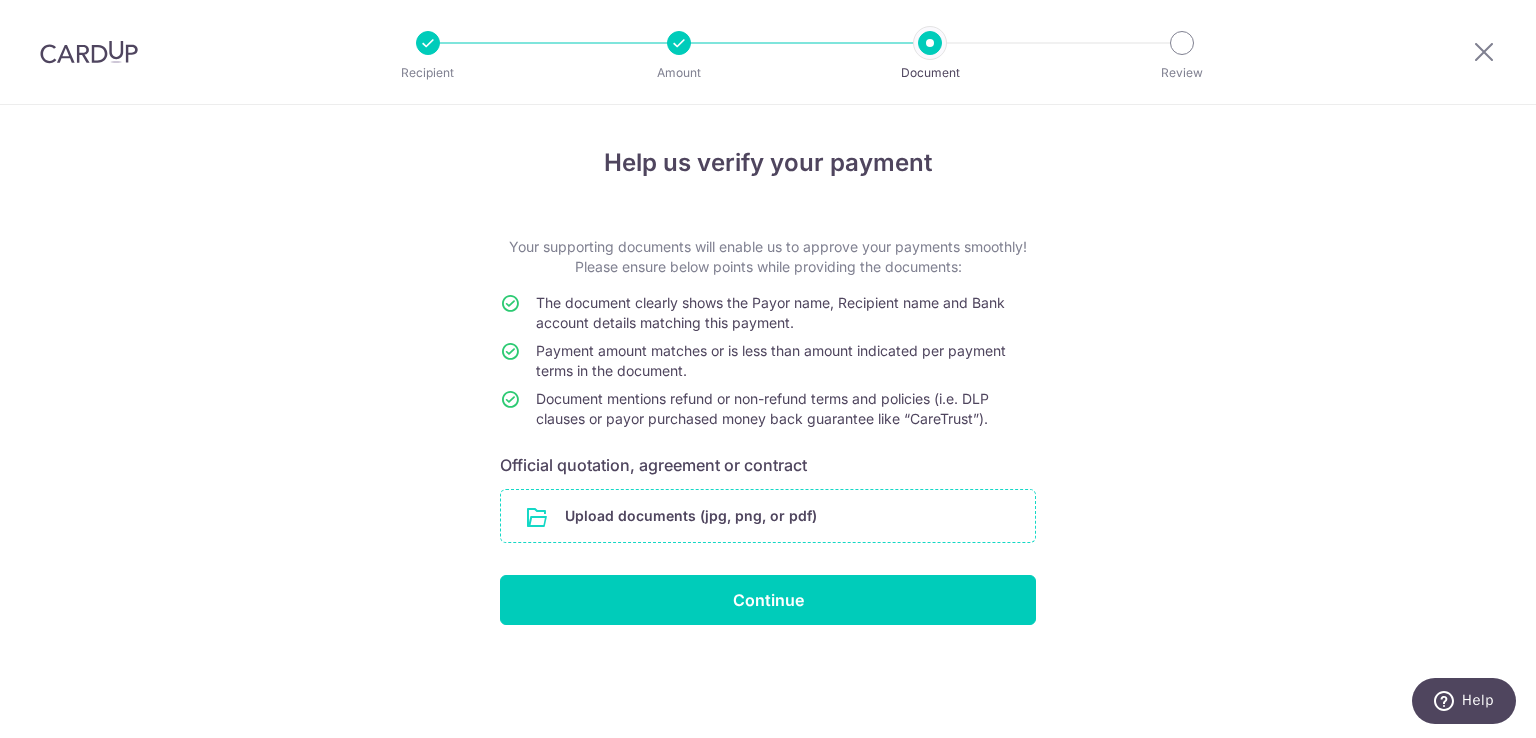 click at bounding box center [768, 516] 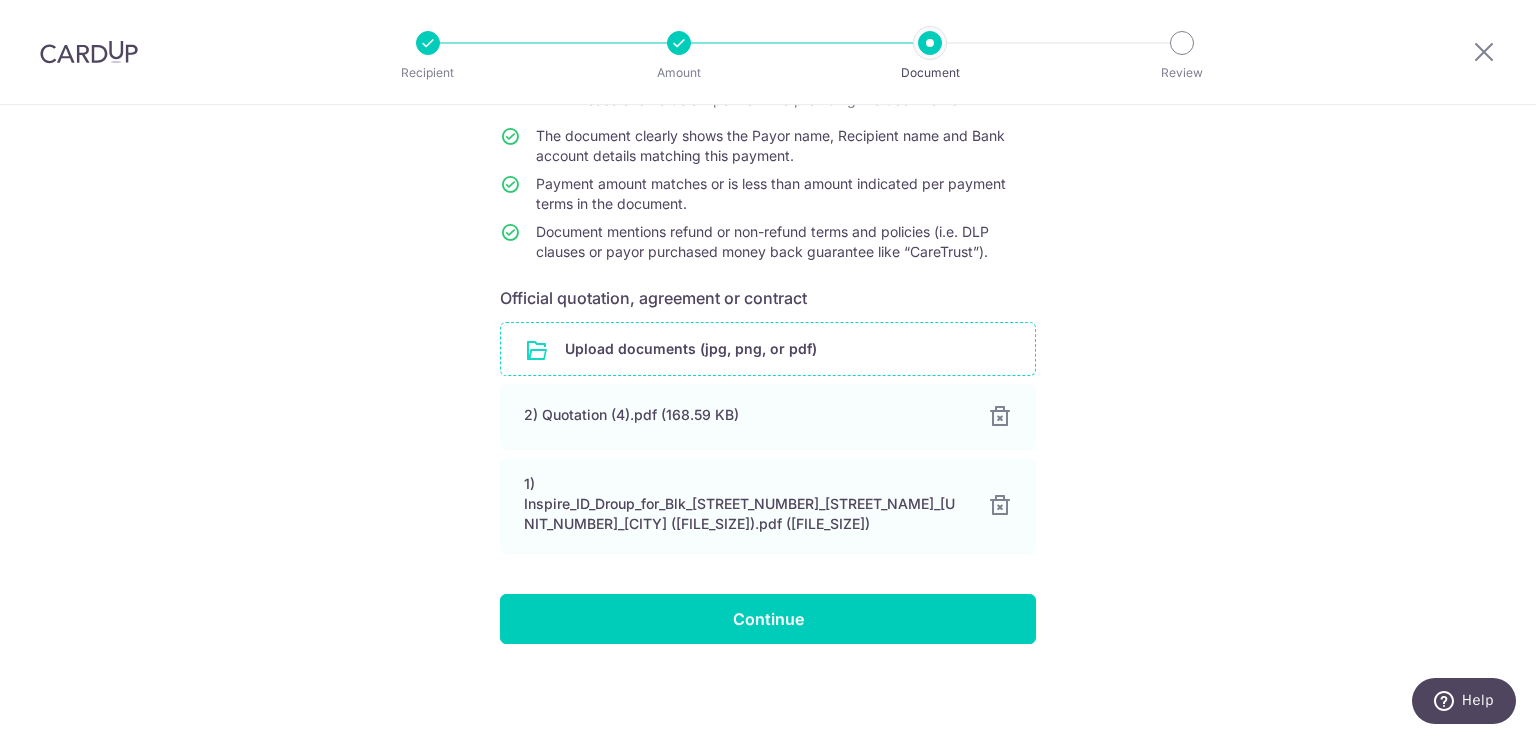 scroll, scrollTop: 166, scrollLeft: 0, axis: vertical 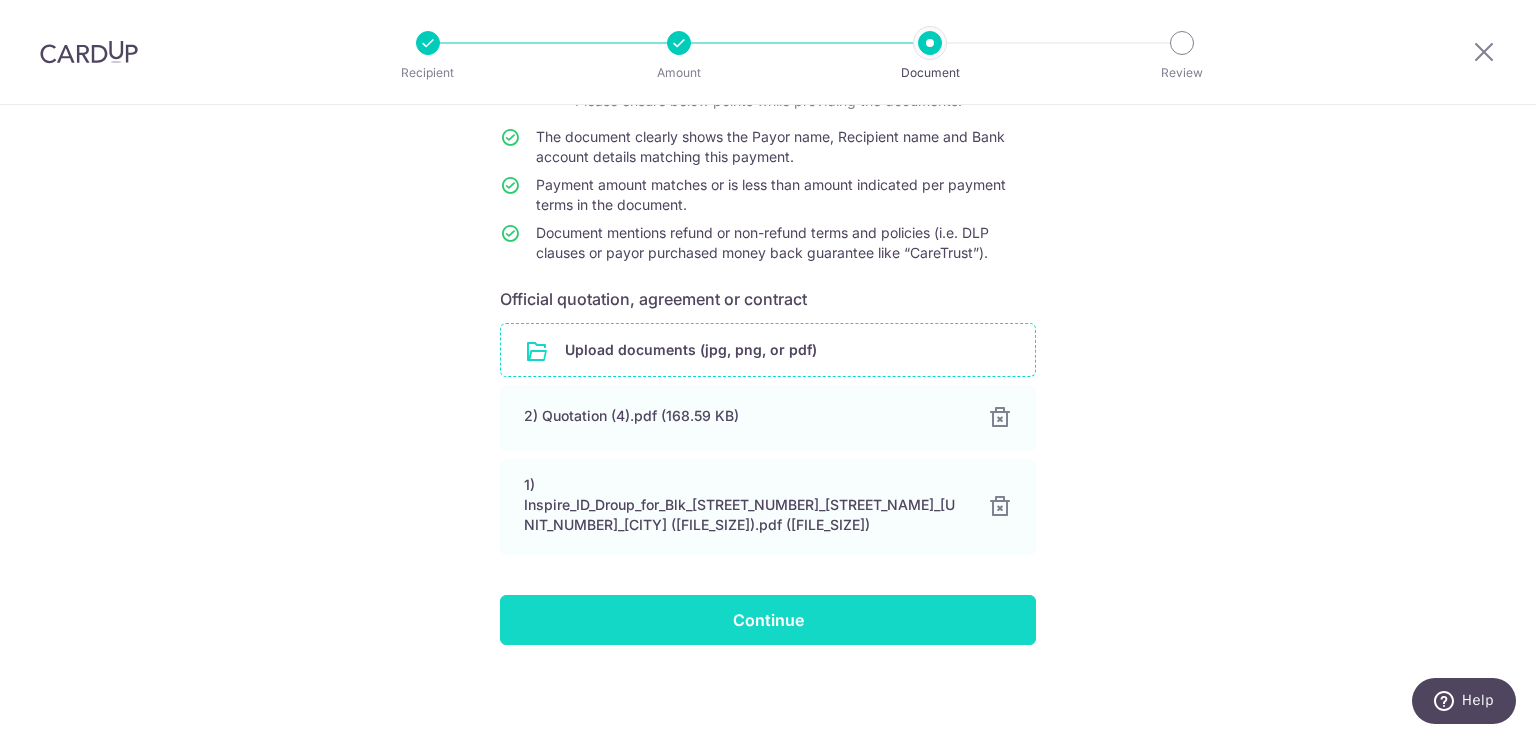 click on "Continue" at bounding box center [768, 620] 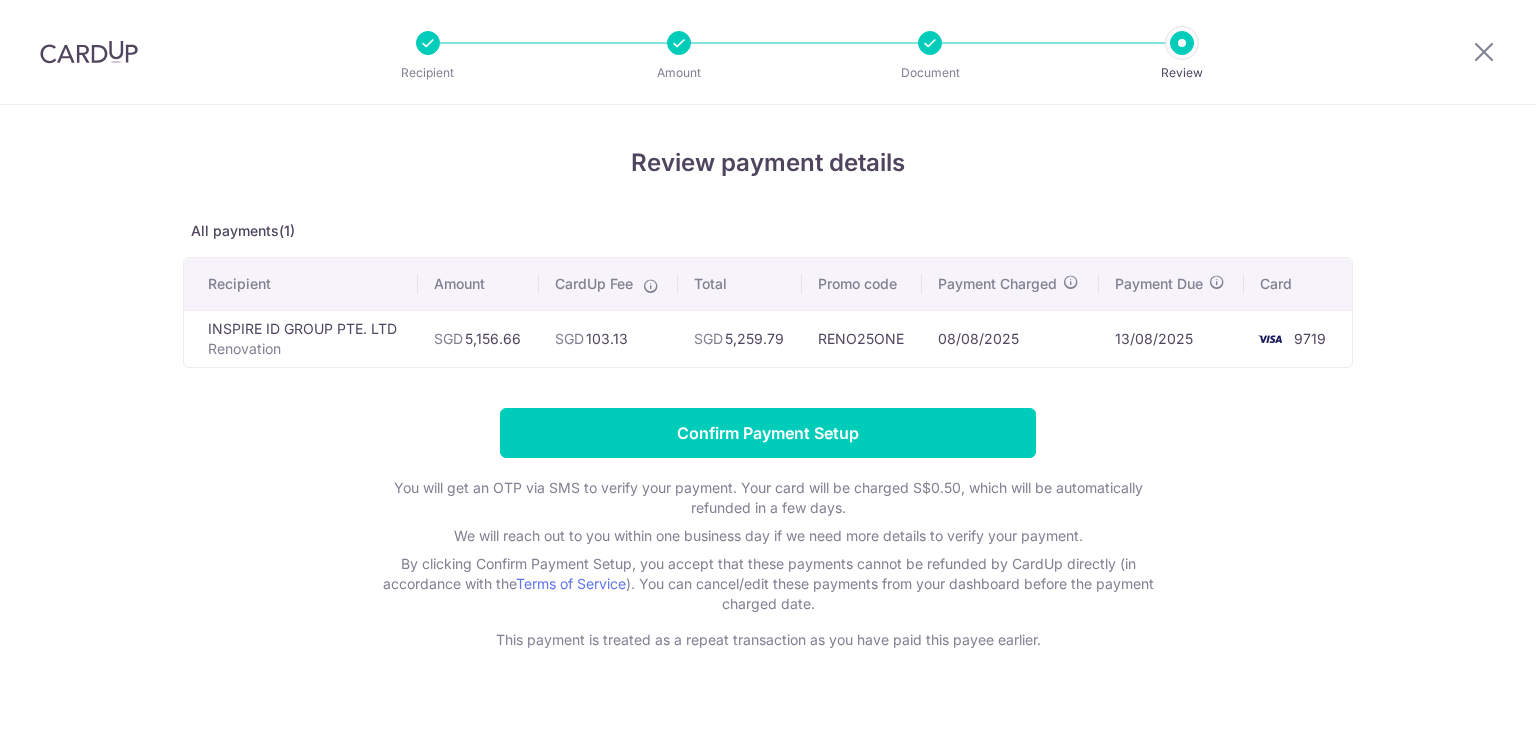 scroll, scrollTop: 0, scrollLeft: 0, axis: both 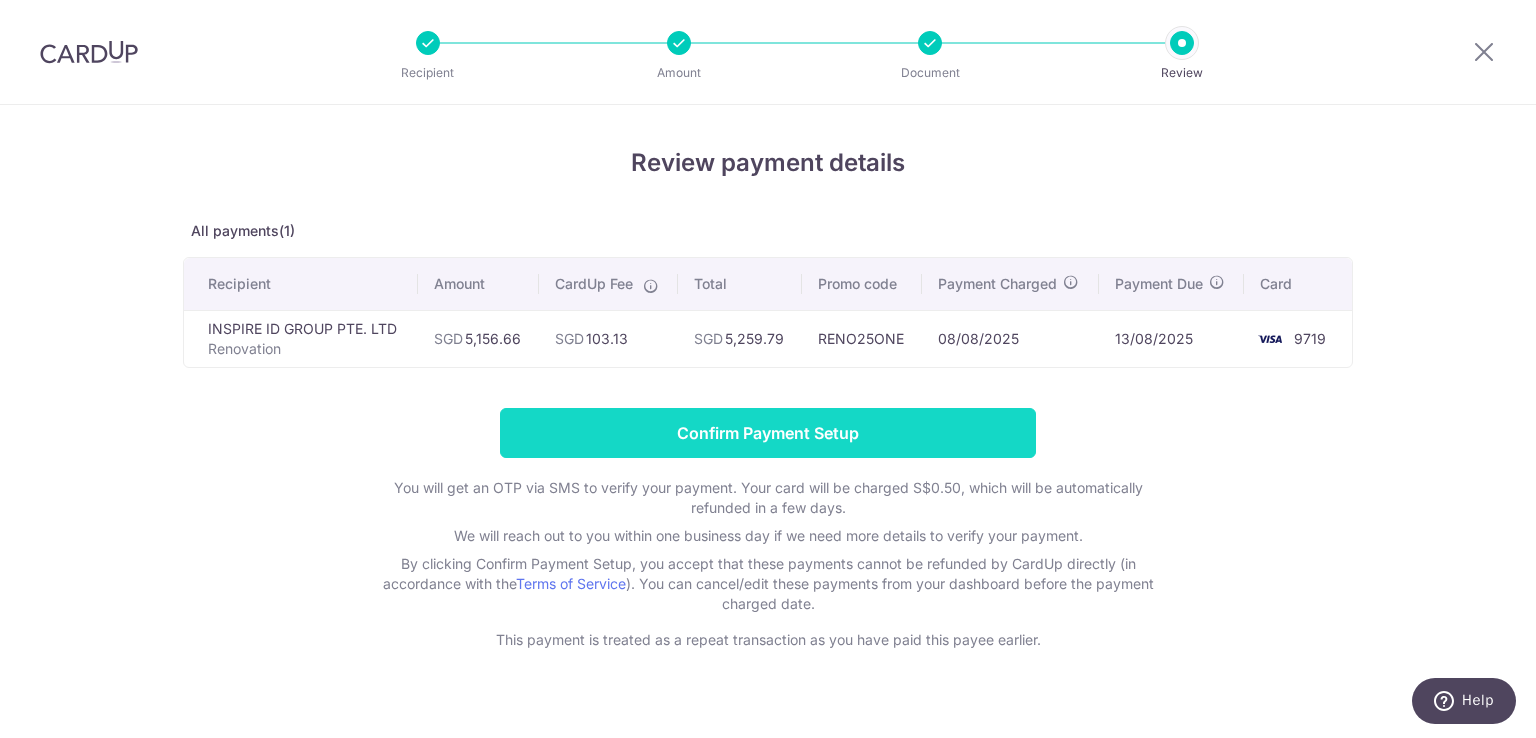 click on "Confirm Payment Setup" at bounding box center [768, 433] 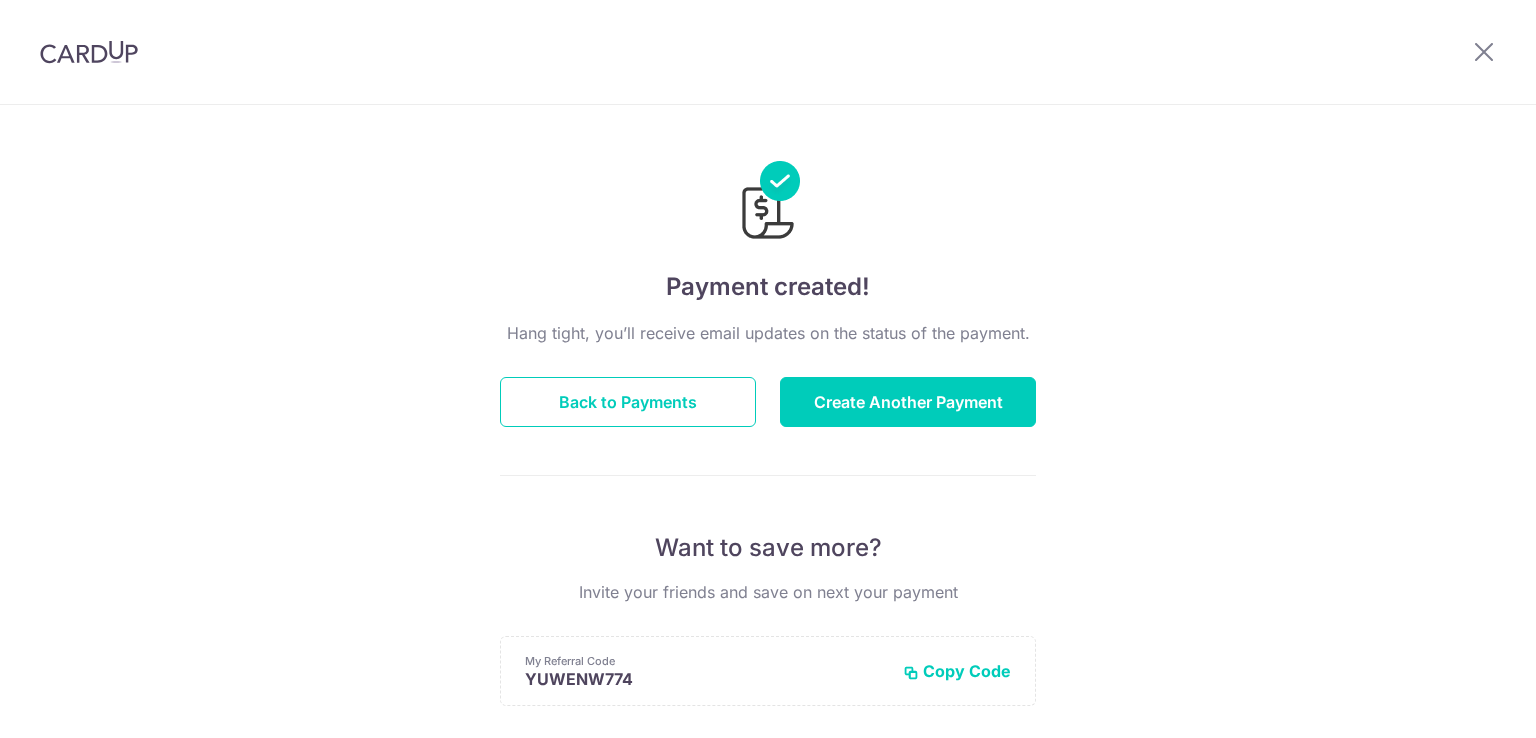 scroll, scrollTop: 0, scrollLeft: 0, axis: both 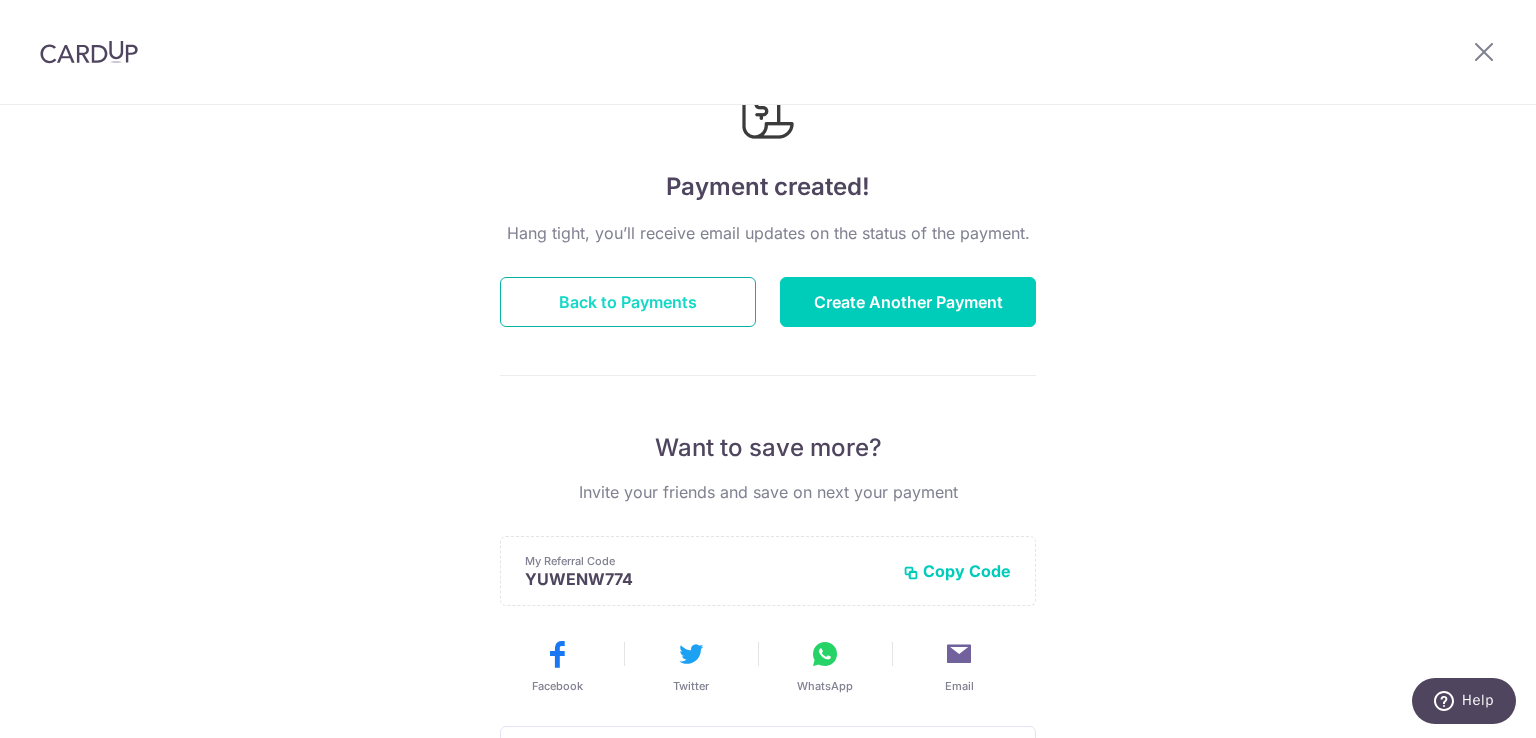 click on "Back to Payments" at bounding box center [628, 302] 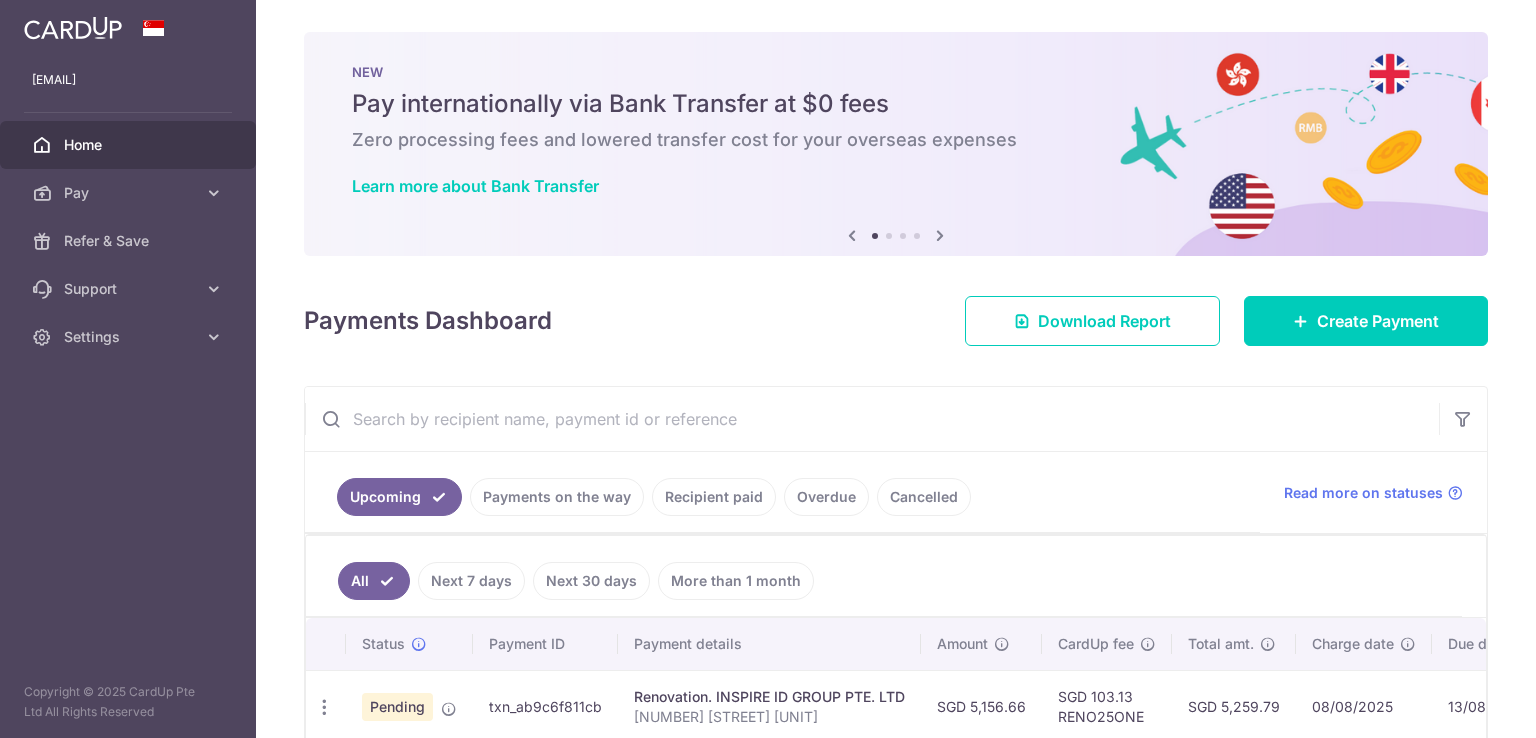 scroll, scrollTop: 0, scrollLeft: 0, axis: both 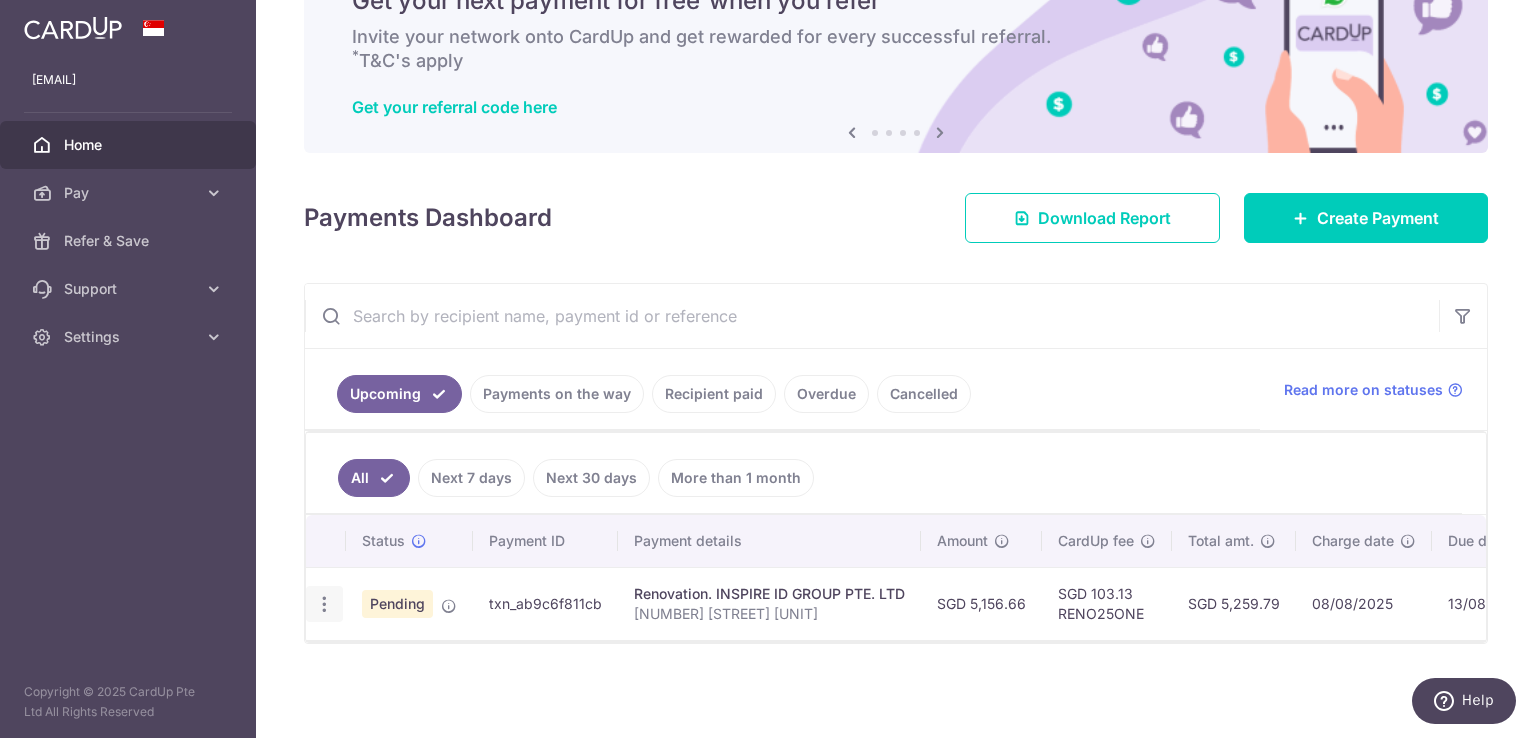 click at bounding box center [324, 604] 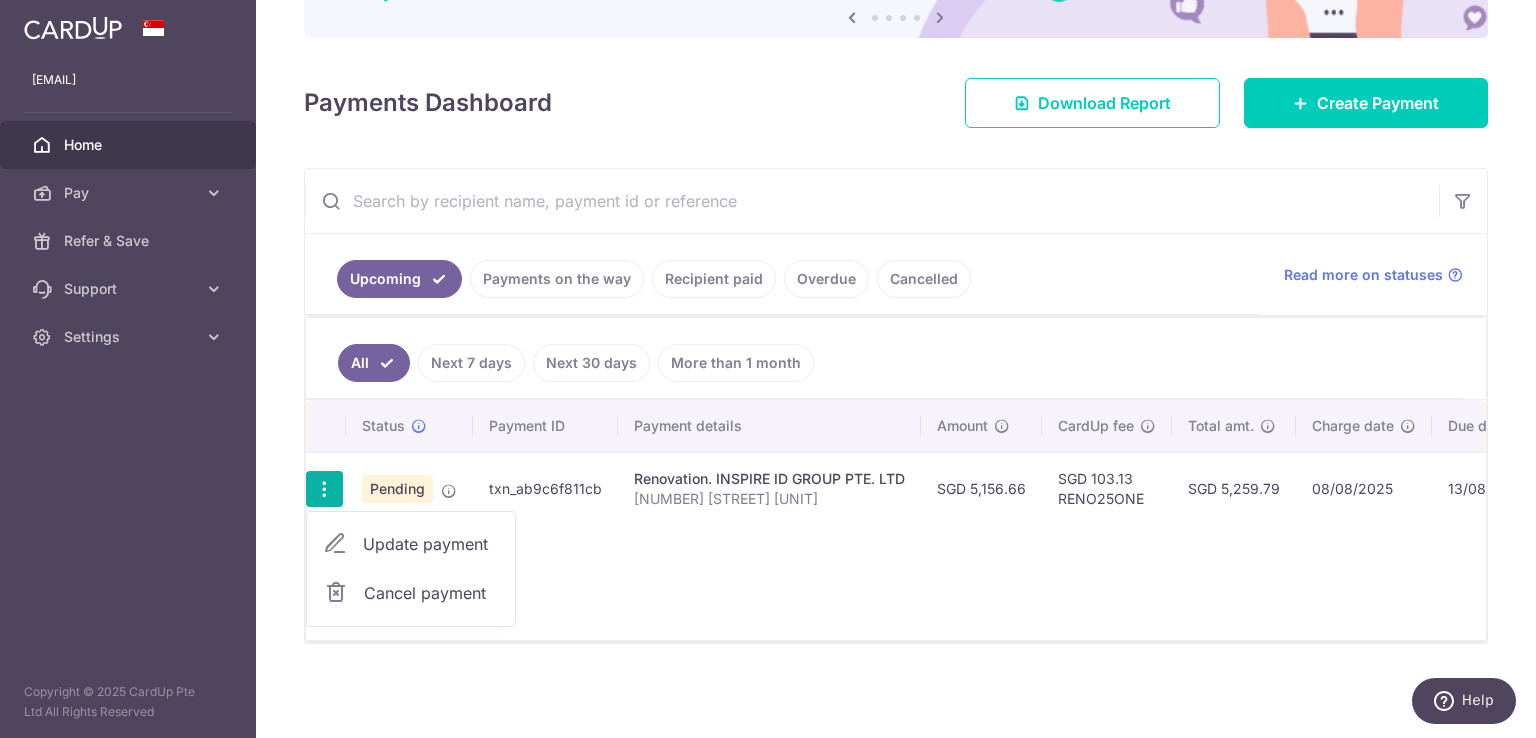 click on "Status
Payment ID
Payment details
Amount
CardUp fee
Total amt.
Charge date
Due date
Payment method
Update payment
Cancel payment
Pending
txn_ab9c6f811cb
Renovation. INSPIRE ID GROUP PTE. LTD
[NUMBER] [STREET] [UNIT]" at bounding box center [896, 520] 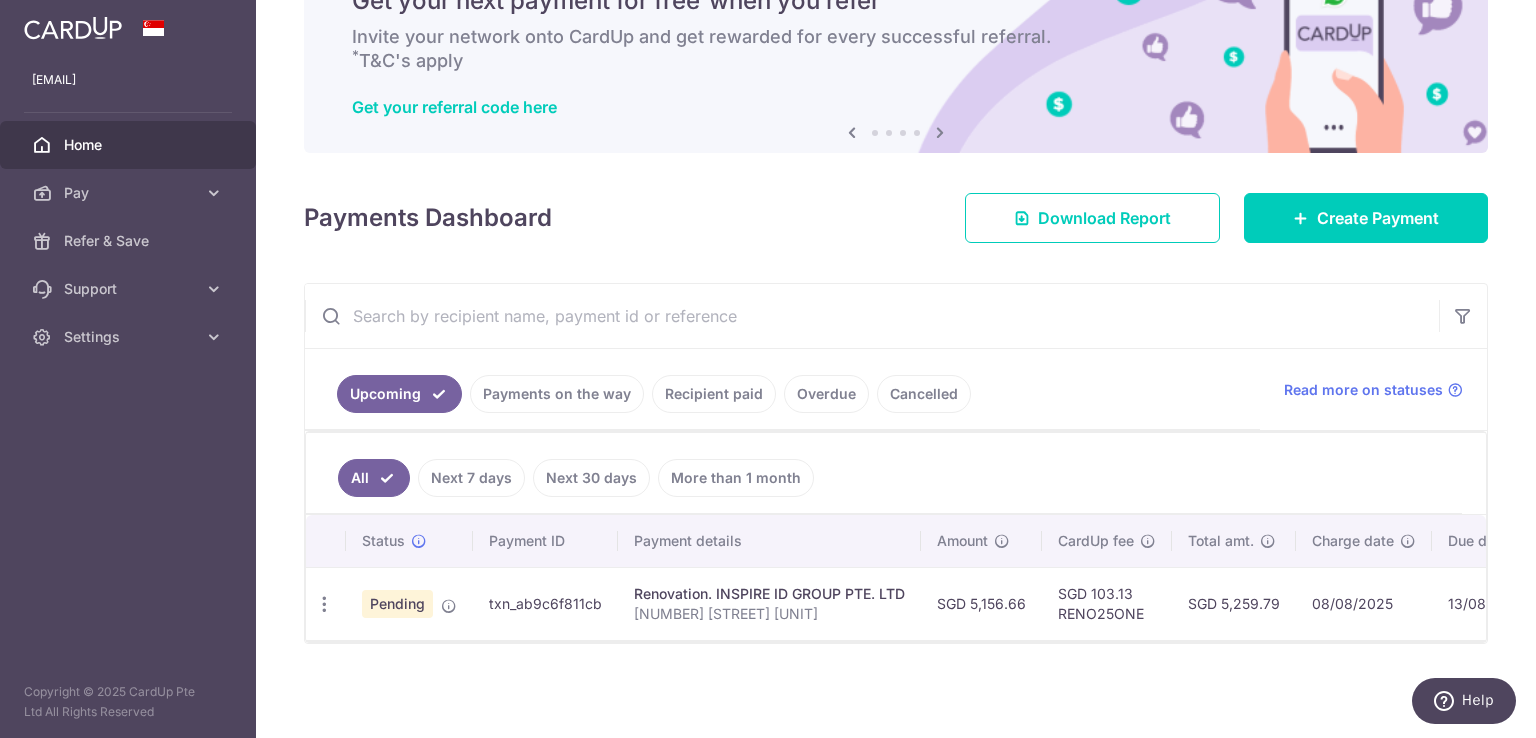 scroll, scrollTop: 110, scrollLeft: 0, axis: vertical 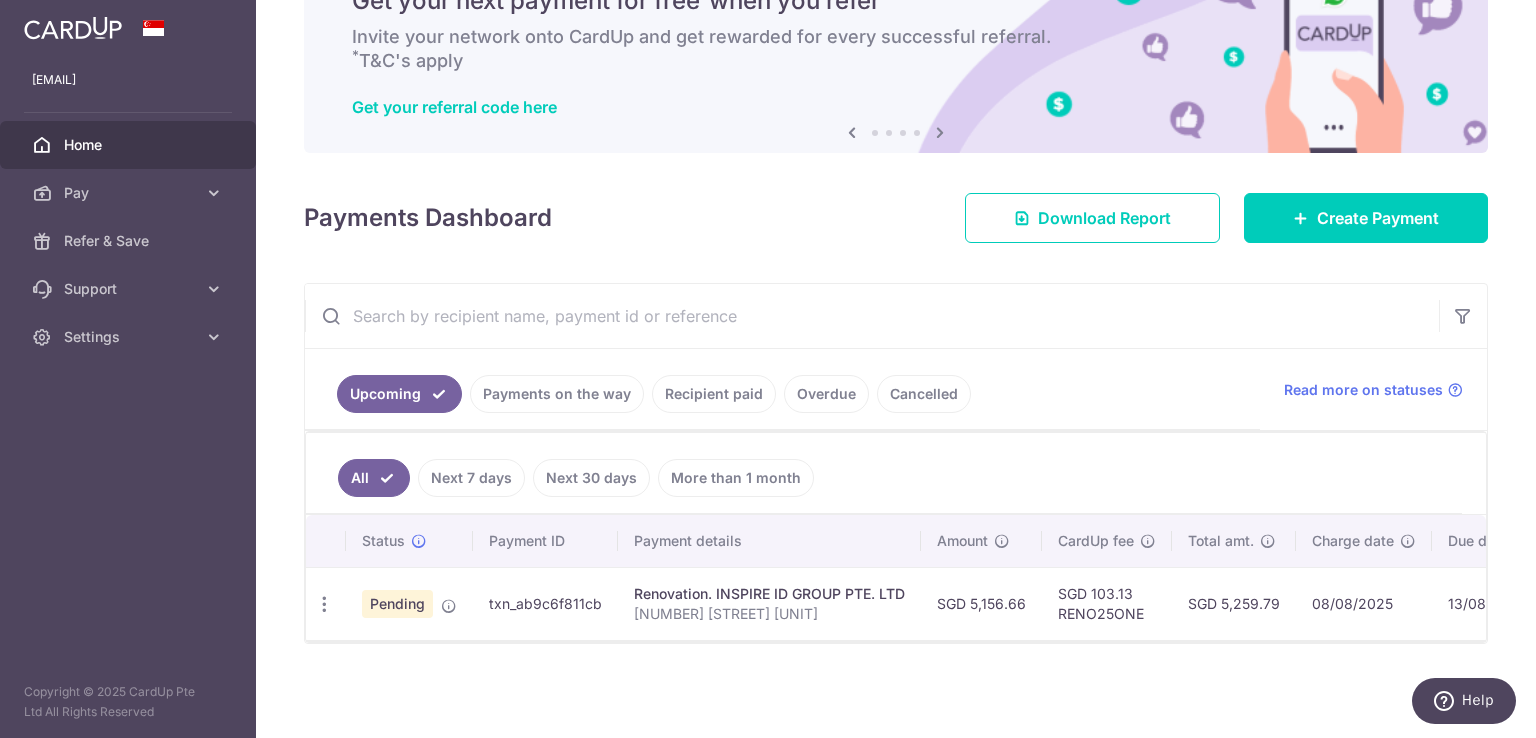 click on "All
Next 7 days
Next 30 days
More than 1 month" at bounding box center [884, 473] 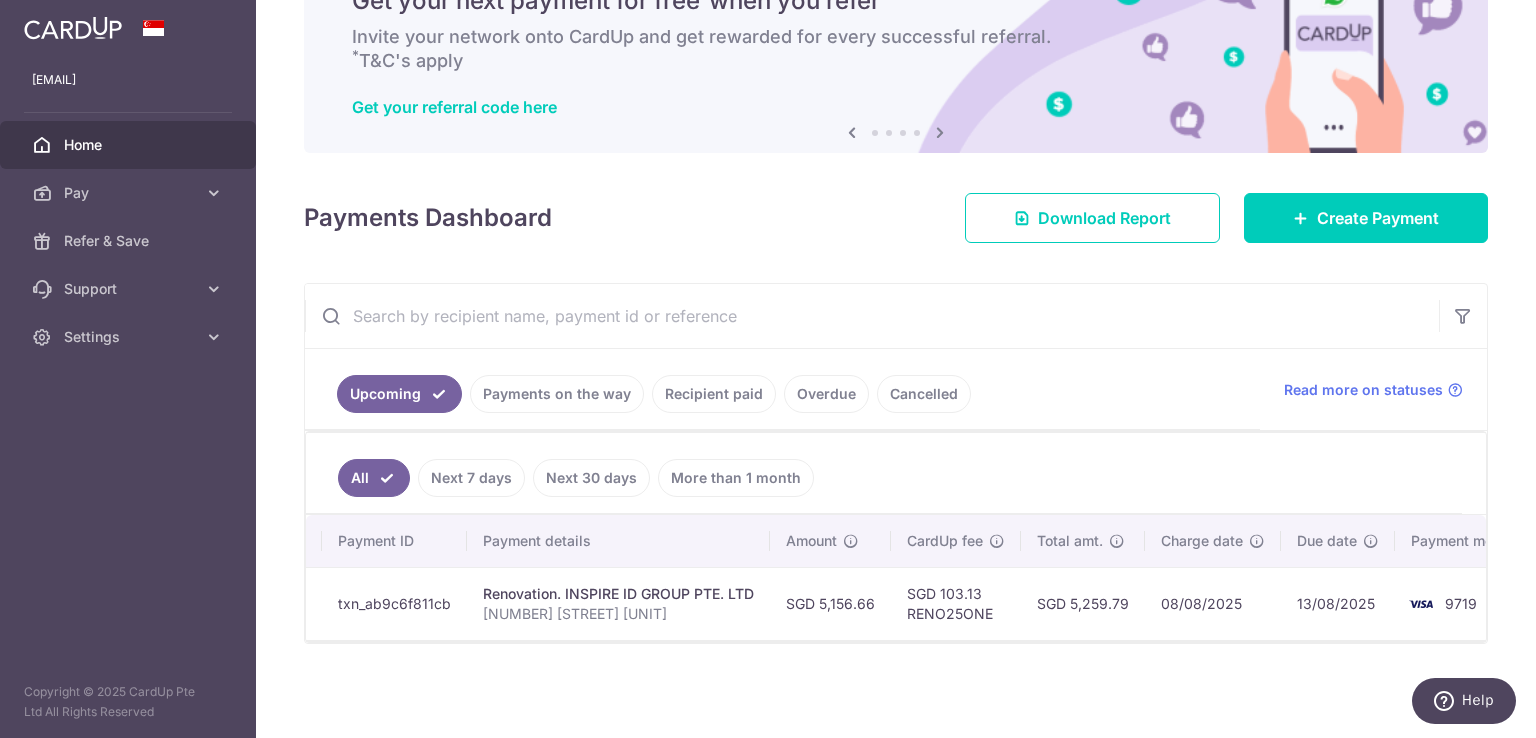 scroll, scrollTop: 0, scrollLeft: 209, axis: horizontal 